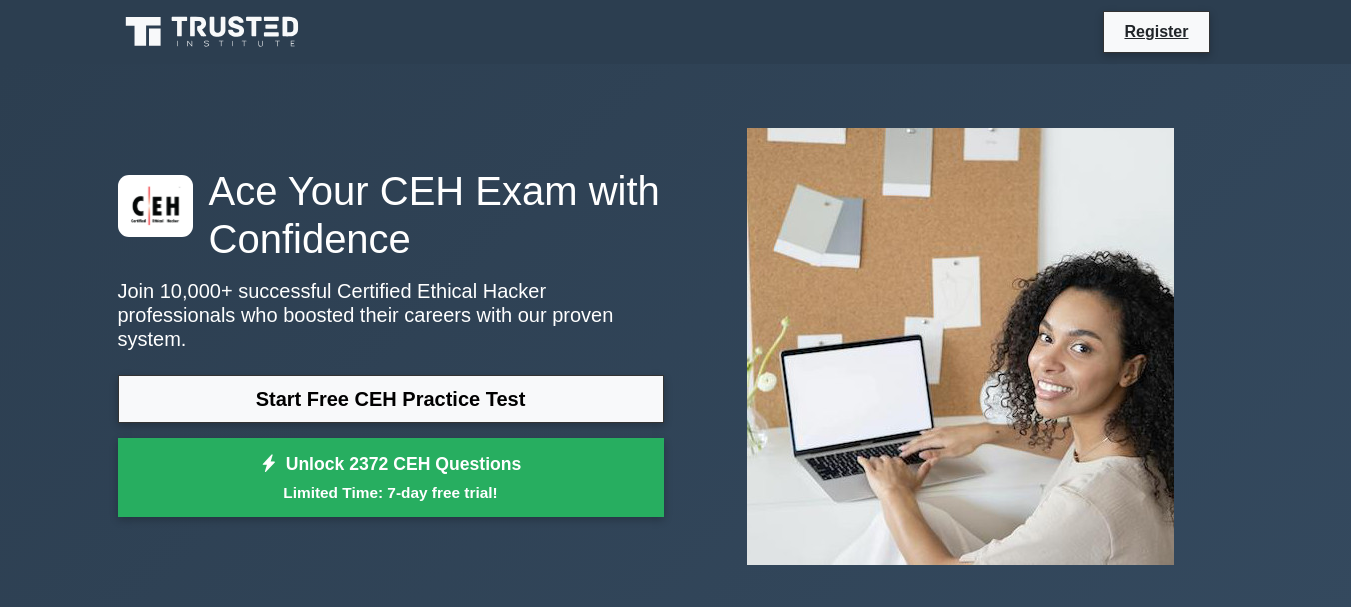 scroll, scrollTop: 0, scrollLeft: 0, axis: both 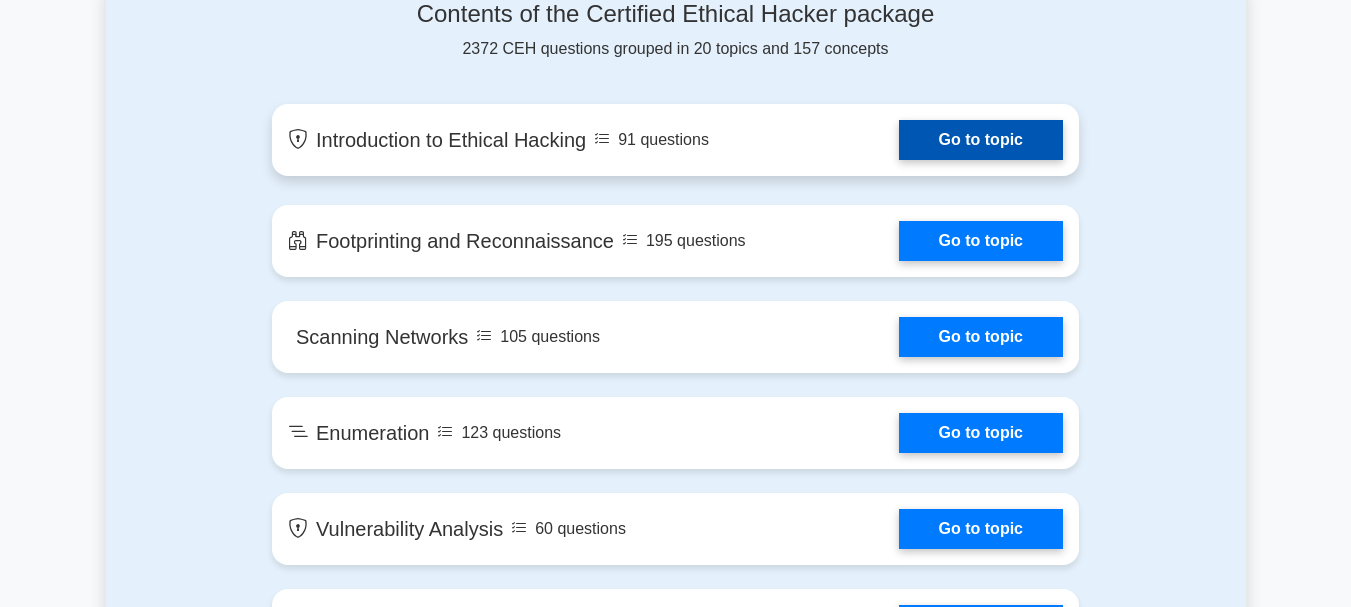 click on "Go to topic" at bounding box center [981, 140] 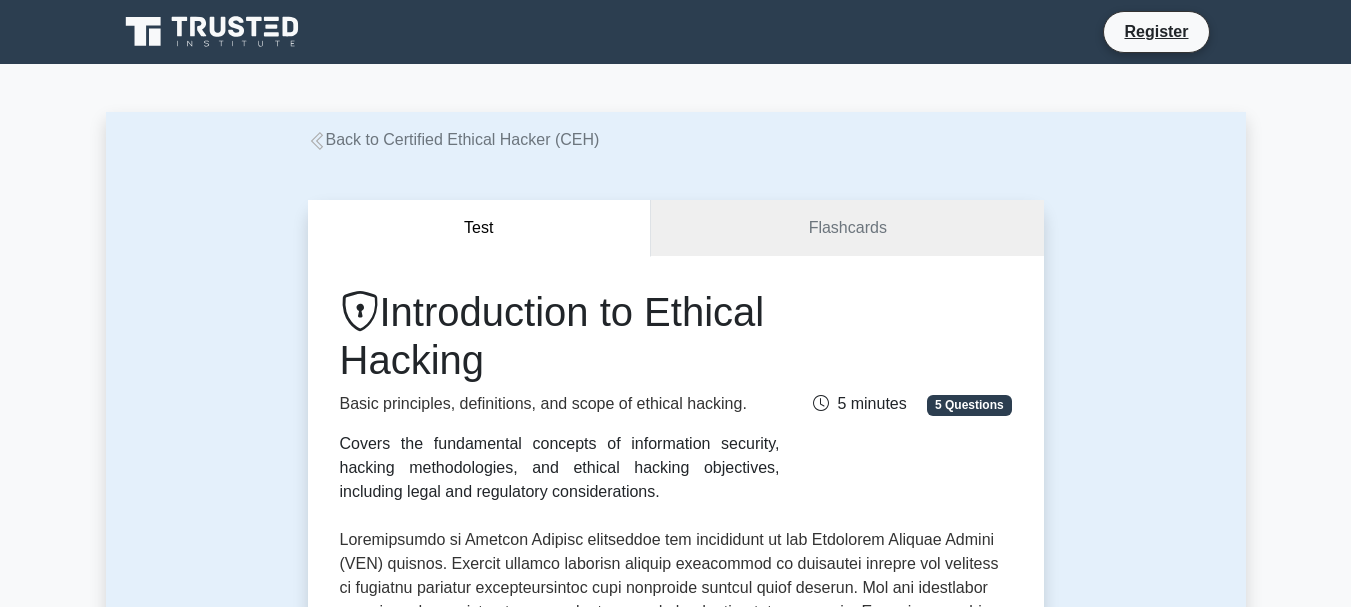 scroll, scrollTop: 0, scrollLeft: 0, axis: both 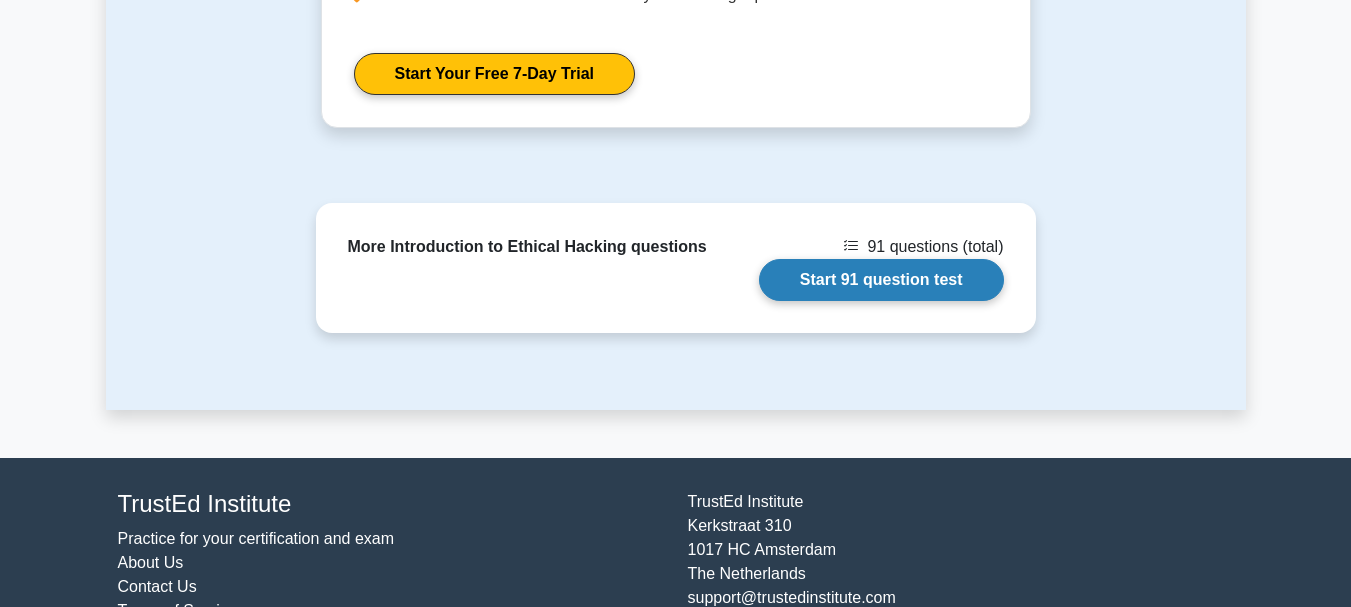 click on "Start 91 question test" at bounding box center [881, 280] 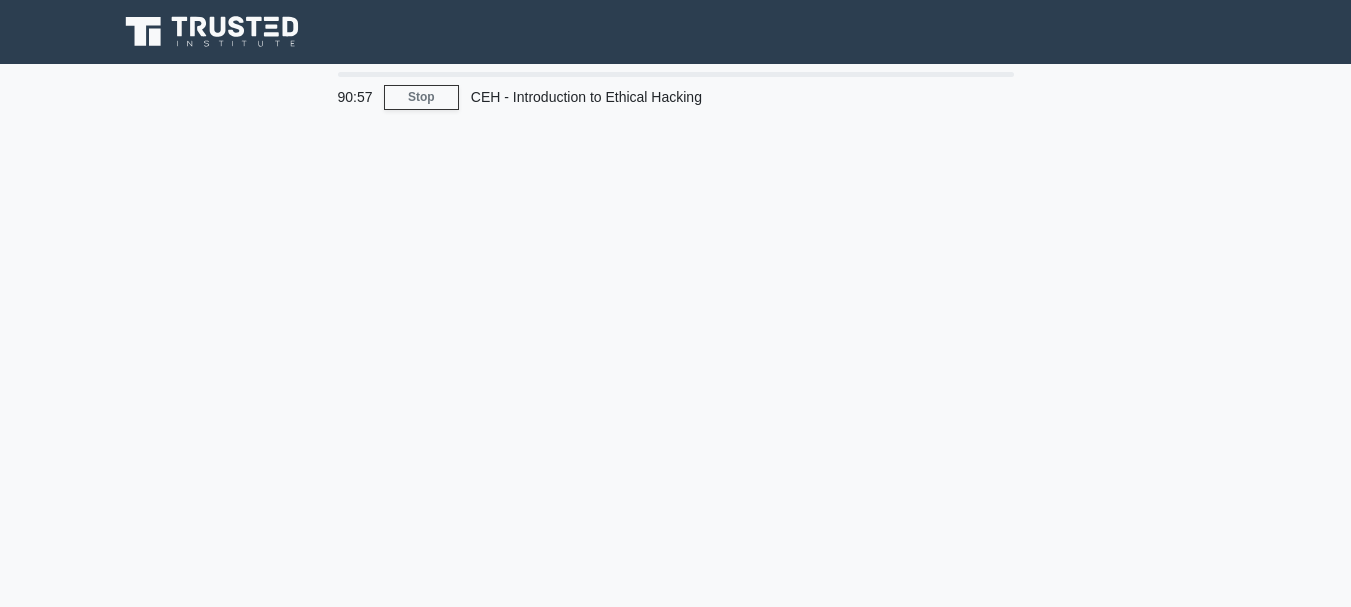 scroll, scrollTop: 0, scrollLeft: 0, axis: both 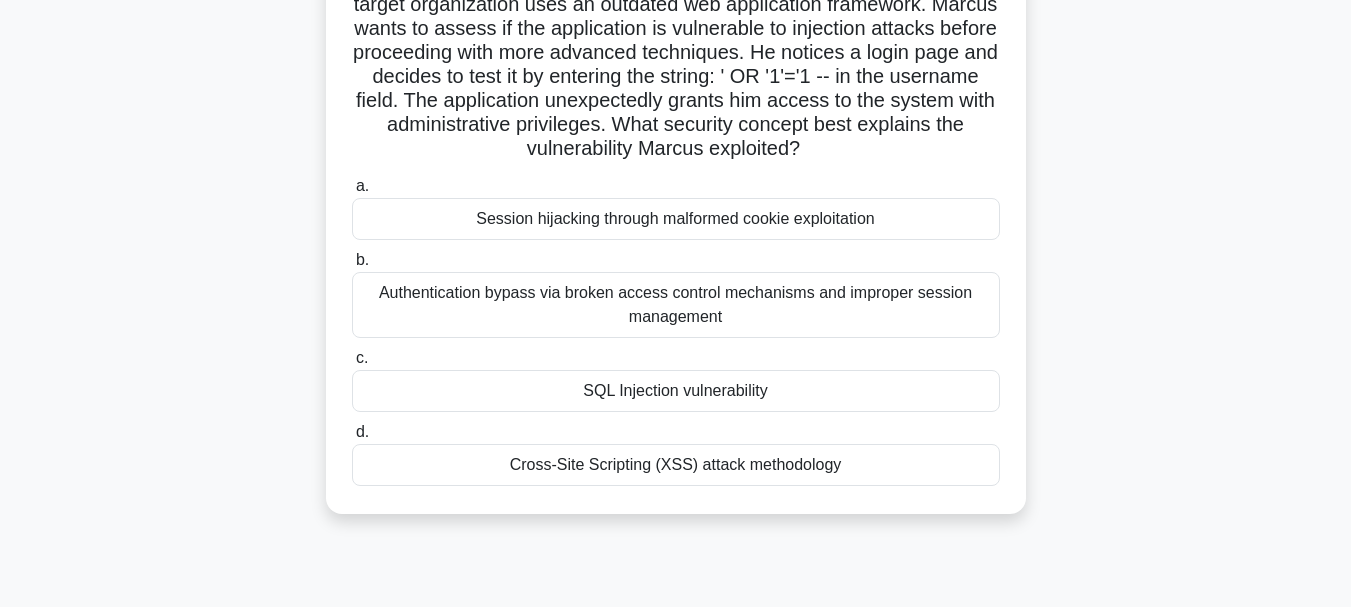 click on "SQL Injection vulnerability" at bounding box center (676, 391) 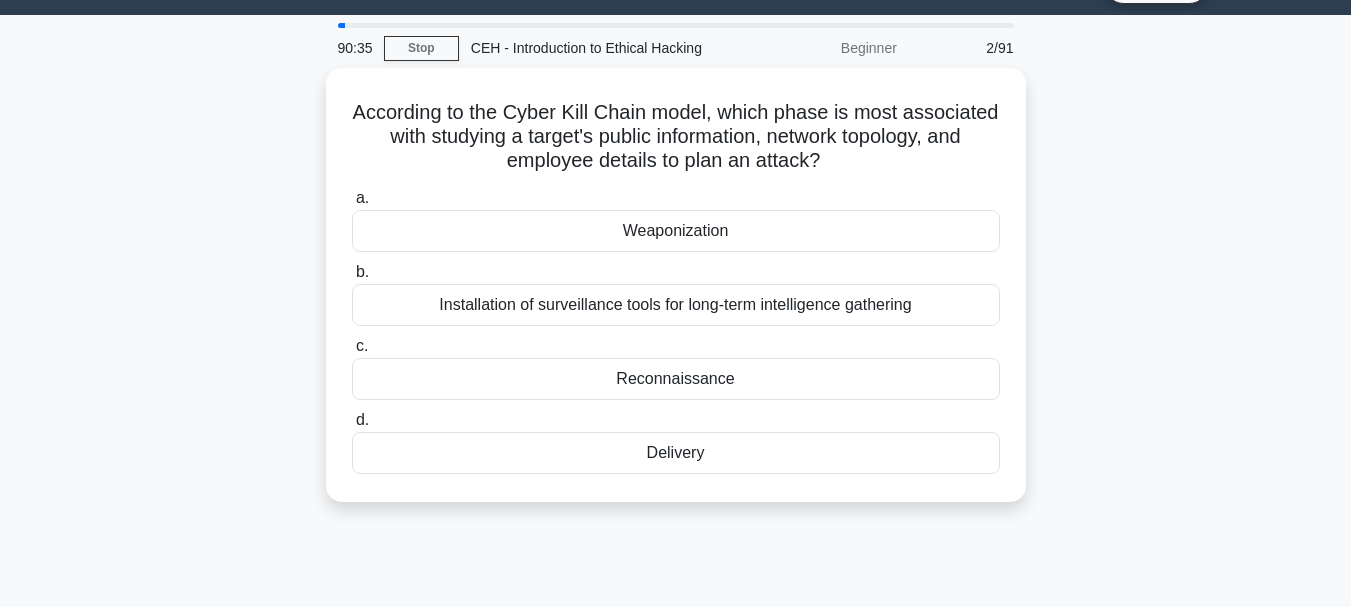 scroll, scrollTop: 0, scrollLeft: 0, axis: both 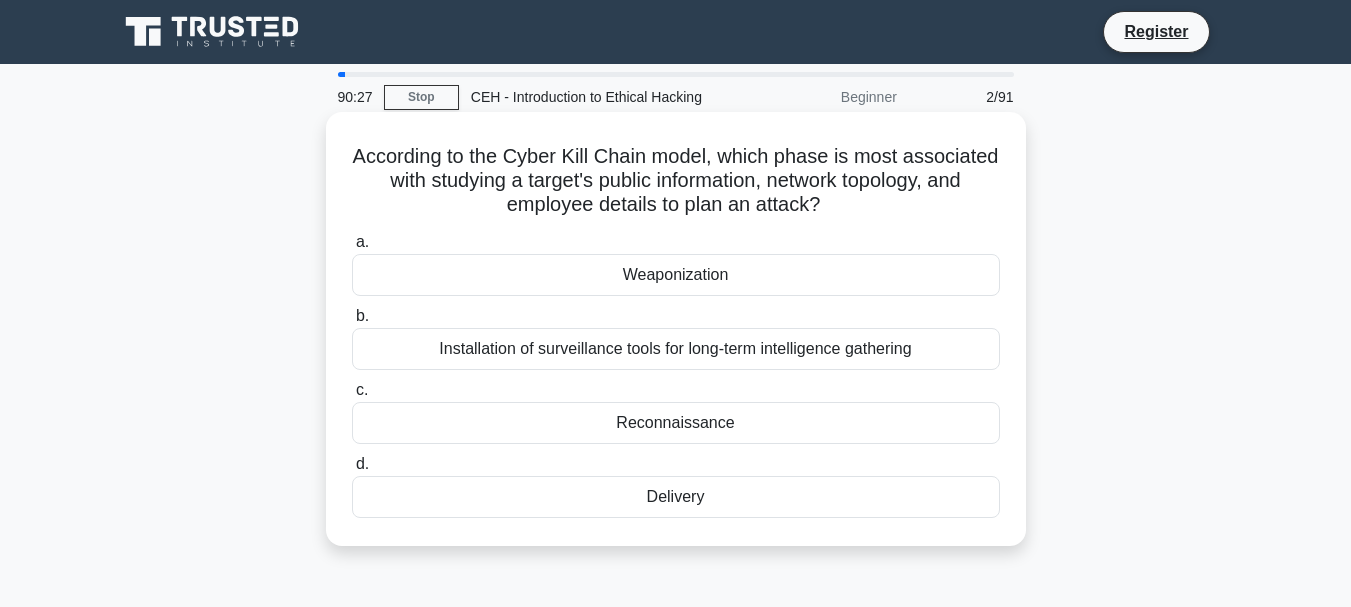 click on "Reconnaissance" at bounding box center [676, 423] 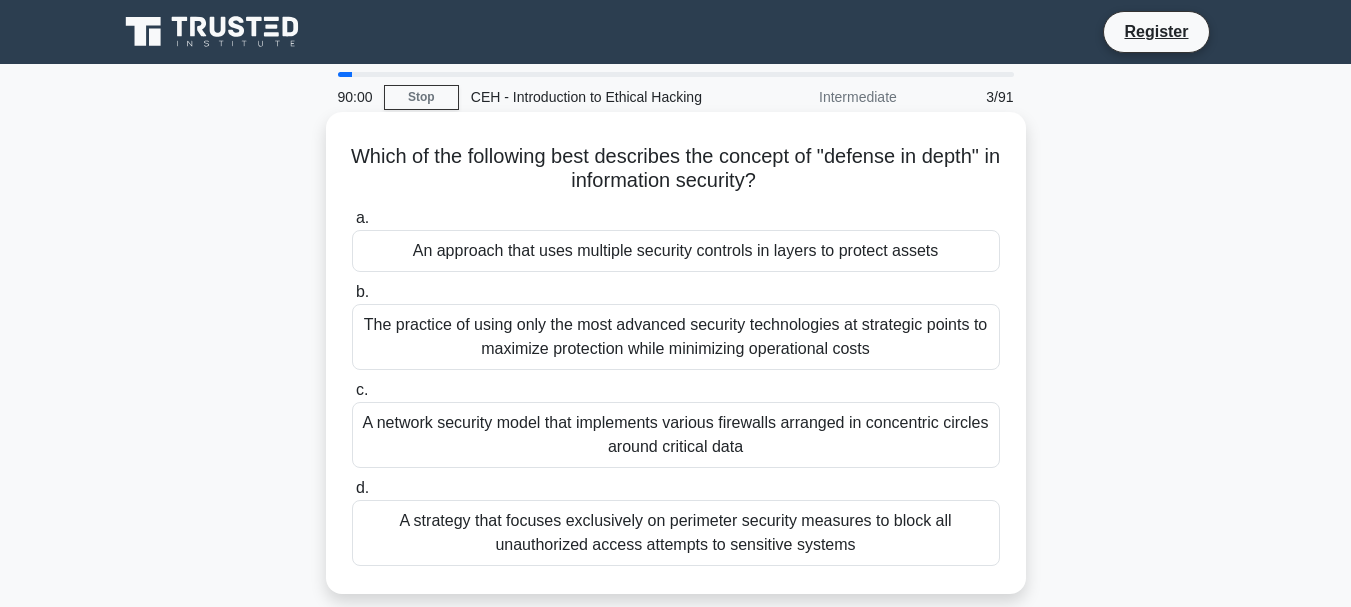 click on "An approach that uses multiple security controls in layers to protect assets" at bounding box center (676, 251) 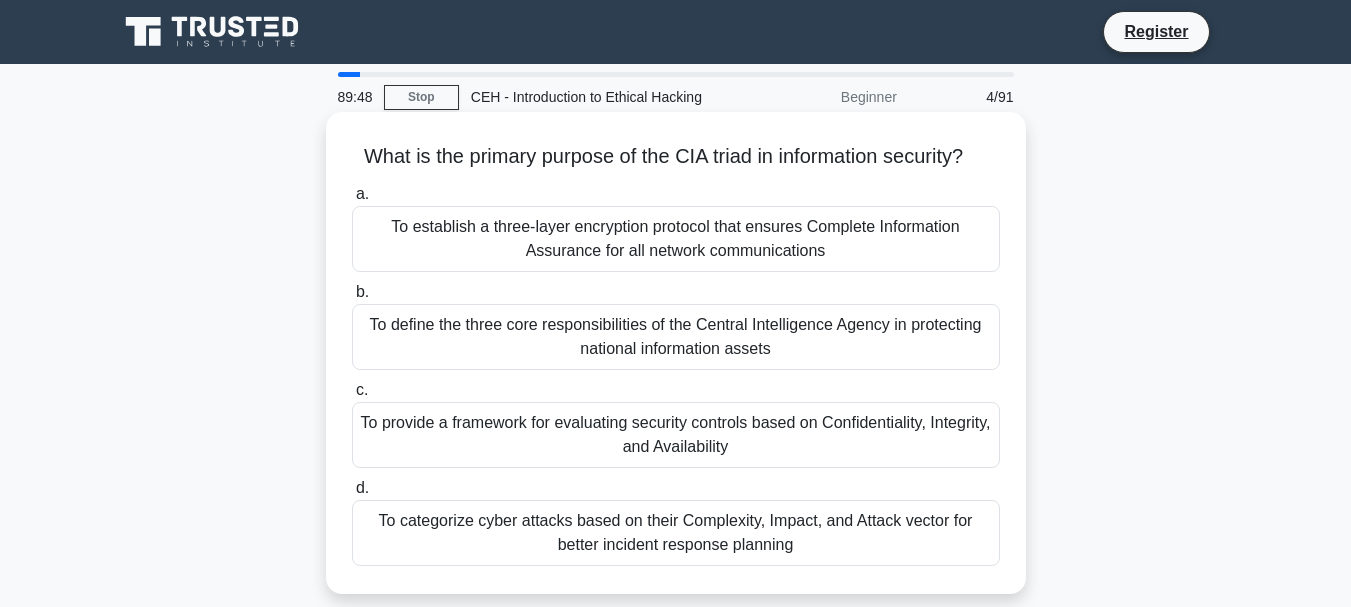 click on "To provide a framework for evaluating security controls based on Confidentiality, Integrity, and Availability" at bounding box center [676, 435] 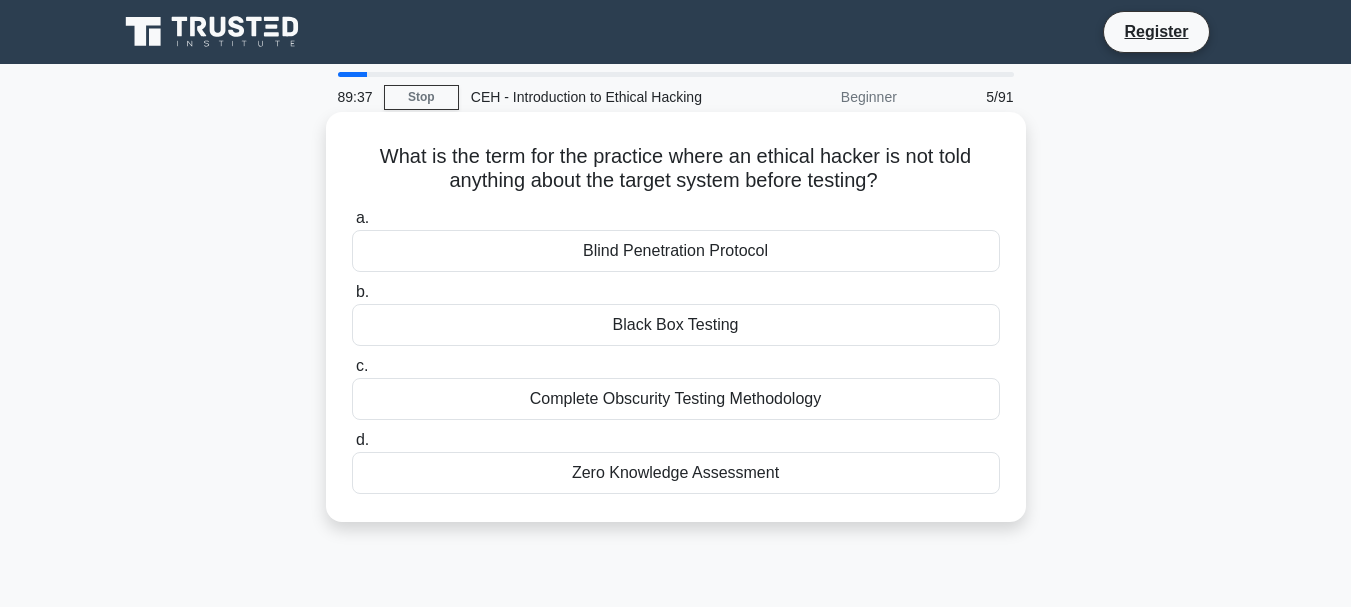 click on "Black Box Testing" at bounding box center [676, 325] 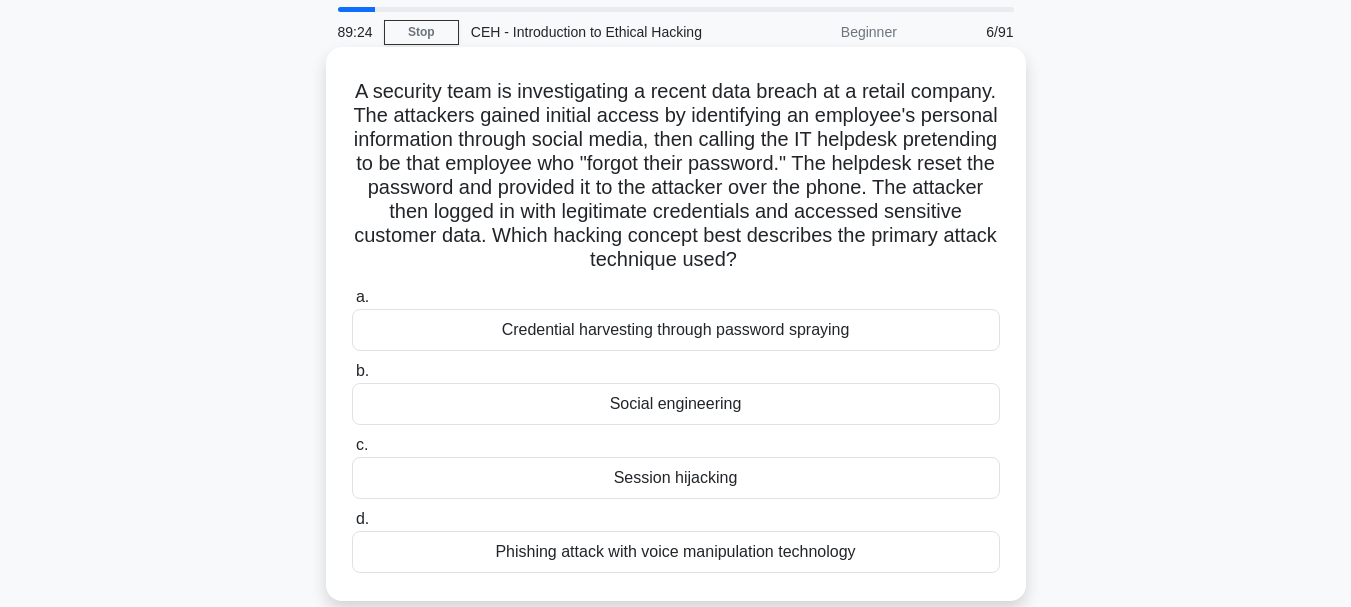scroll, scrollTop: 100, scrollLeft: 0, axis: vertical 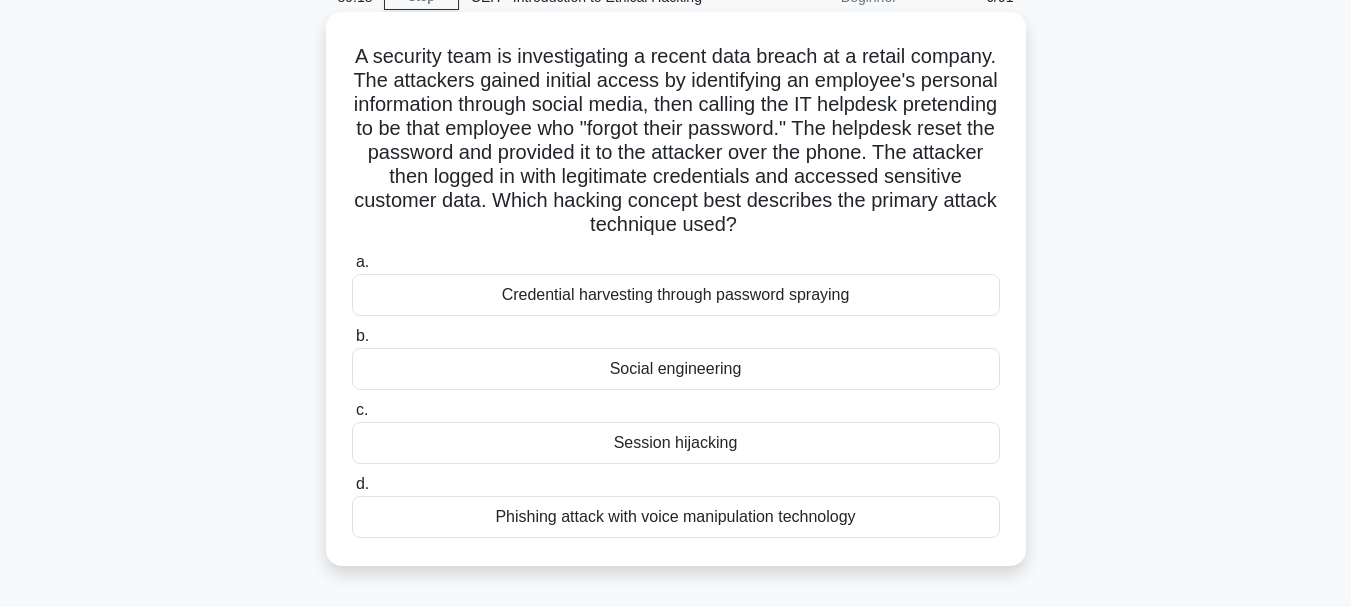 click on "Social engineering" at bounding box center [676, 369] 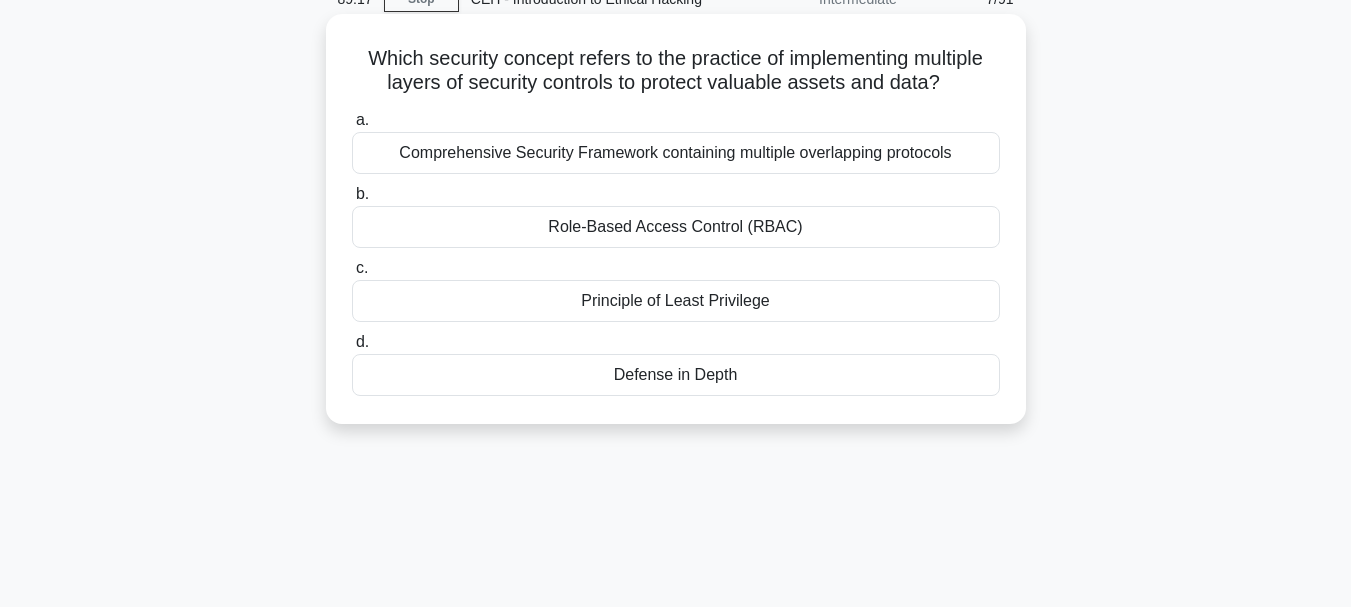 scroll, scrollTop: 0, scrollLeft: 0, axis: both 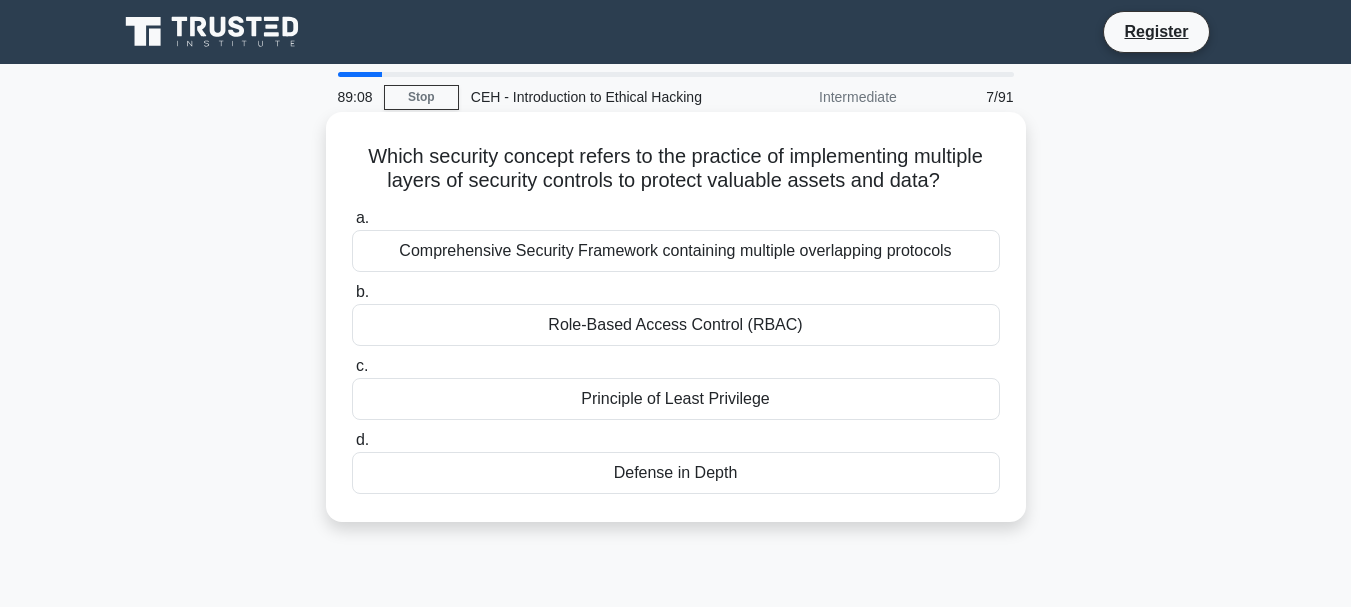 click on "Defense in Depth" at bounding box center (676, 473) 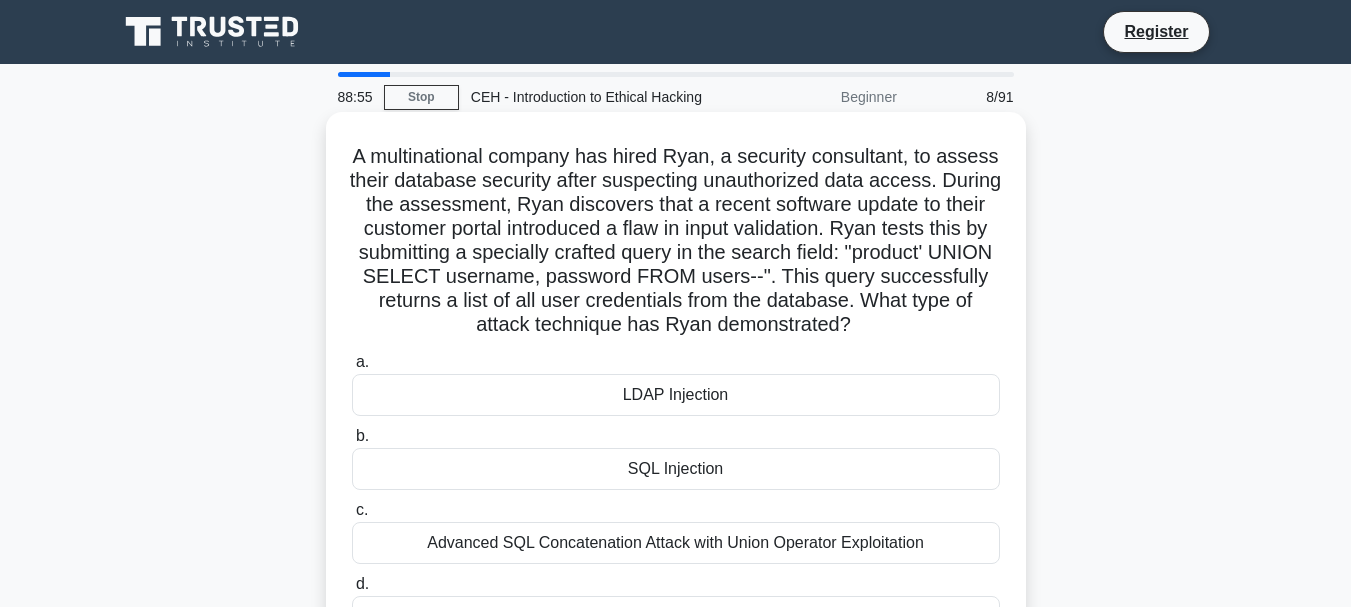 scroll, scrollTop: 200, scrollLeft: 0, axis: vertical 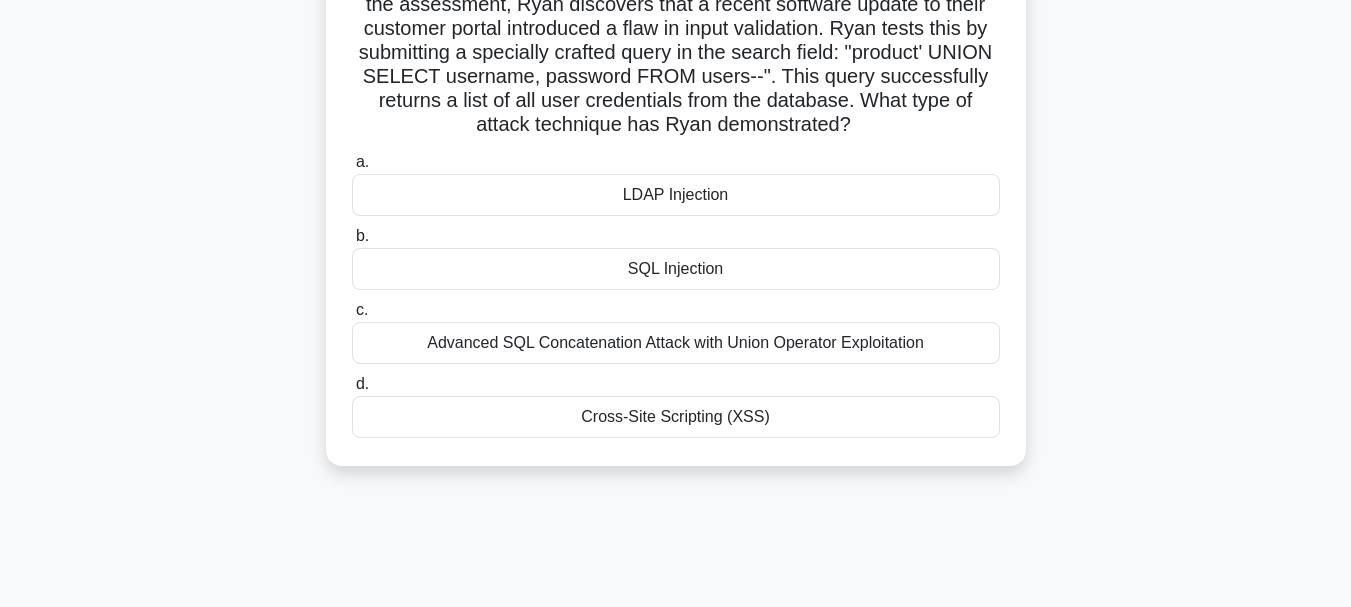 click on "SQL Injection" at bounding box center [676, 269] 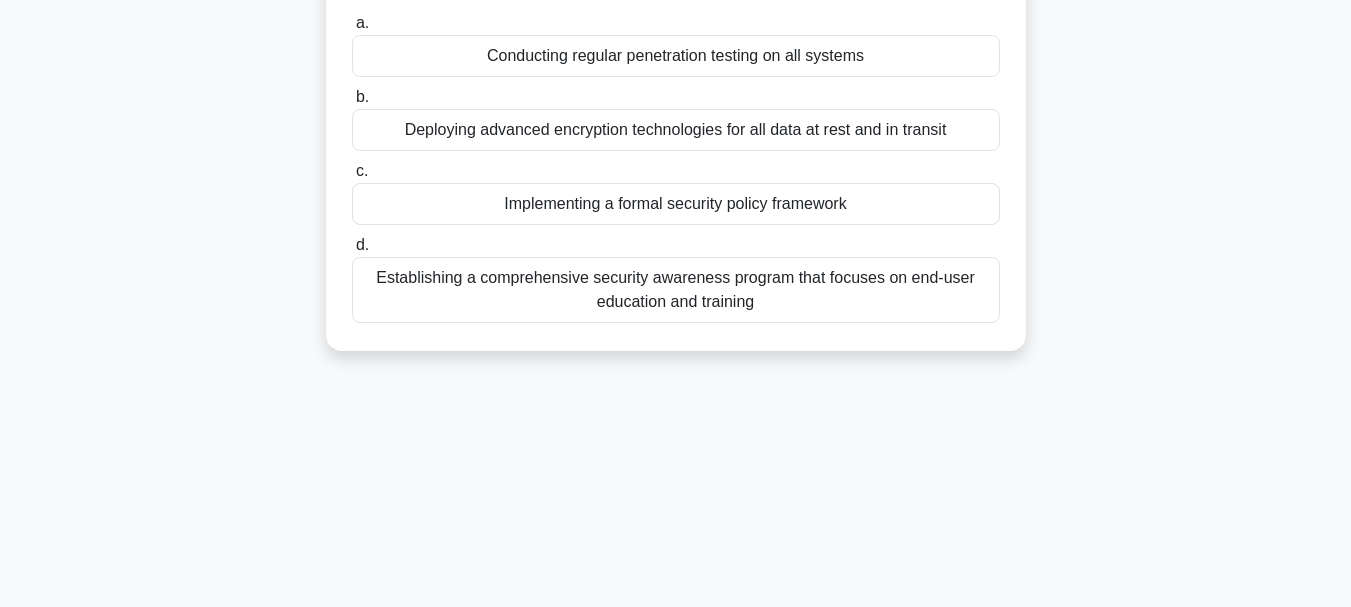 scroll, scrollTop: 0, scrollLeft: 0, axis: both 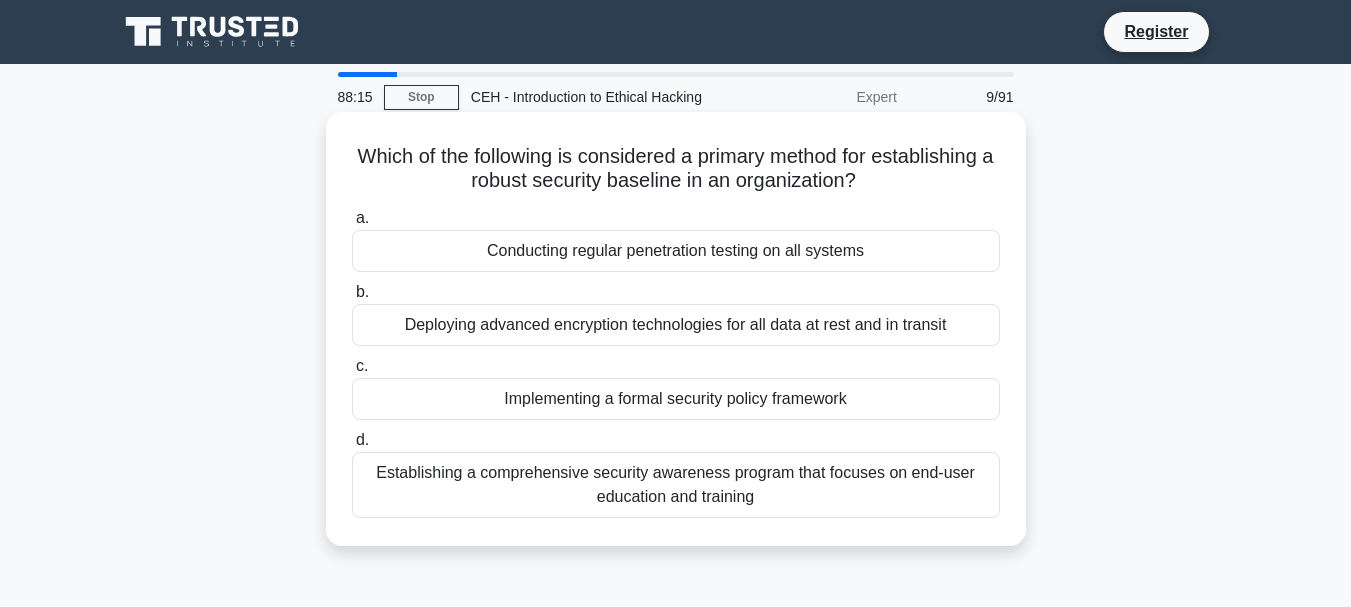 click on "Establishing a comprehensive security awareness program that focuses on end-user education and training" at bounding box center (676, 485) 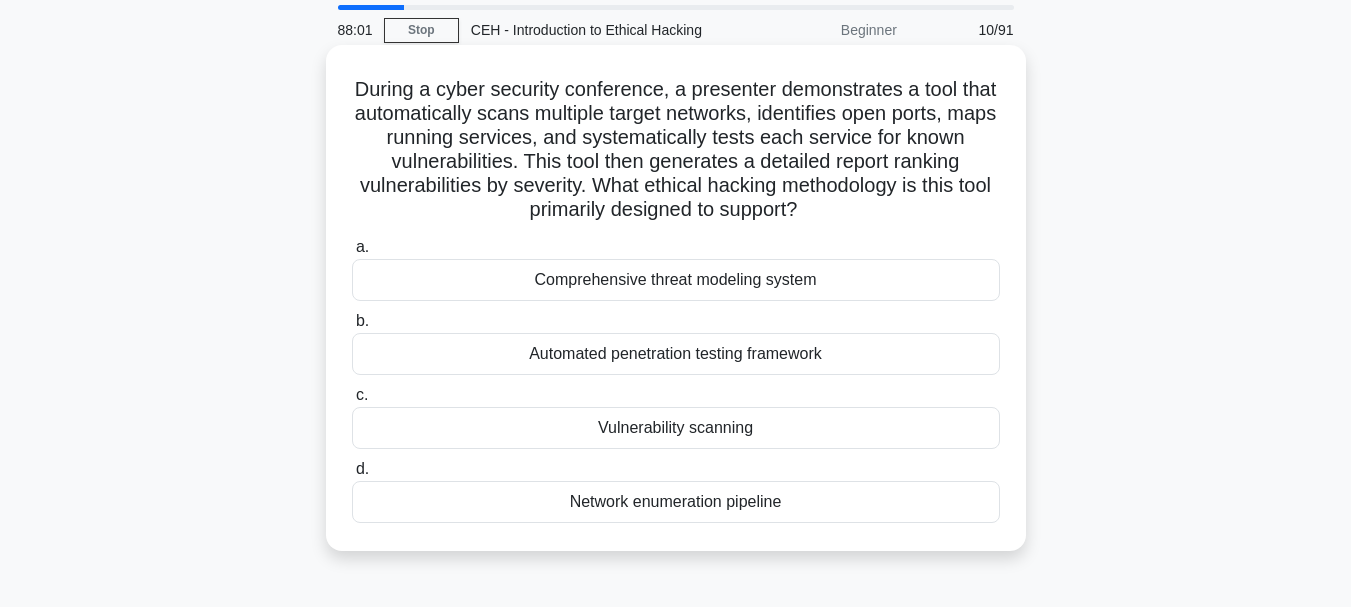 scroll, scrollTop: 100, scrollLeft: 0, axis: vertical 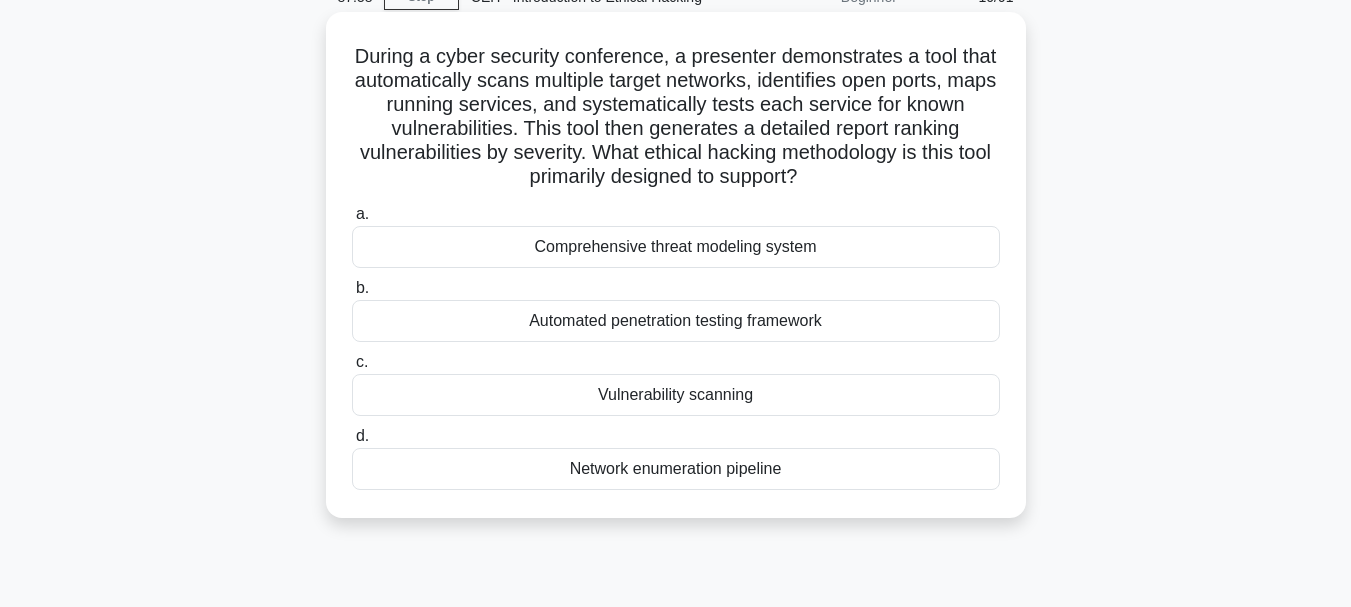 click on "Vulnerability scanning" at bounding box center [676, 395] 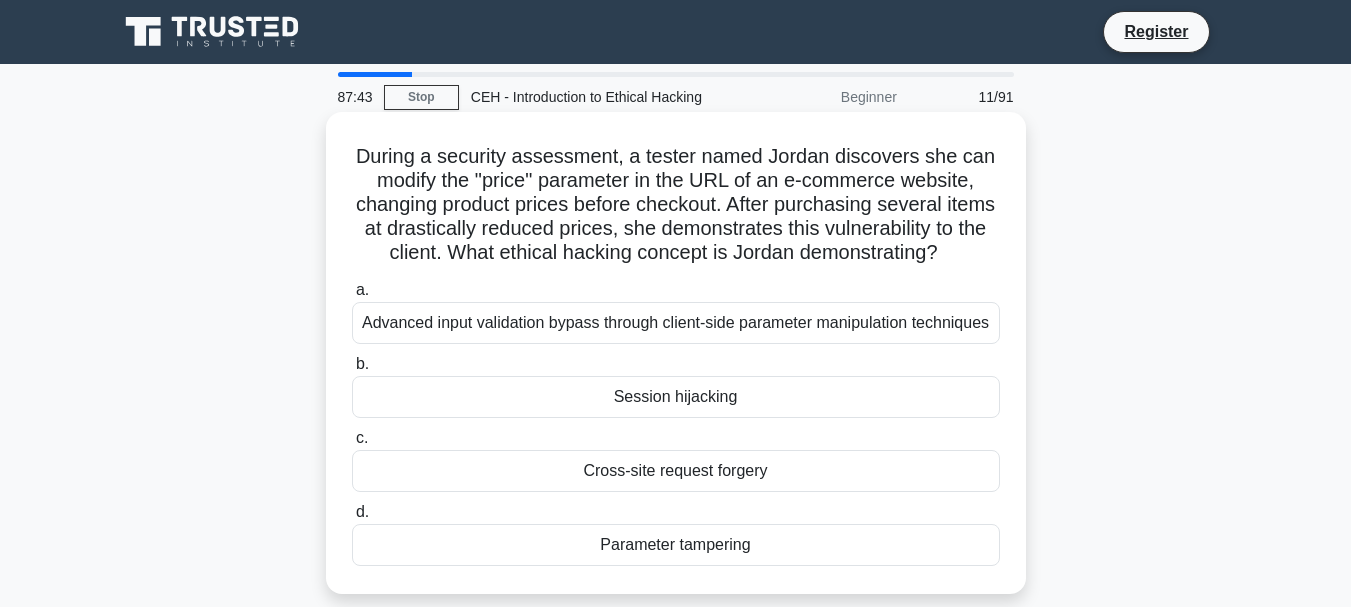 scroll, scrollTop: 100, scrollLeft: 0, axis: vertical 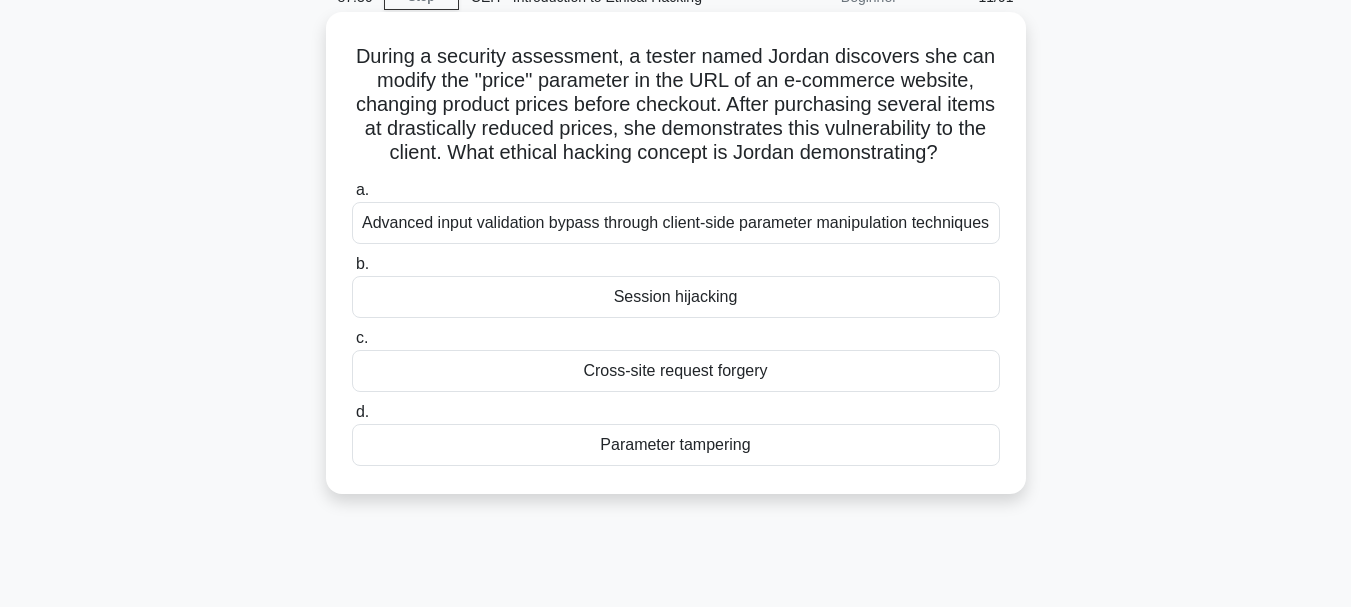 click on "Parameter tampering" at bounding box center (676, 445) 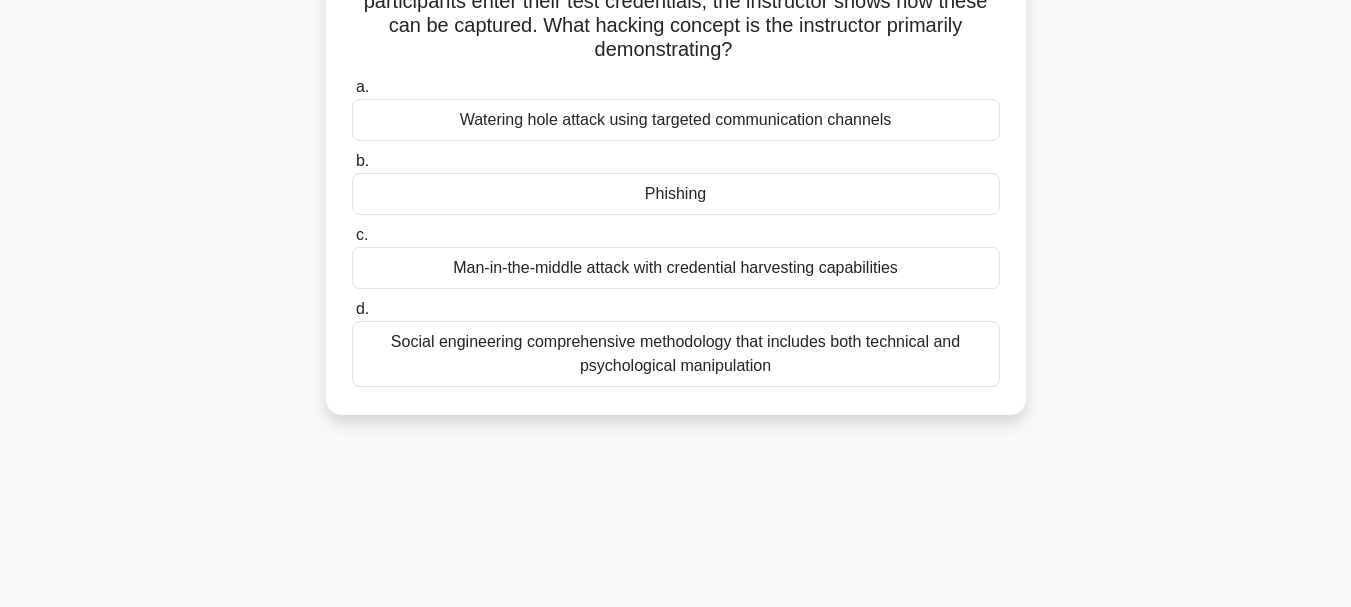 scroll, scrollTop: 300, scrollLeft: 0, axis: vertical 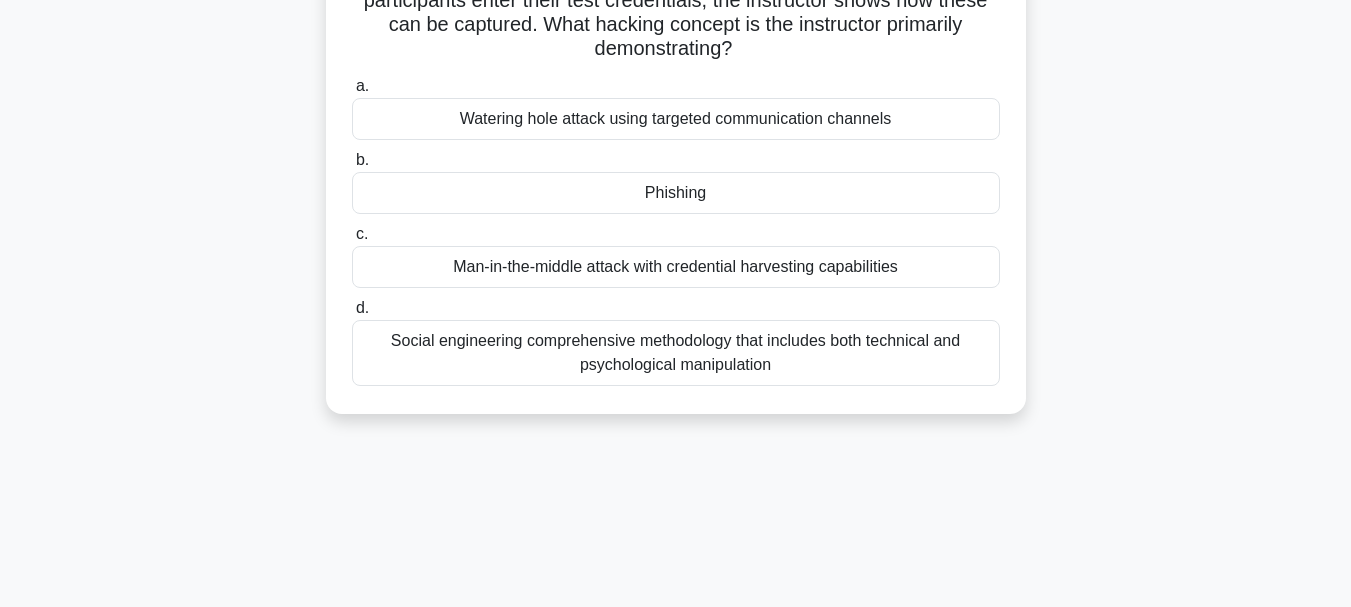 click on "Phishing" at bounding box center [676, 193] 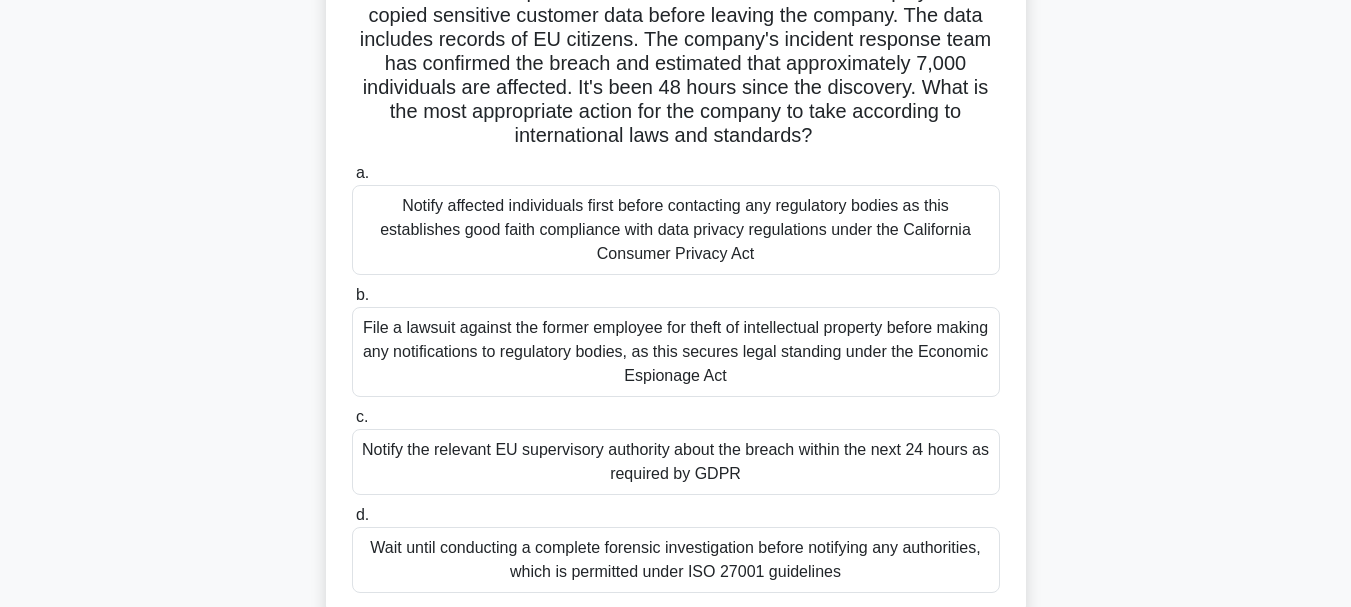 scroll, scrollTop: 200, scrollLeft: 0, axis: vertical 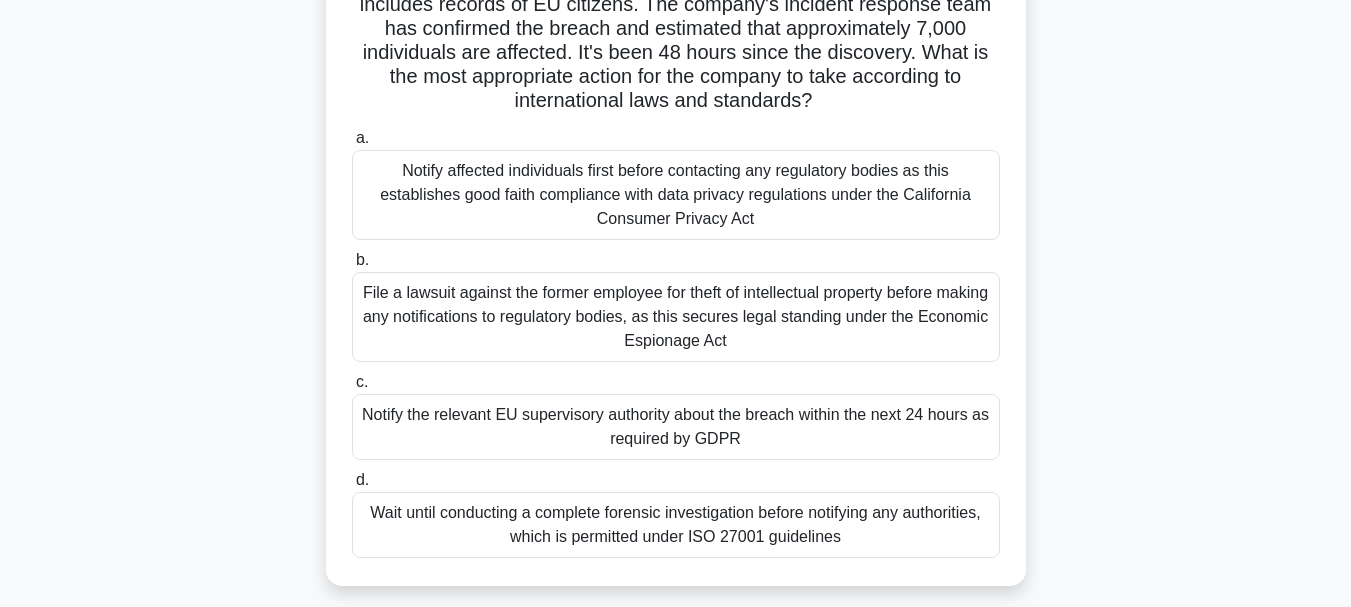 click on "Notify the relevant EU supervisory authority about the breach within the next 24 hours as required by GDPR" at bounding box center (676, 427) 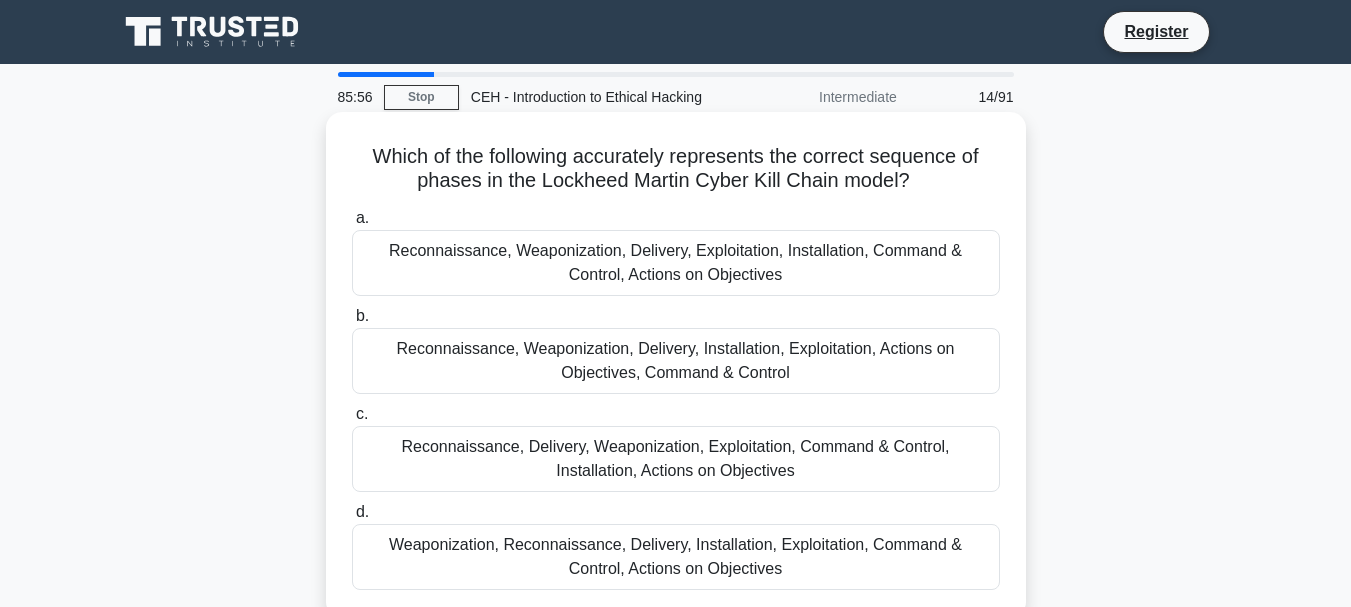 scroll, scrollTop: 100, scrollLeft: 0, axis: vertical 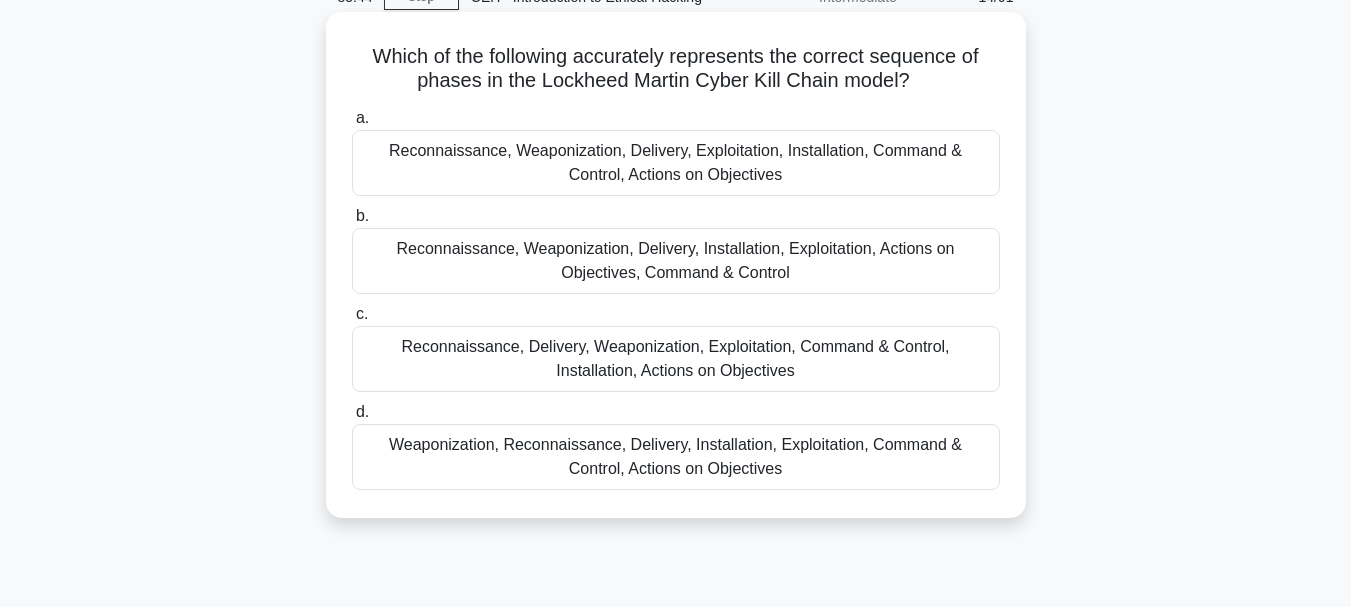 click on "Reconnaissance, Weaponization, Delivery, Exploitation, Installation, Command & Control, Actions on Objectives" at bounding box center (676, 163) 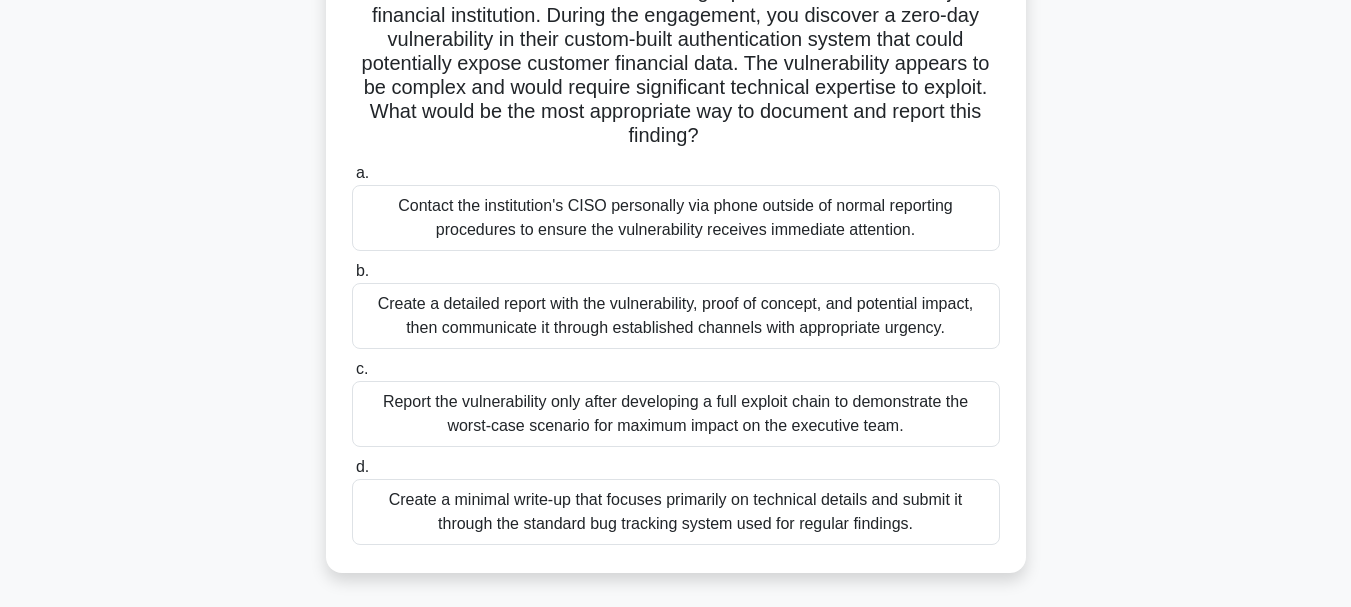 scroll, scrollTop: 200, scrollLeft: 0, axis: vertical 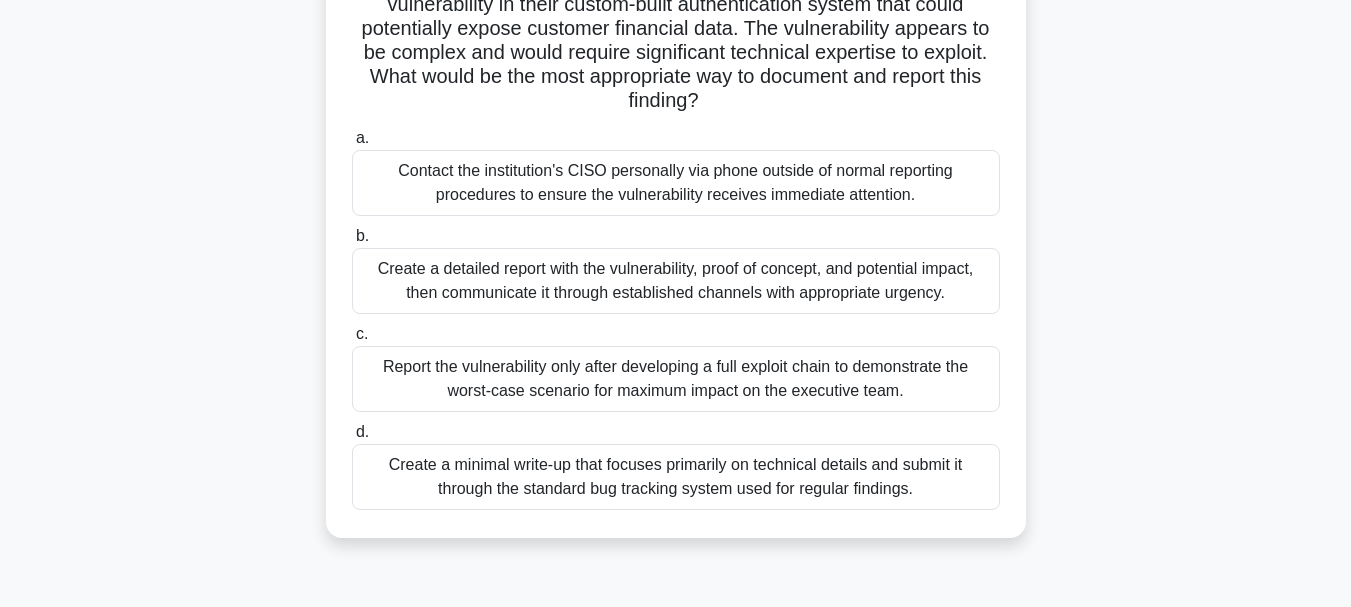 click on "Create a detailed report with the vulnerability, proof of concept, and potential impact, then communicate it through established channels with appropriate urgency." at bounding box center [676, 281] 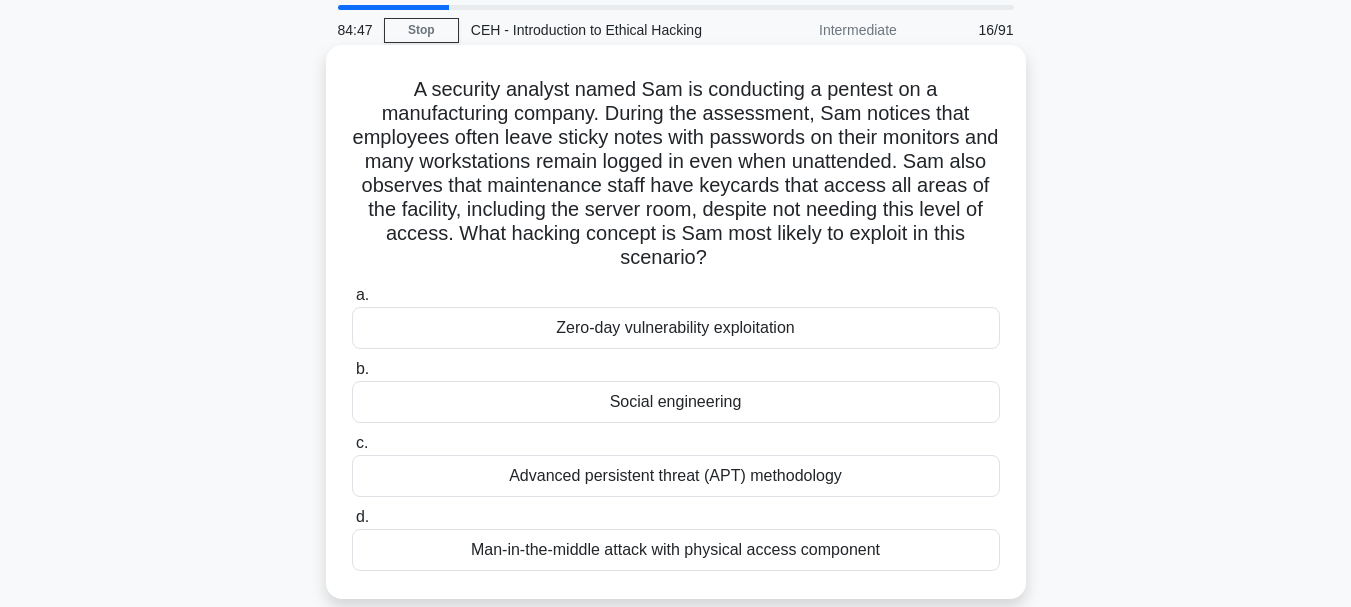 scroll, scrollTop: 100, scrollLeft: 0, axis: vertical 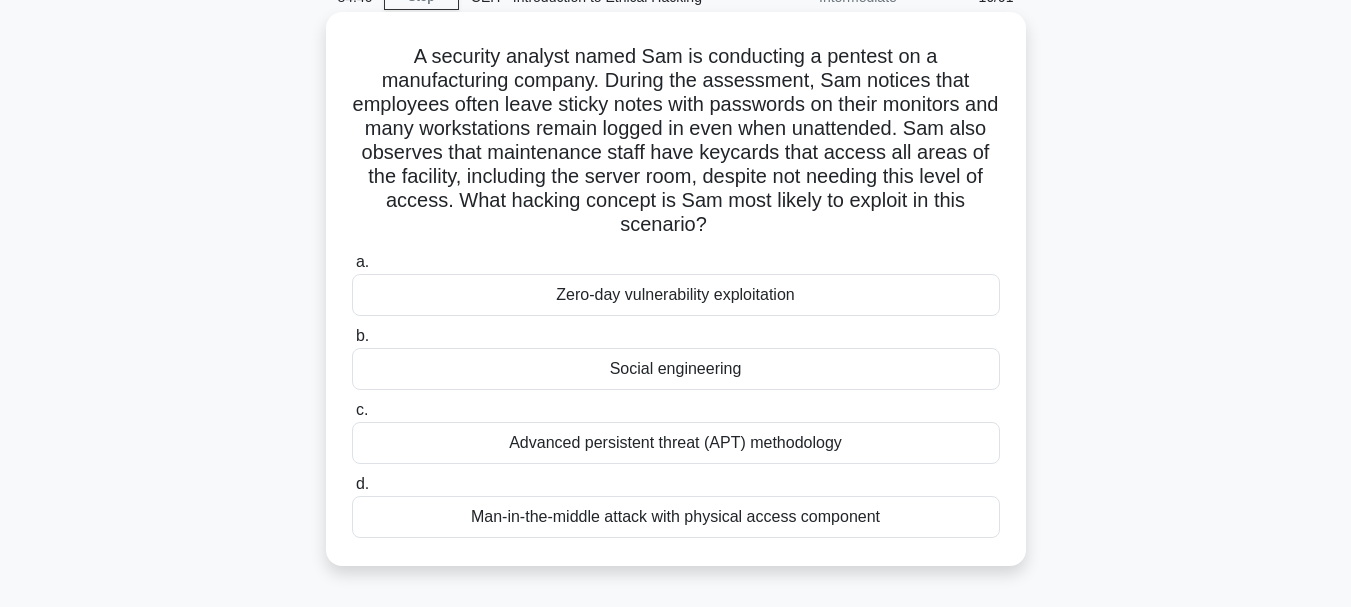 click on "Social engineering" at bounding box center (676, 369) 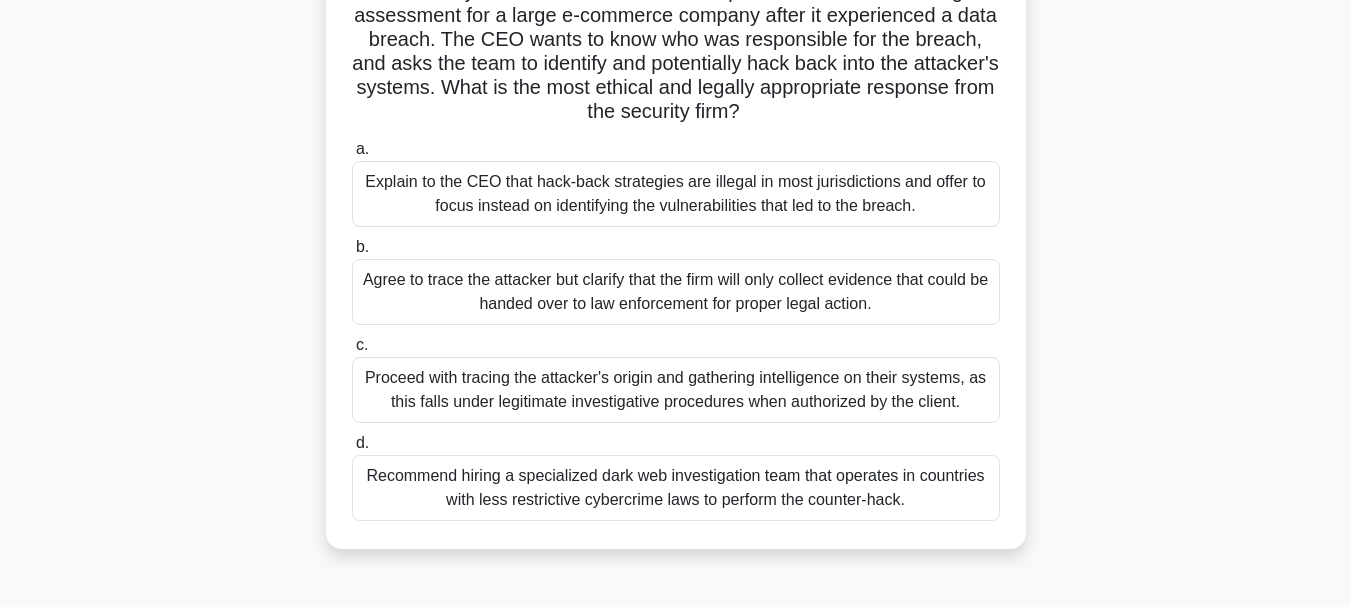 scroll, scrollTop: 200, scrollLeft: 0, axis: vertical 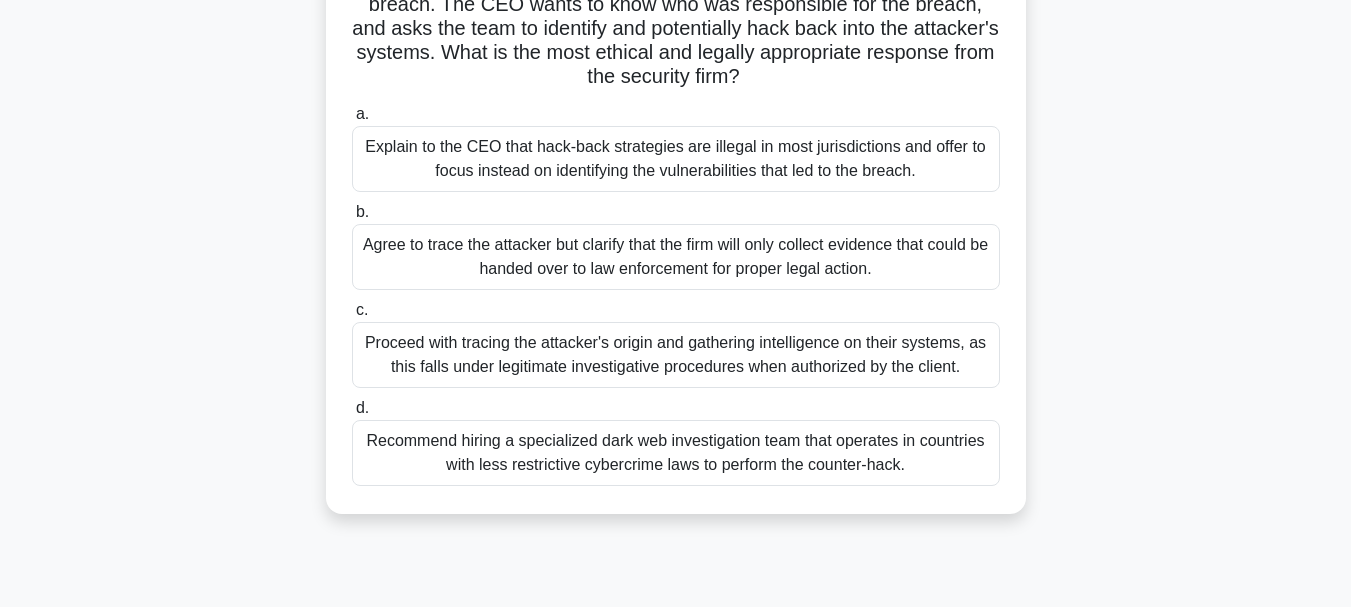click on "Explain to the CEO that hack-back strategies are illegal in most jurisdictions and offer to focus instead on identifying the vulnerabilities that led to the breach." at bounding box center (676, 159) 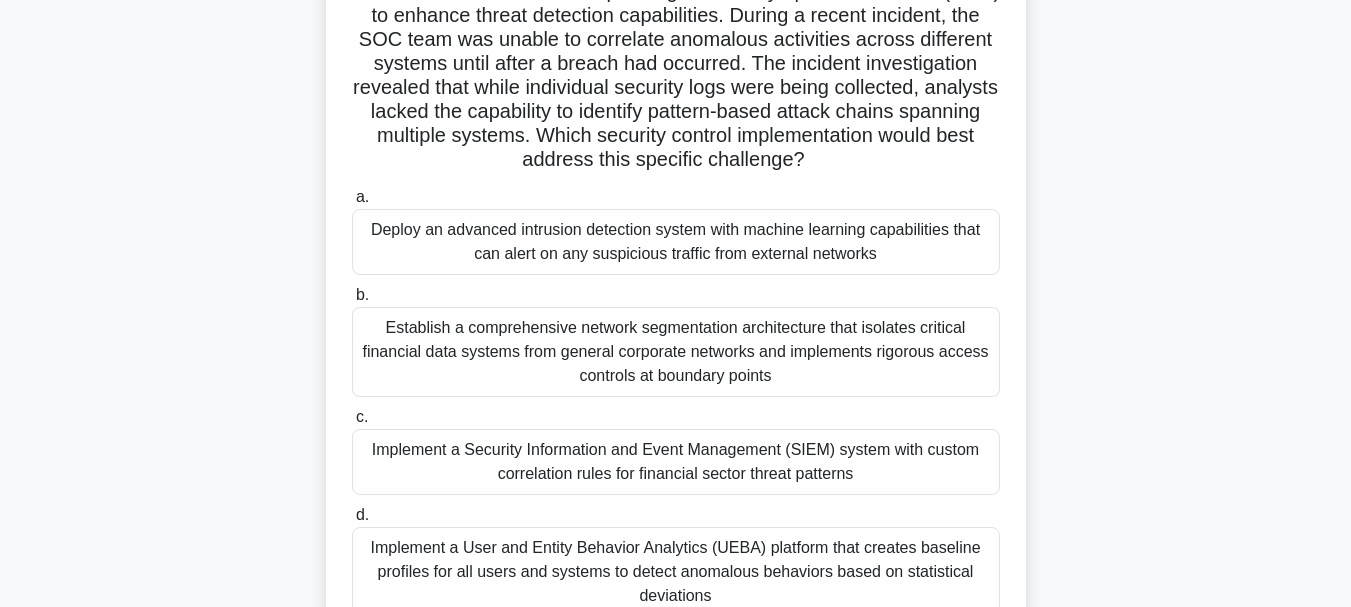 scroll, scrollTop: 200, scrollLeft: 0, axis: vertical 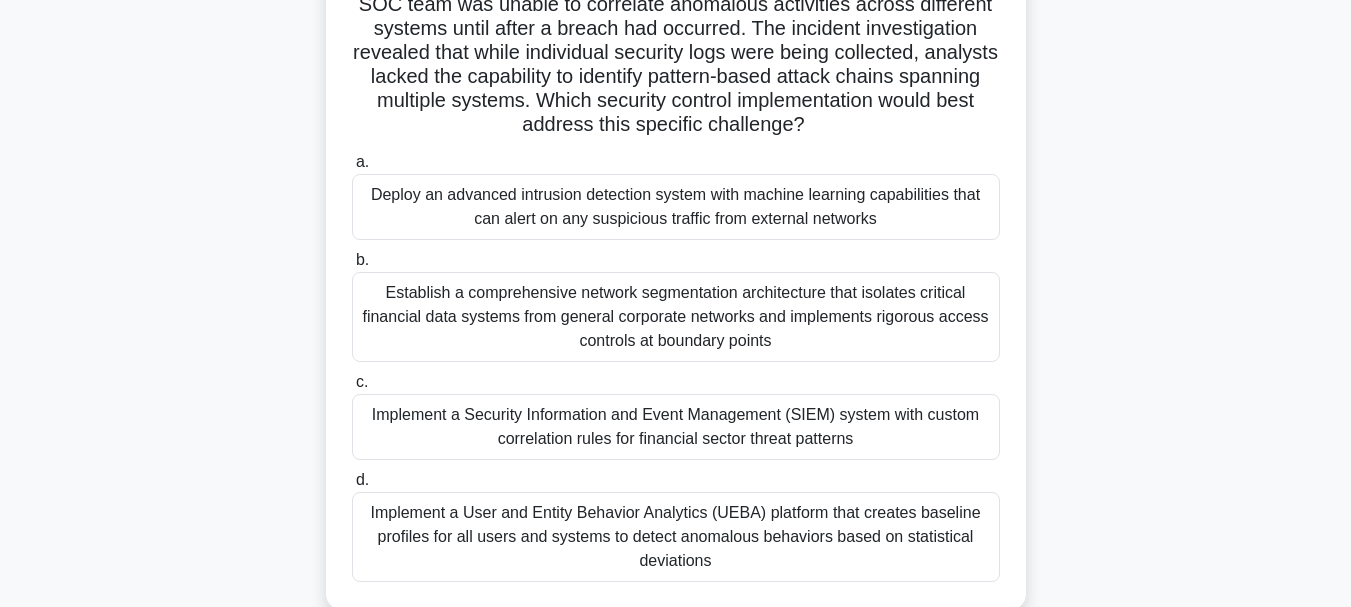 click on "Implement a Security Information and Event Management (SIEM) system with custom correlation rules for financial sector threat patterns" at bounding box center [676, 427] 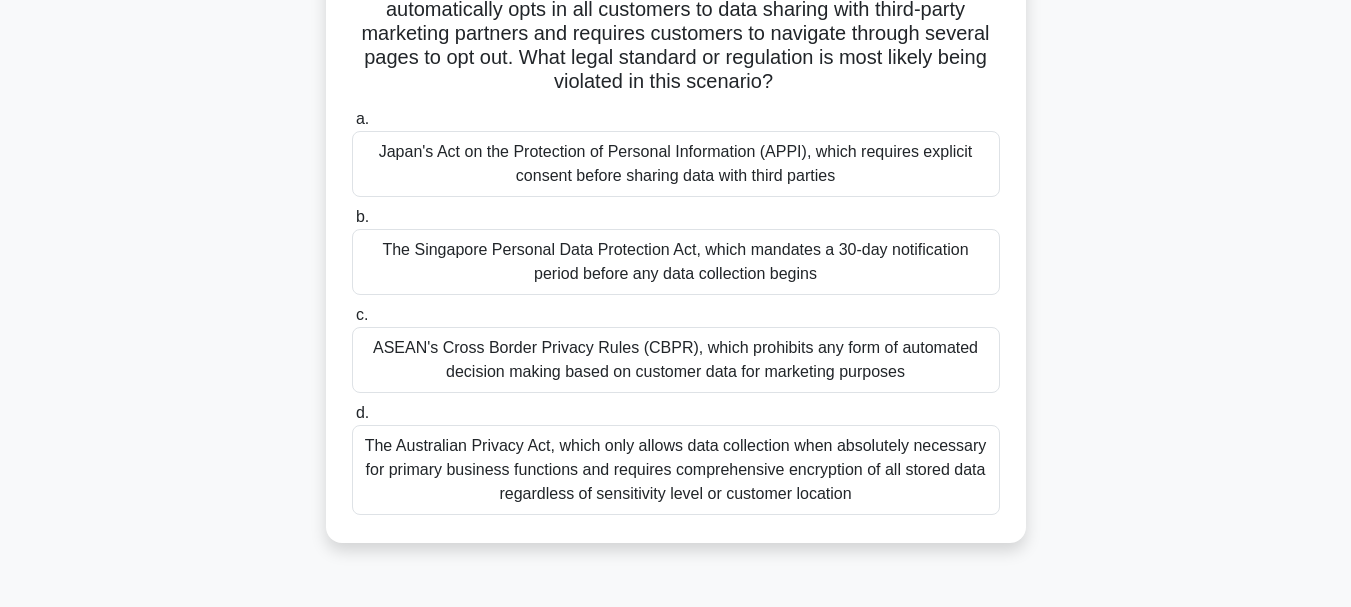 scroll, scrollTop: 300, scrollLeft: 0, axis: vertical 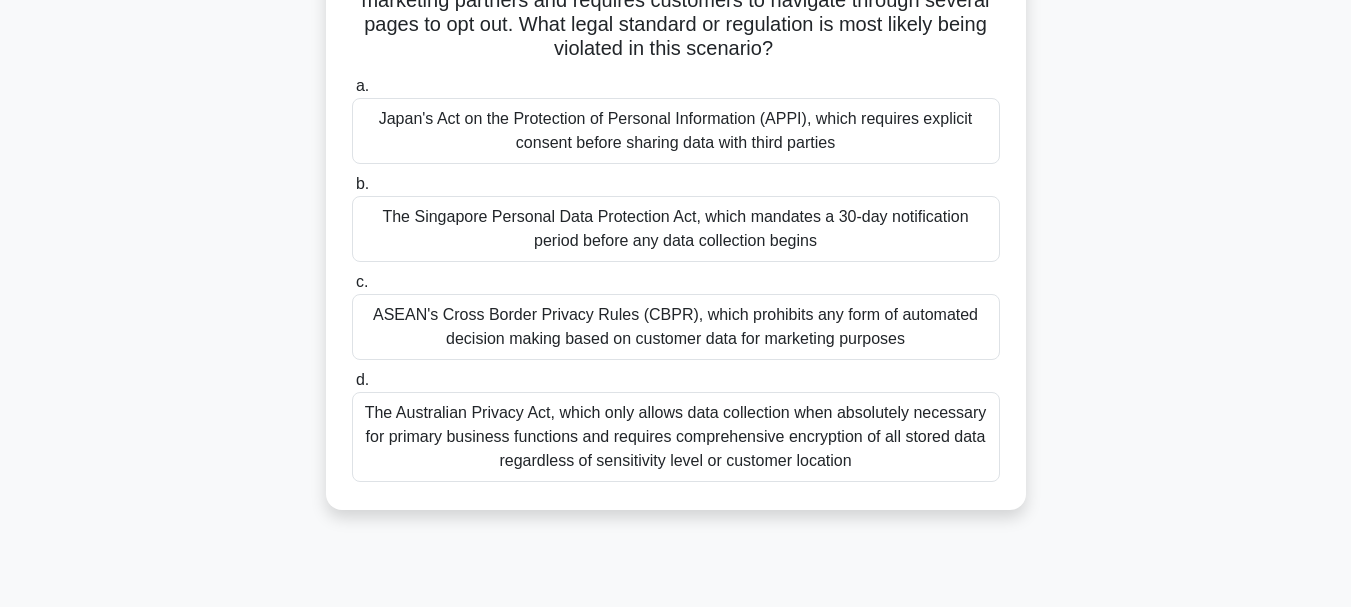 click on "ASEAN's Cross Border Privacy Rules (CBPR), which prohibits any form of automated decision making based on customer data for marketing purposes" at bounding box center (676, 327) 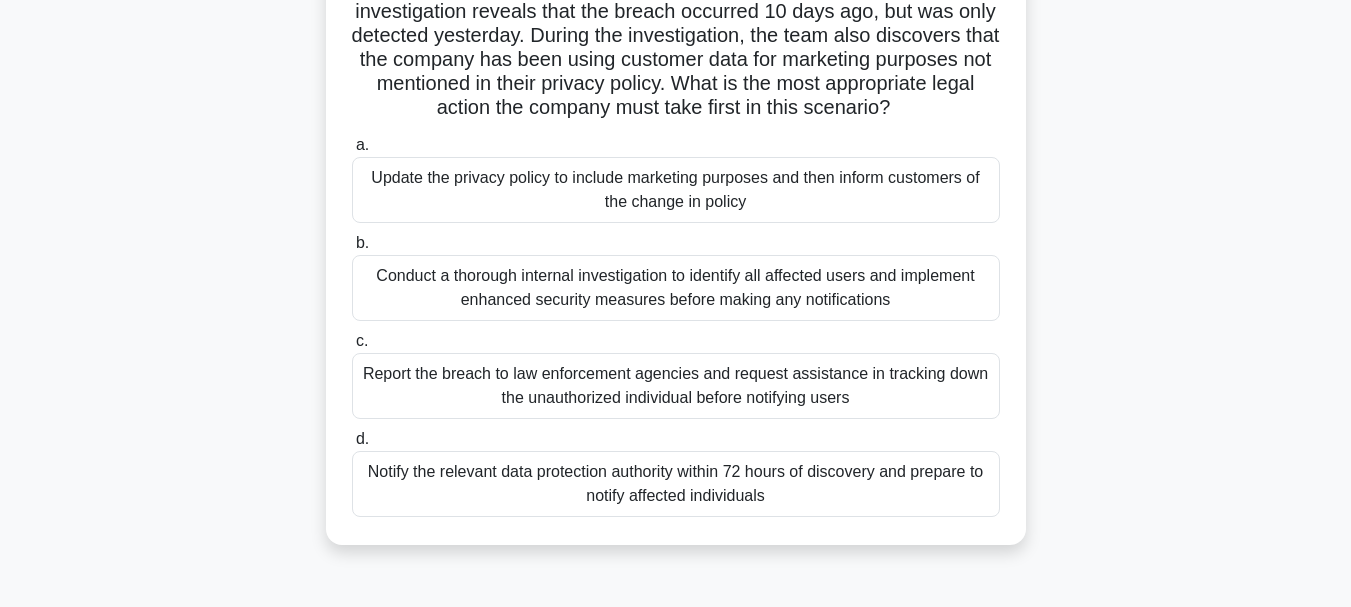 scroll, scrollTop: 300, scrollLeft: 0, axis: vertical 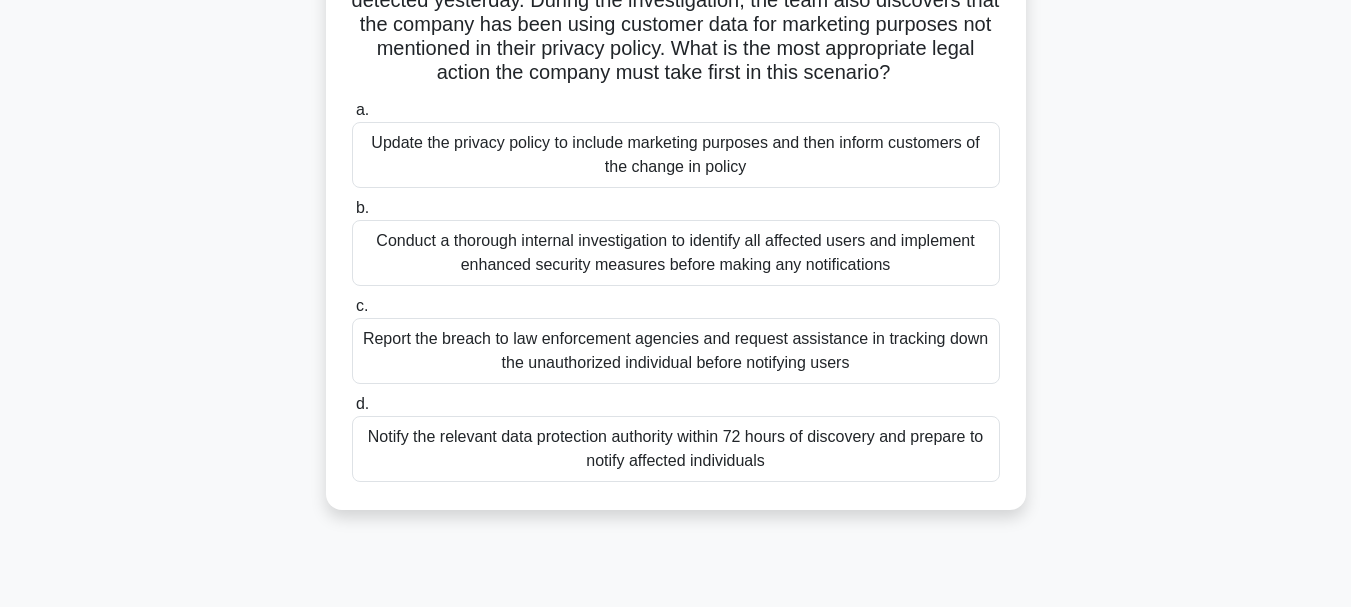 click on "Notify the relevant data protection authority within 72 hours of discovery and prepare to notify affected individuals" at bounding box center [676, 449] 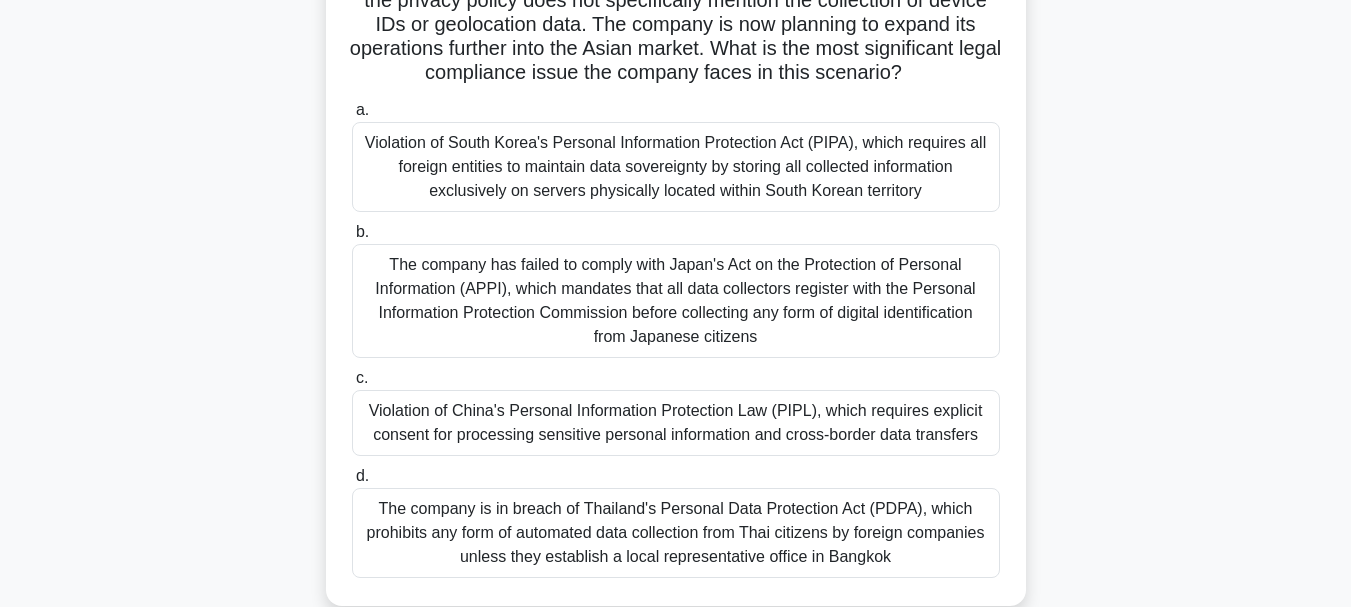 scroll, scrollTop: 400, scrollLeft: 0, axis: vertical 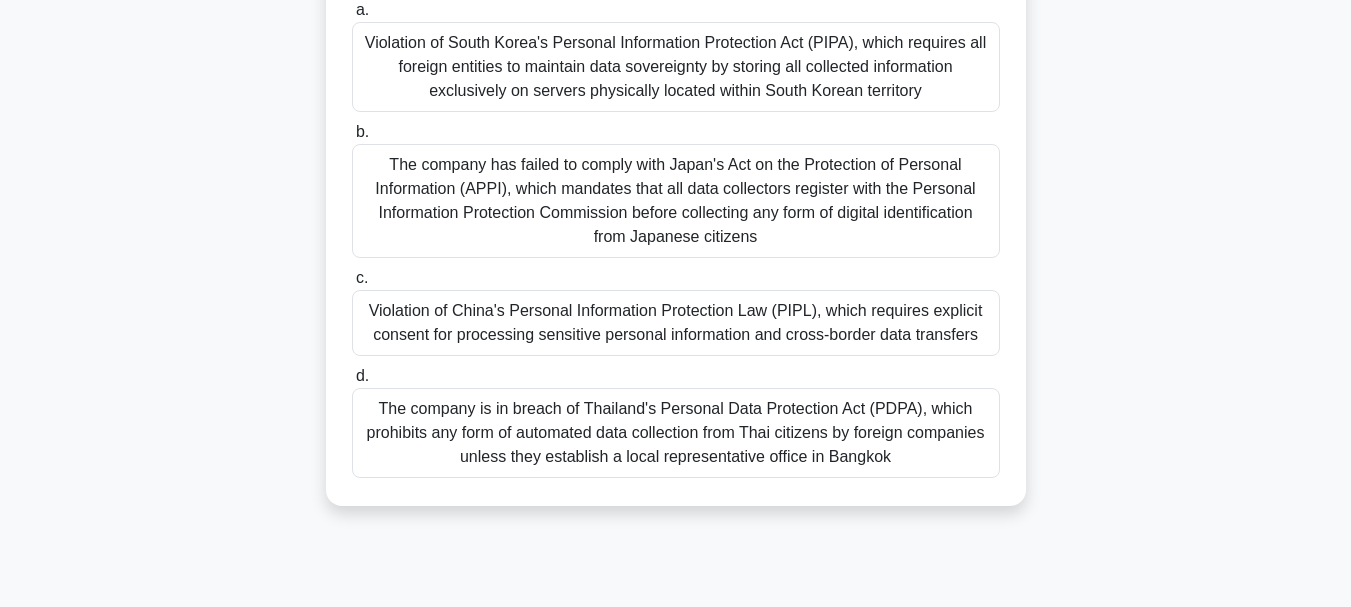 click on "Violation of China's Personal Information Protection Law (PIPL), which requires explicit consent for processing sensitive personal information and cross-border data transfers" at bounding box center (676, 323) 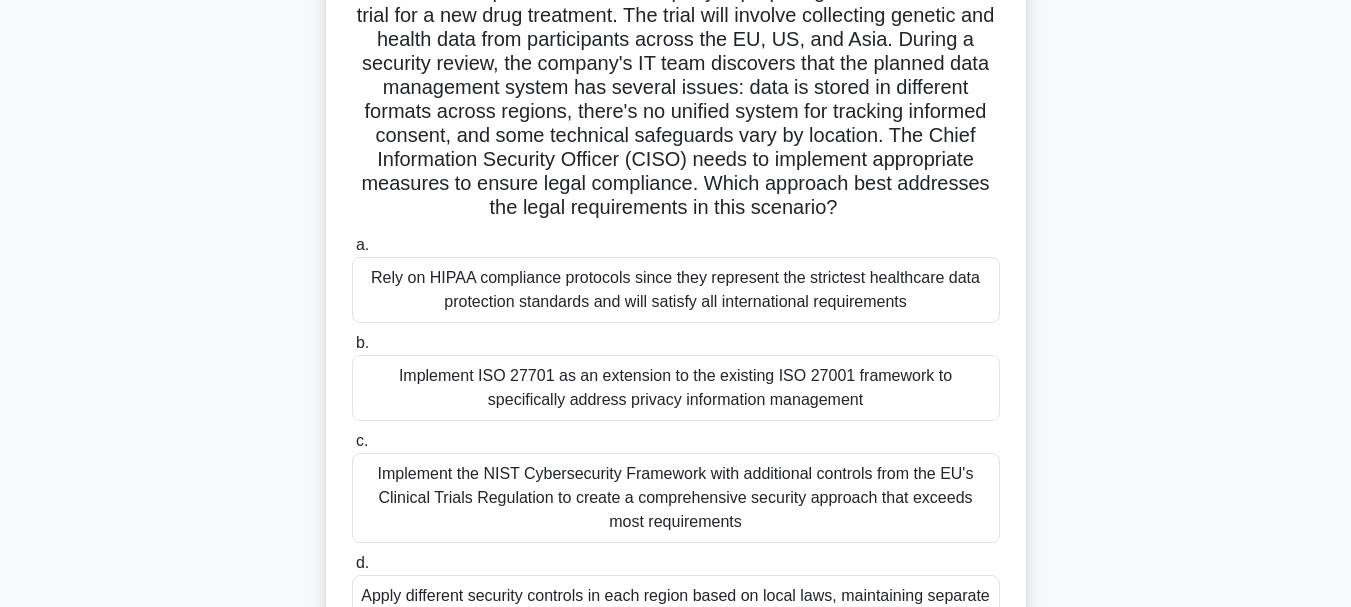 scroll, scrollTop: 200, scrollLeft: 0, axis: vertical 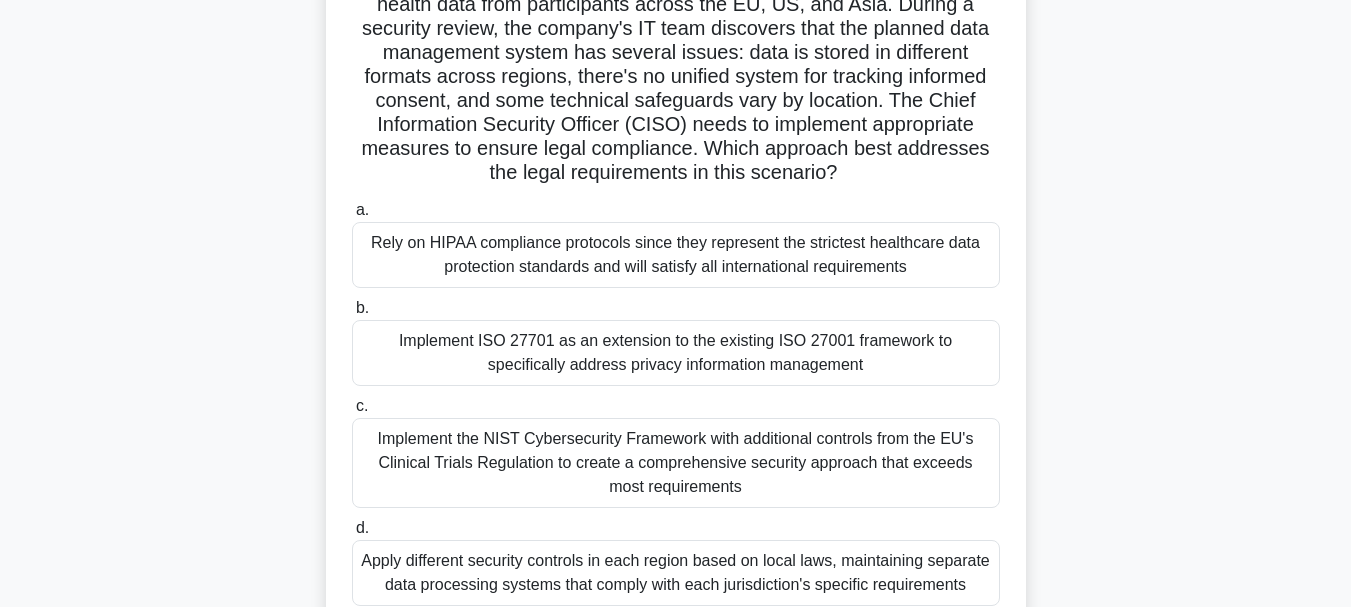 click on "Rely on HIPAA compliance protocols since they represent the strictest healthcare data protection standards and will satisfy all international requirements" at bounding box center [676, 255] 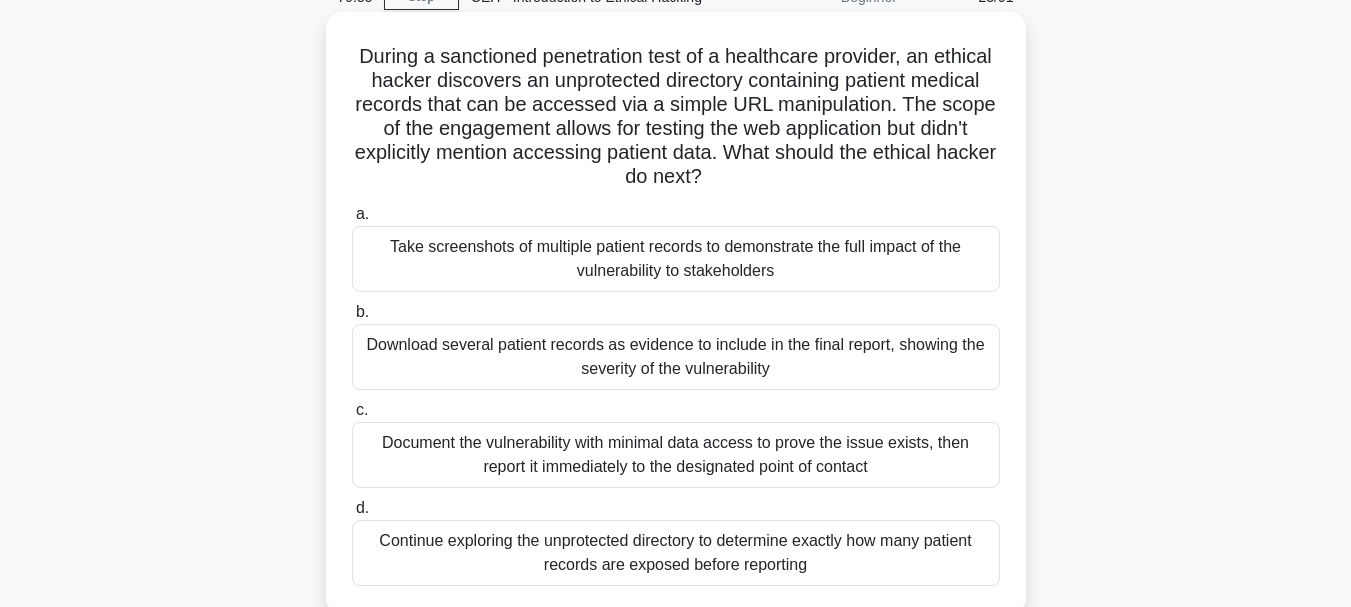 scroll, scrollTop: 200, scrollLeft: 0, axis: vertical 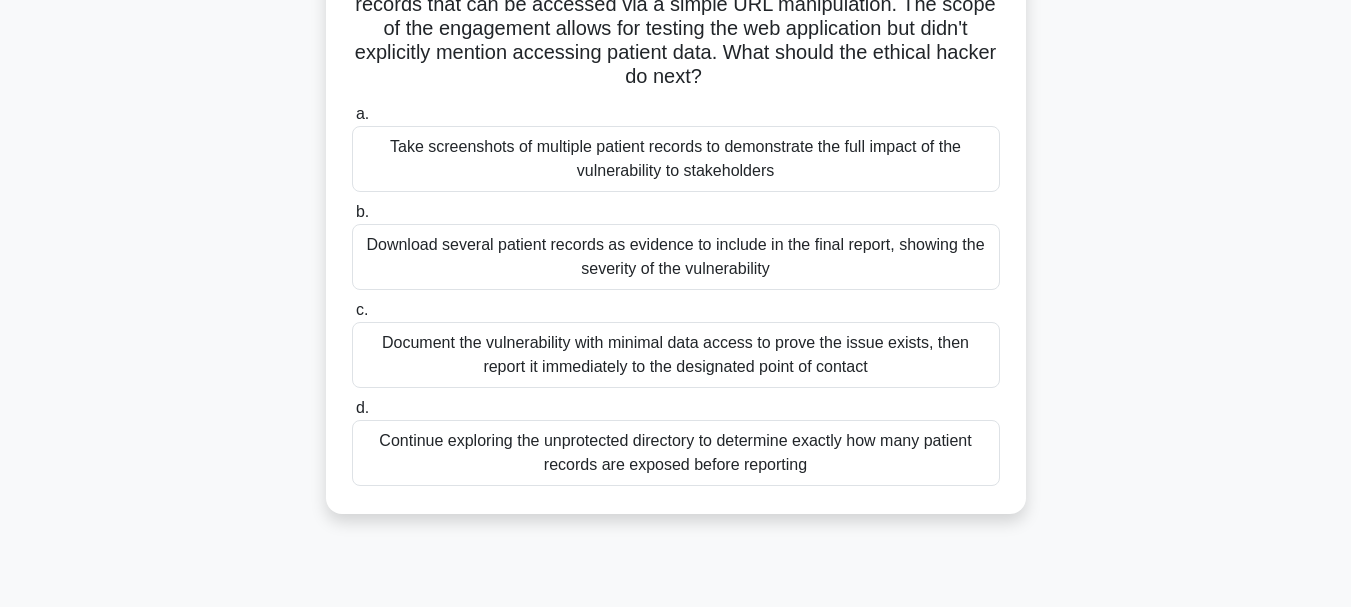 click on "Take screenshots of multiple patient records to demonstrate the full impact of the vulnerability to stakeholders" at bounding box center (676, 159) 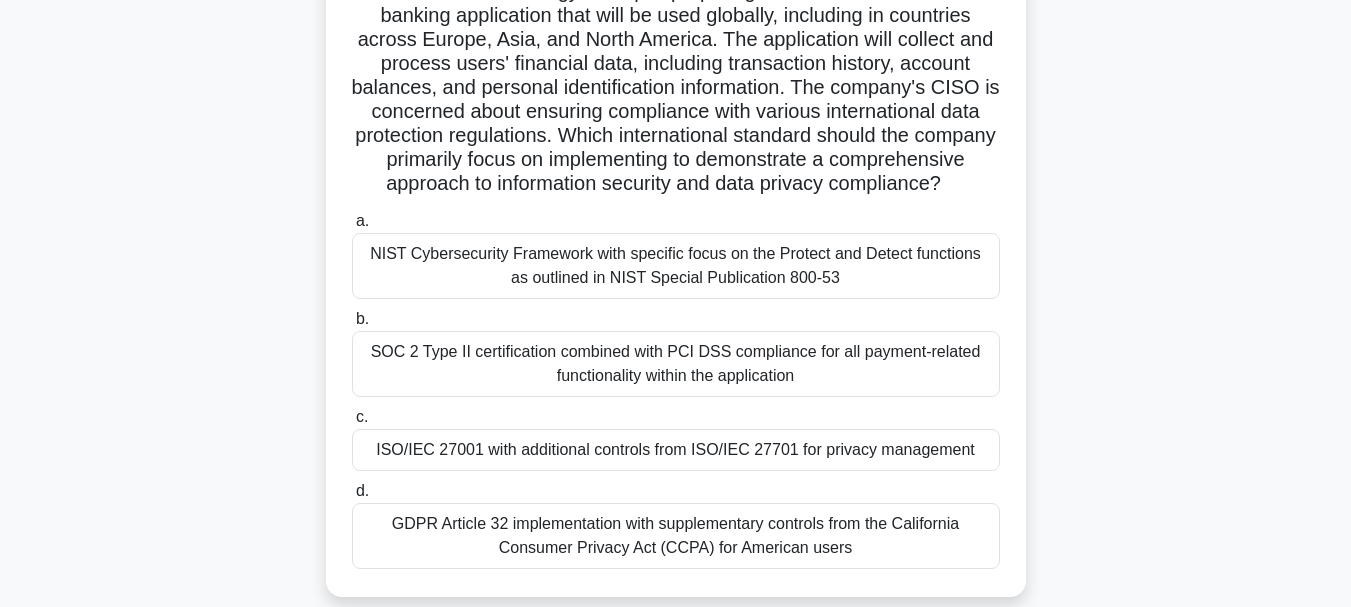 scroll, scrollTop: 200, scrollLeft: 0, axis: vertical 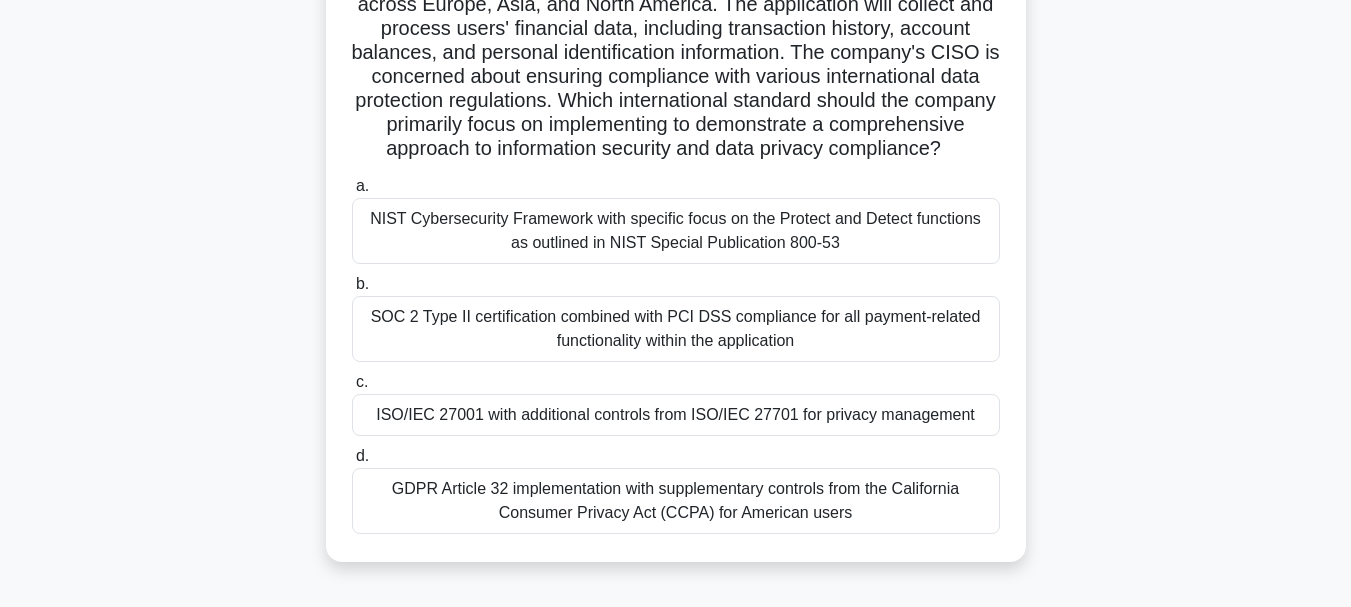click on "SOC 2 Type II certification combined with PCI DSS compliance for all payment-related functionality within the application" at bounding box center (676, 329) 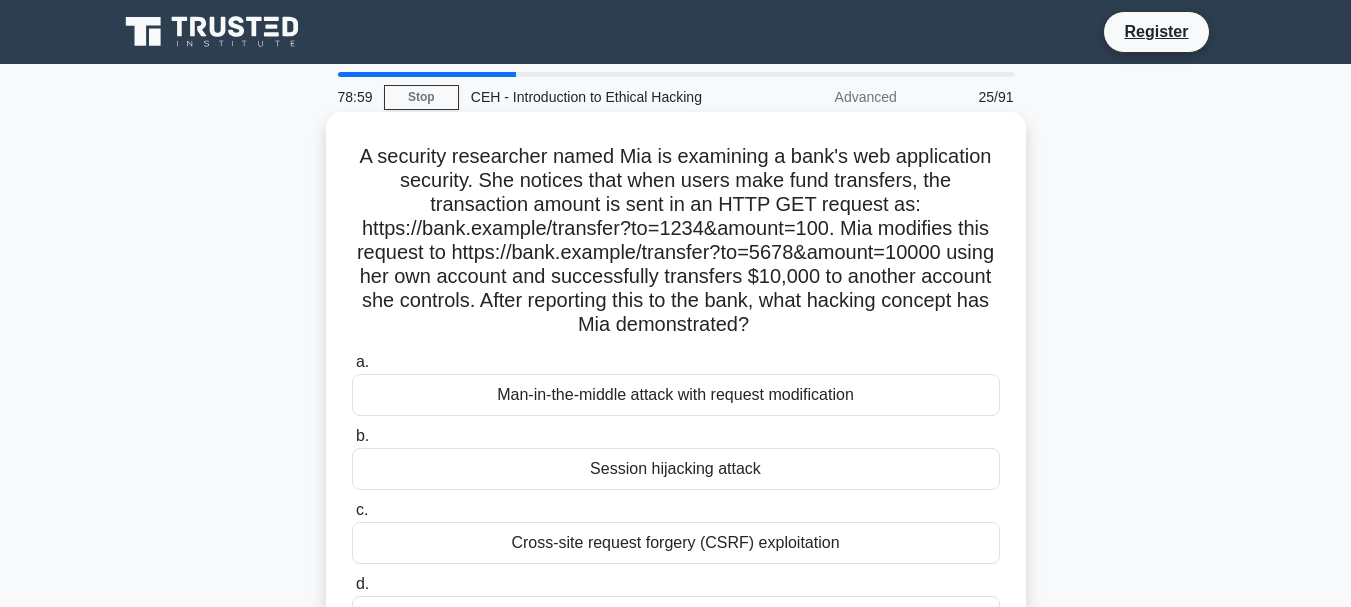 scroll, scrollTop: 100, scrollLeft: 0, axis: vertical 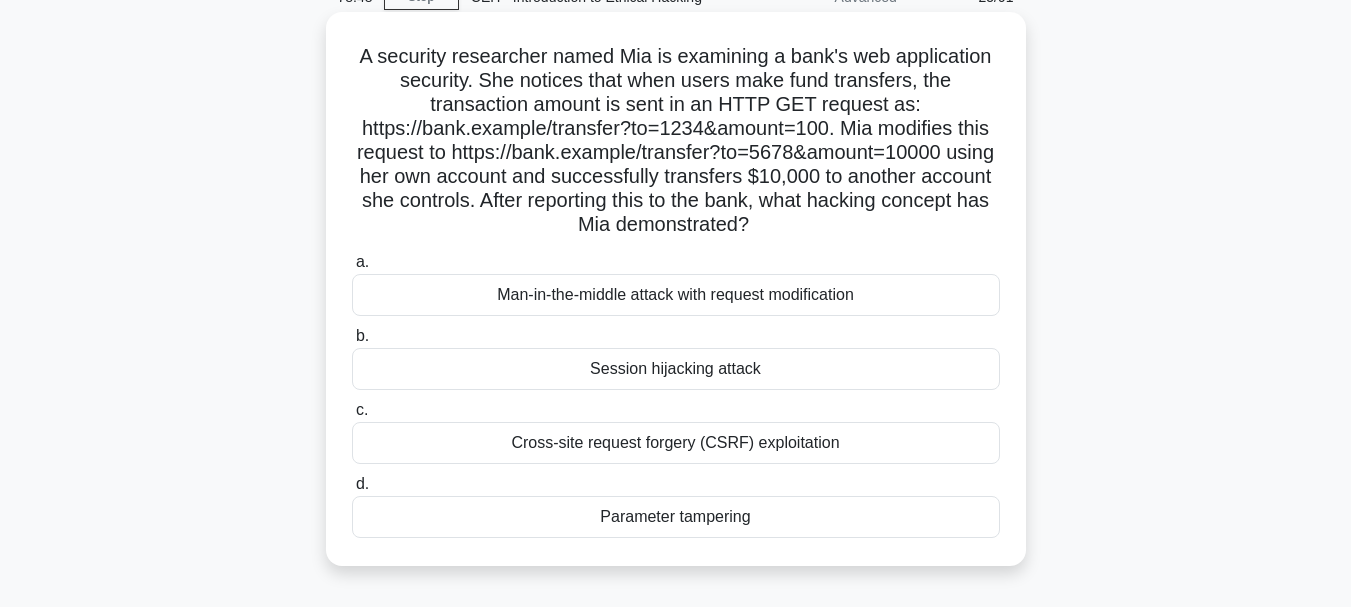 click on "Parameter tampering" at bounding box center (676, 517) 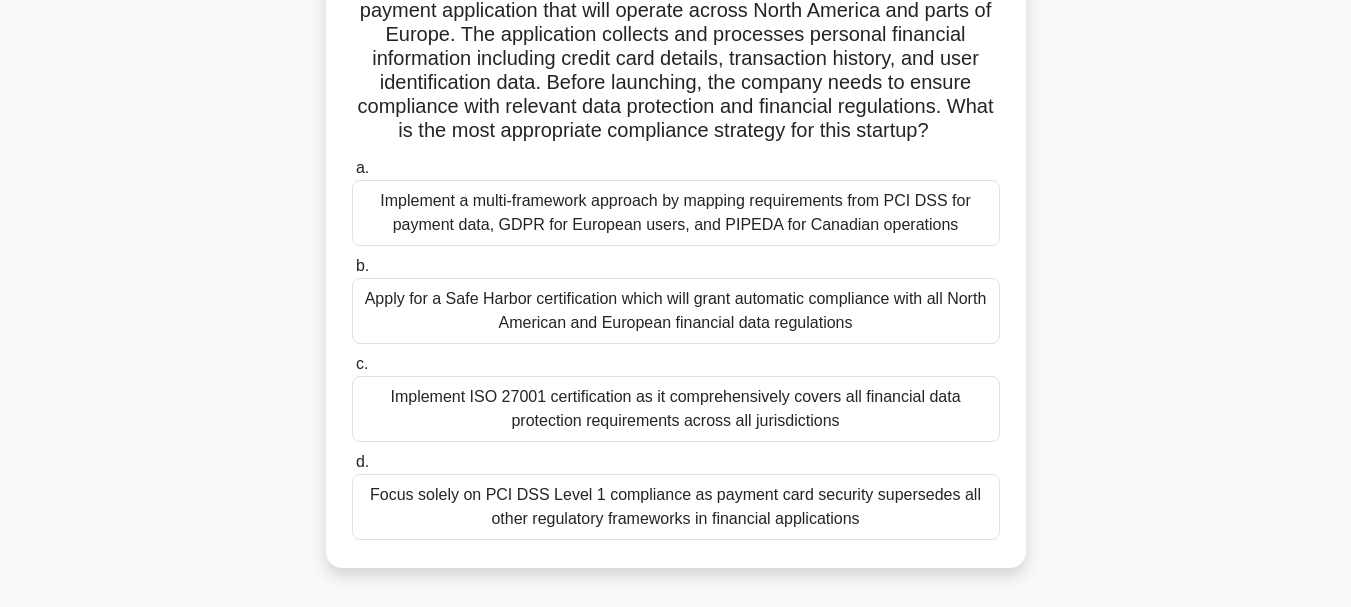 scroll, scrollTop: 200, scrollLeft: 0, axis: vertical 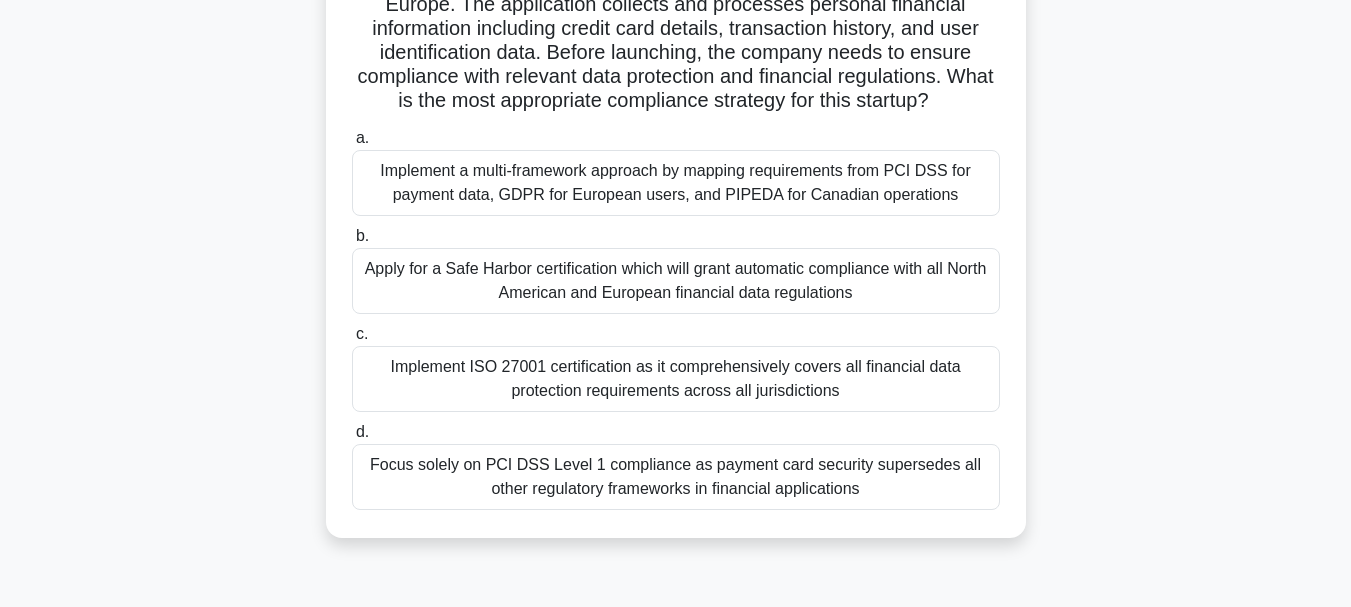 click on "Implement a multi-framework approach by mapping requirements from PCI DSS for payment data, GDPR for European users, and PIPEDA for Canadian operations" at bounding box center (676, 183) 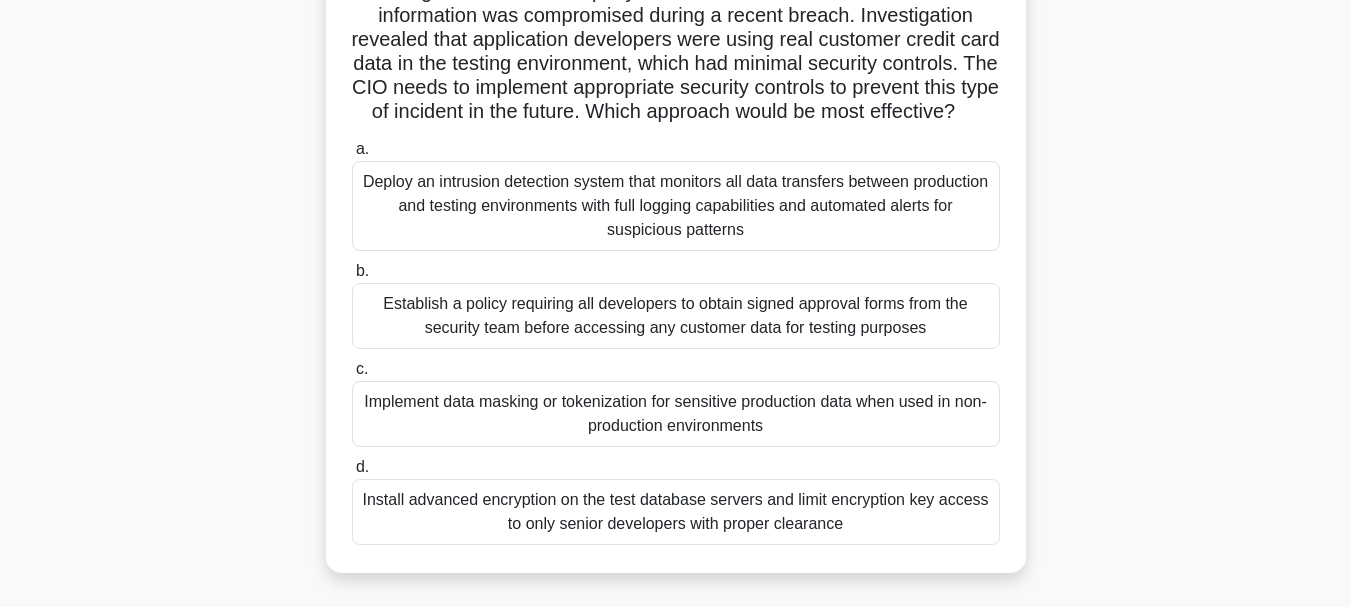 scroll, scrollTop: 300, scrollLeft: 0, axis: vertical 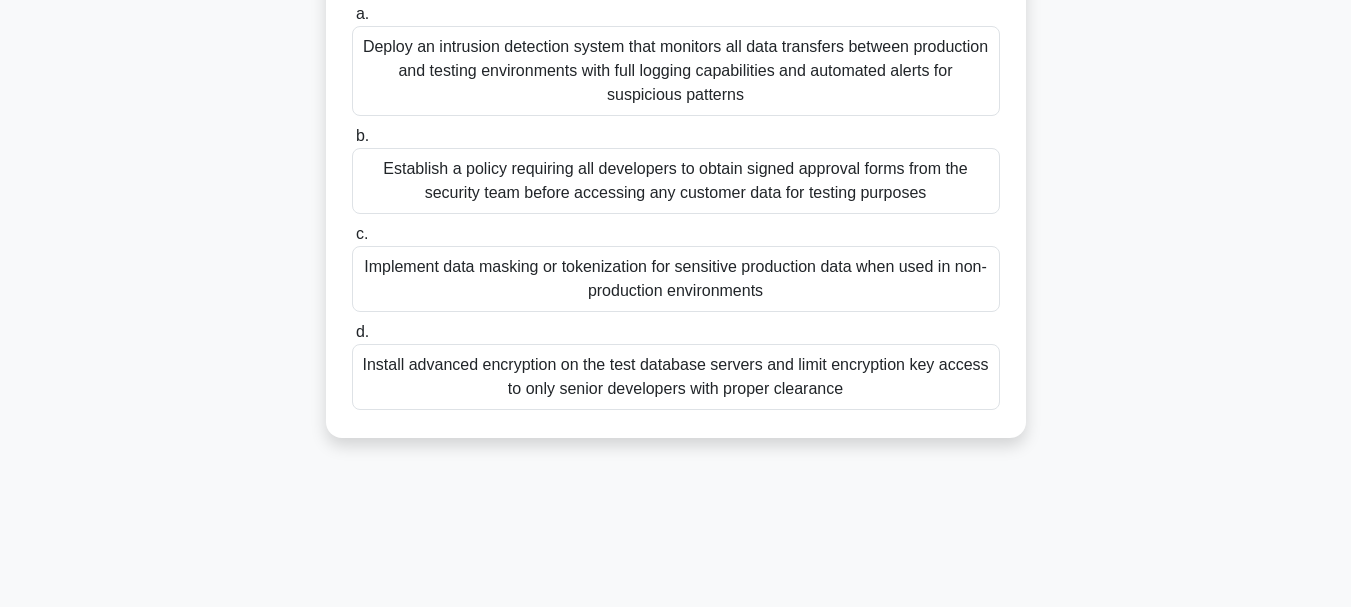 click on "Establish a policy requiring all developers to obtain signed approval forms from the security team before accessing any customer data for testing purposes" at bounding box center [676, 181] 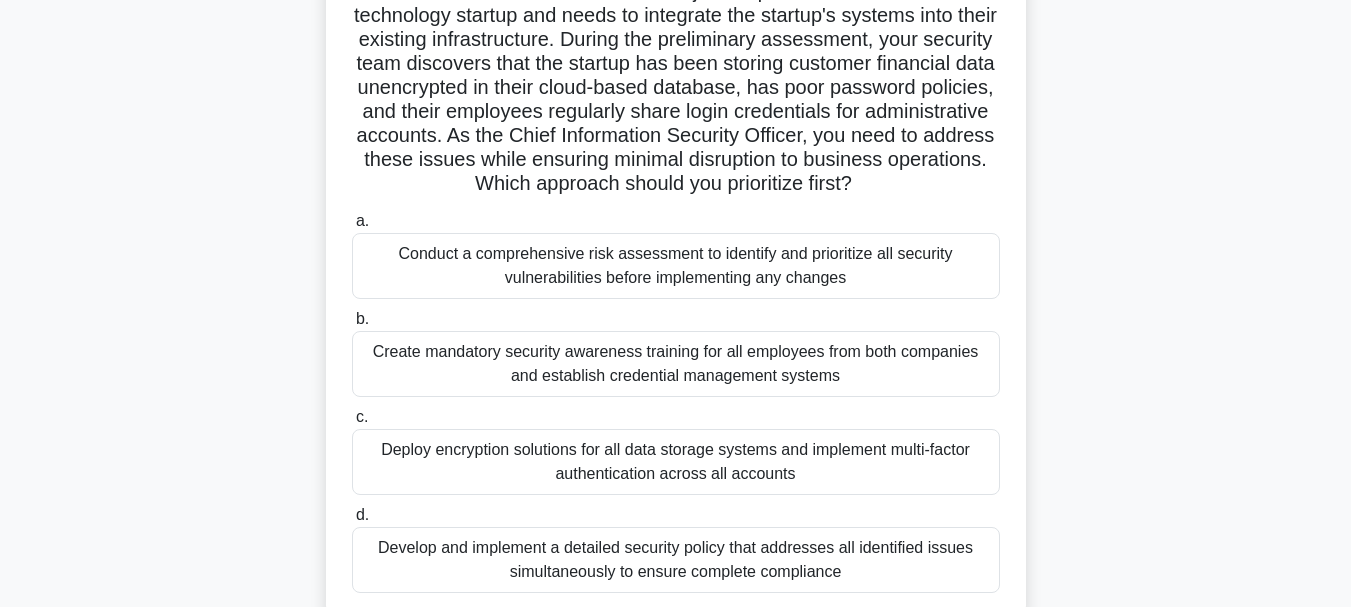 scroll, scrollTop: 200, scrollLeft: 0, axis: vertical 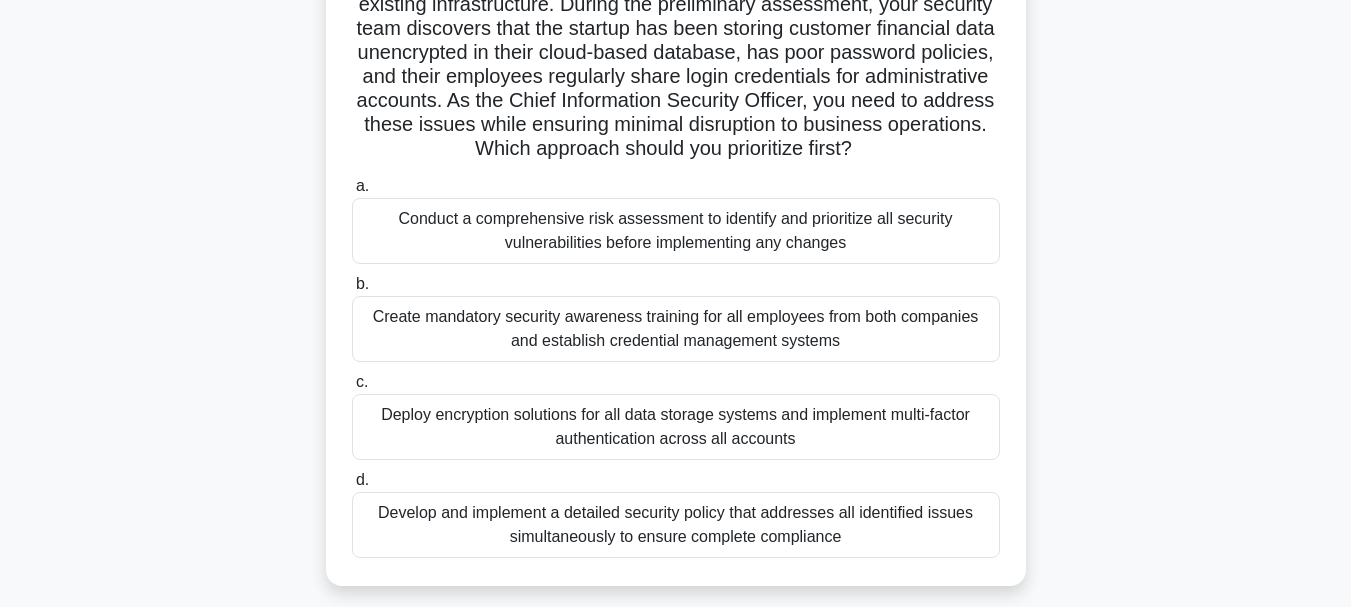 click on "Conduct a comprehensive risk assessment to identify and prioritize all security vulnerabilities before implementing any changes" at bounding box center [676, 231] 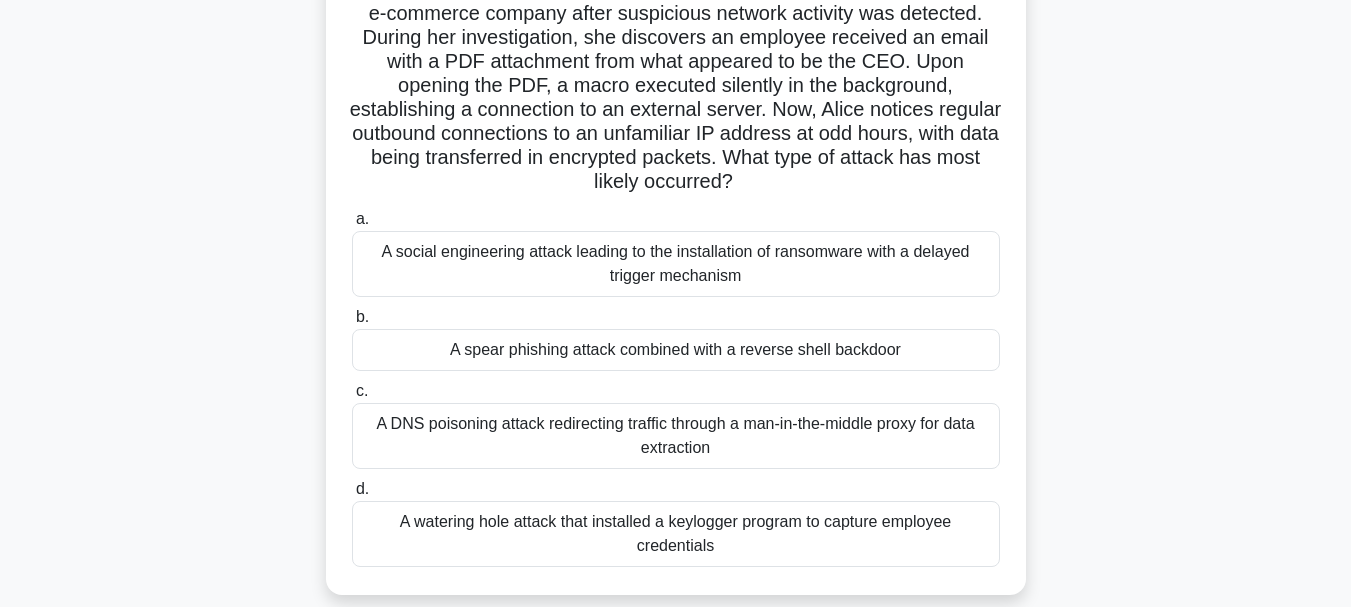 scroll, scrollTop: 200, scrollLeft: 0, axis: vertical 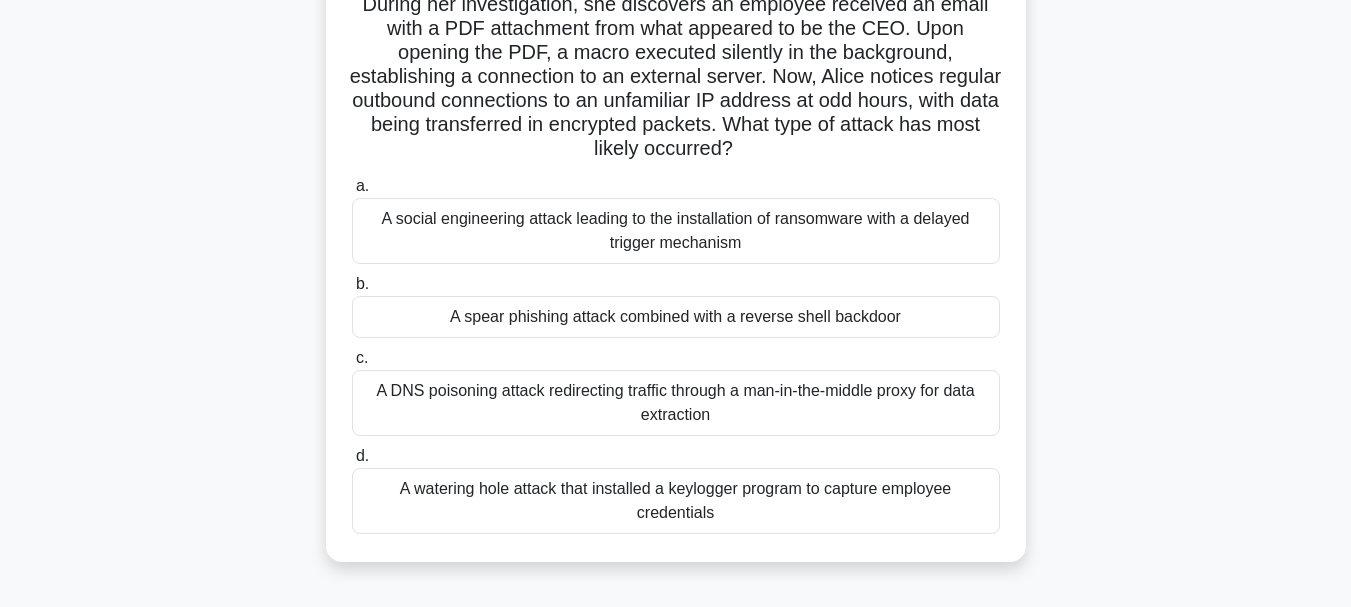 click on "A spear phishing attack combined with a reverse shell backdoor" at bounding box center [676, 317] 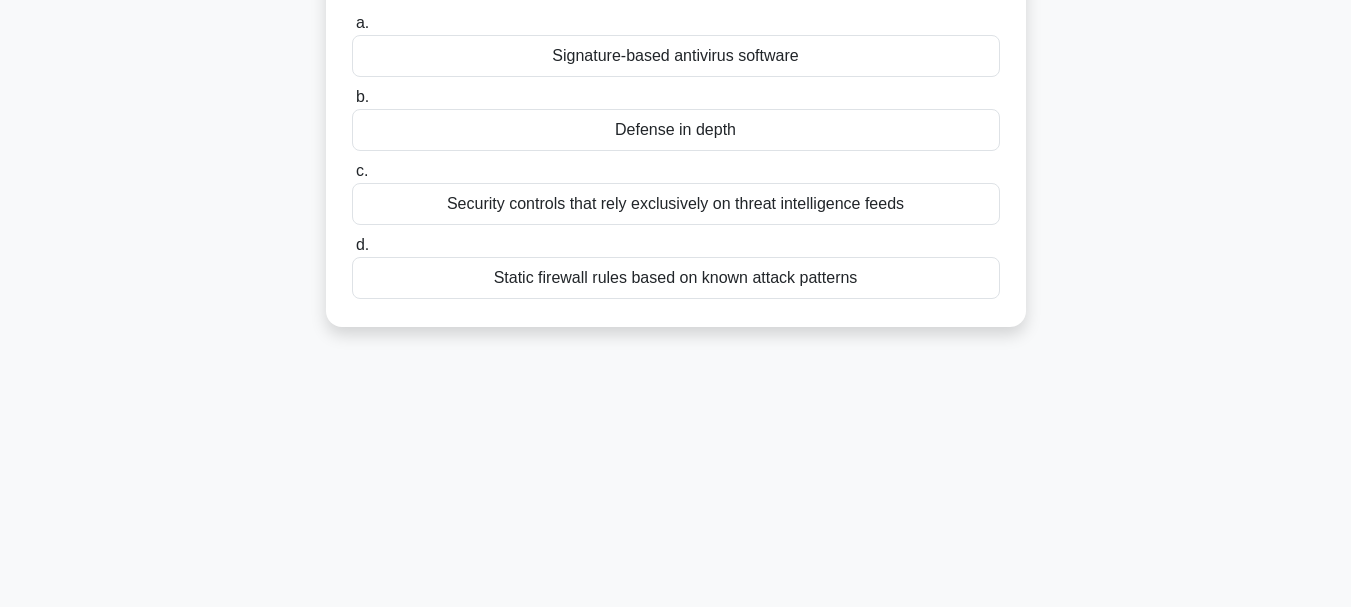 scroll, scrollTop: 0, scrollLeft: 0, axis: both 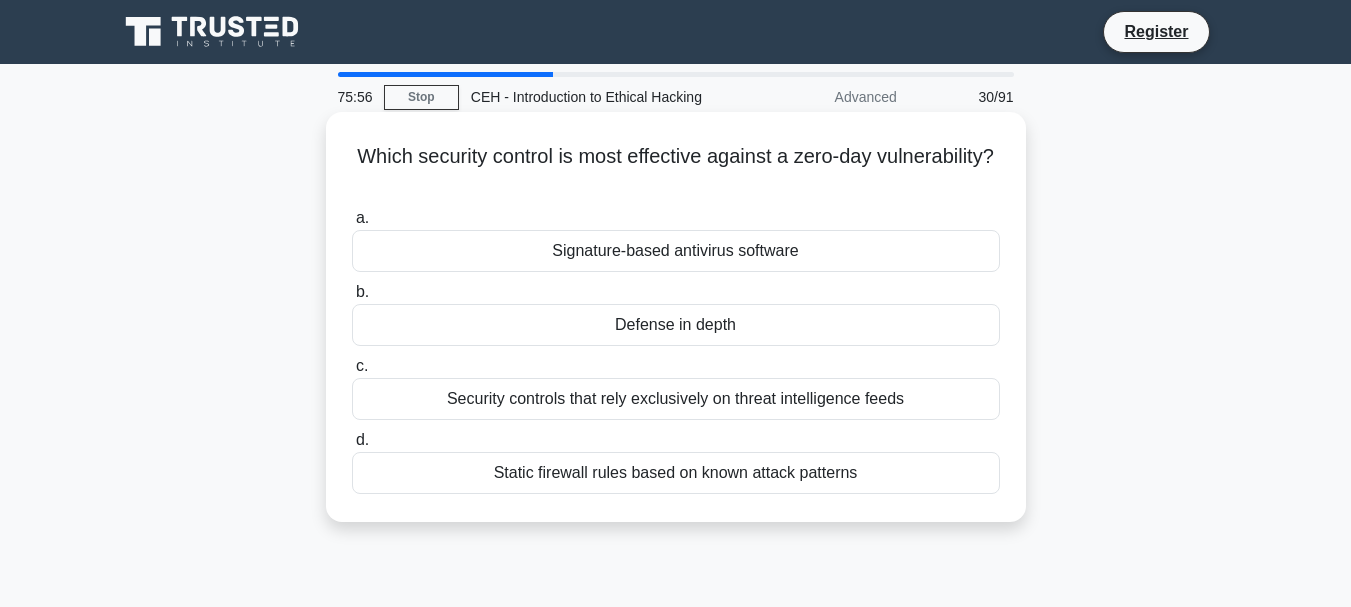 click on "Defense in depth" at bounding box center [676, 325] 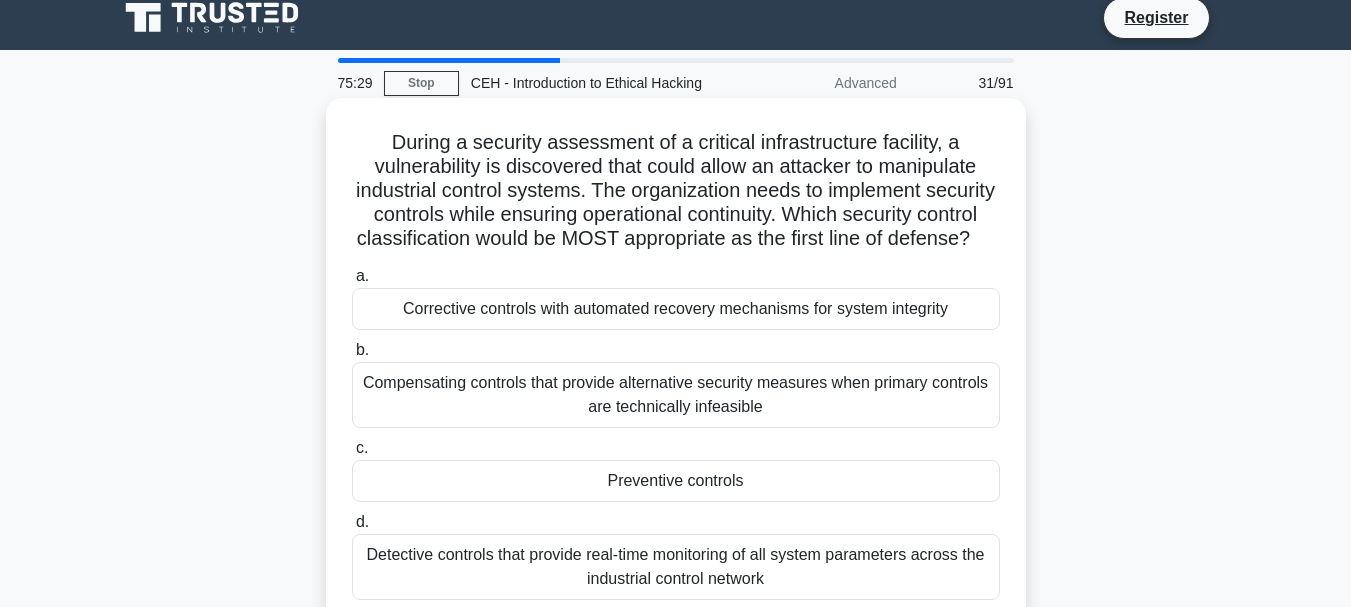 scroll, scrollTop: 100, scrollLeft: 0, axis: vertical 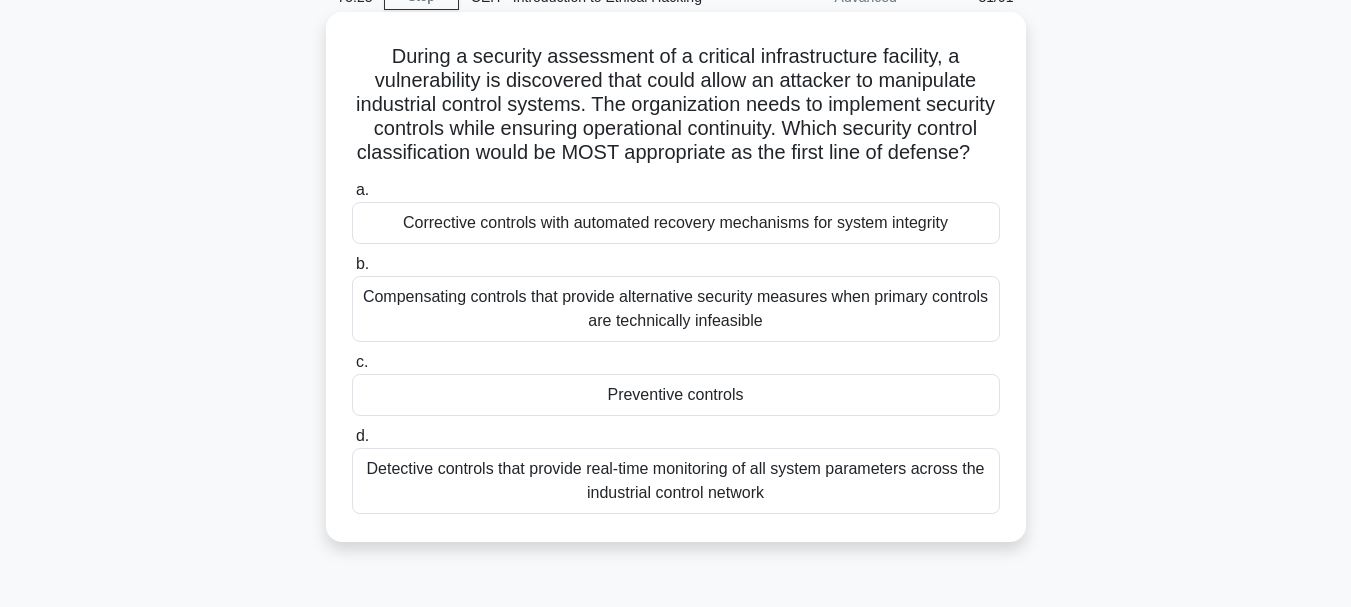 click on "Preventive controls" at bounding box center [676, 395] 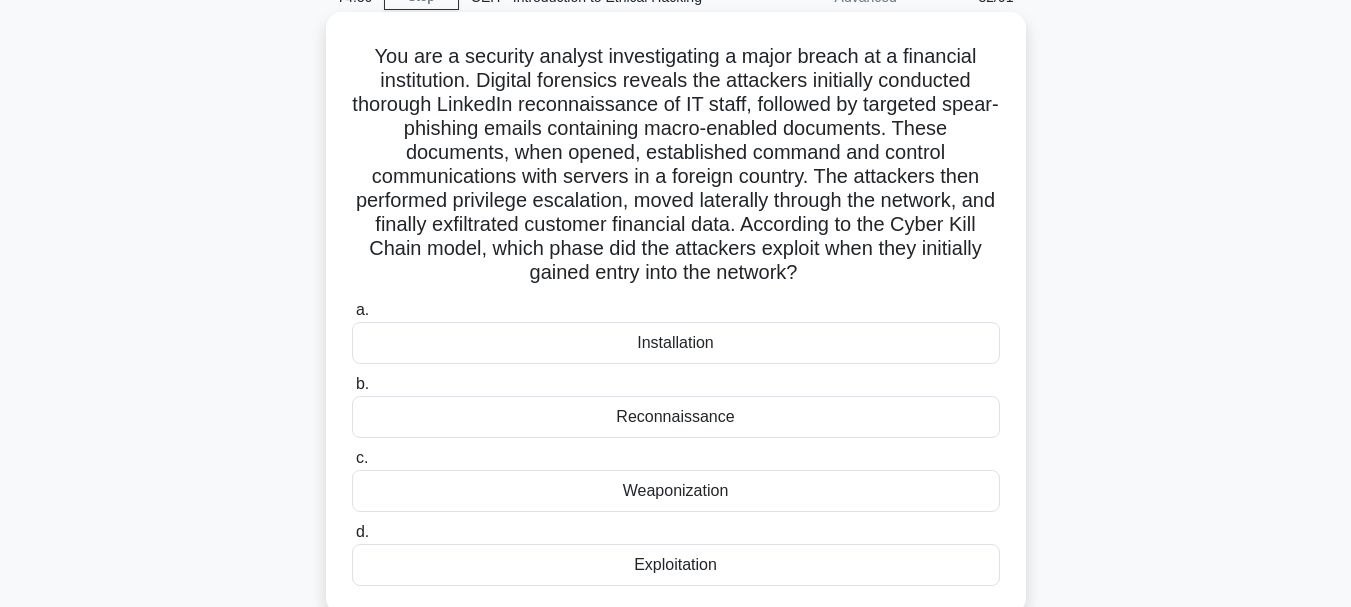scroll, scrollTop: 200, scrollLeft: 0, axis: vertical 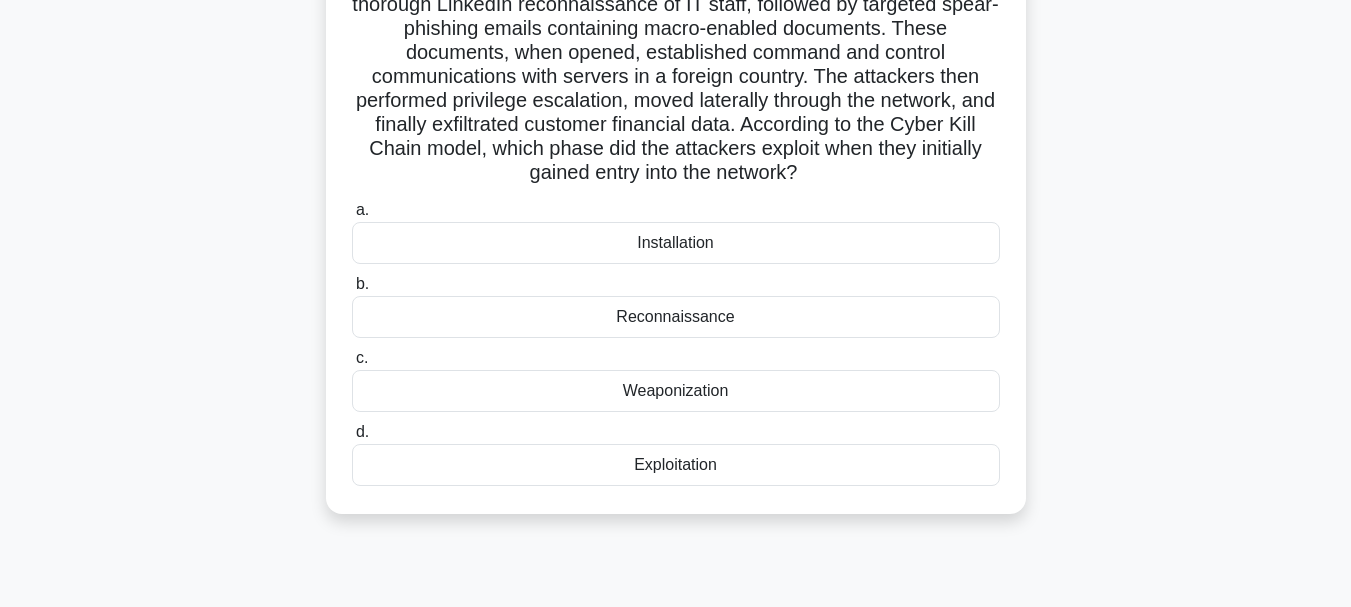 click on "Exploitation" at bounding box center (676, 465) 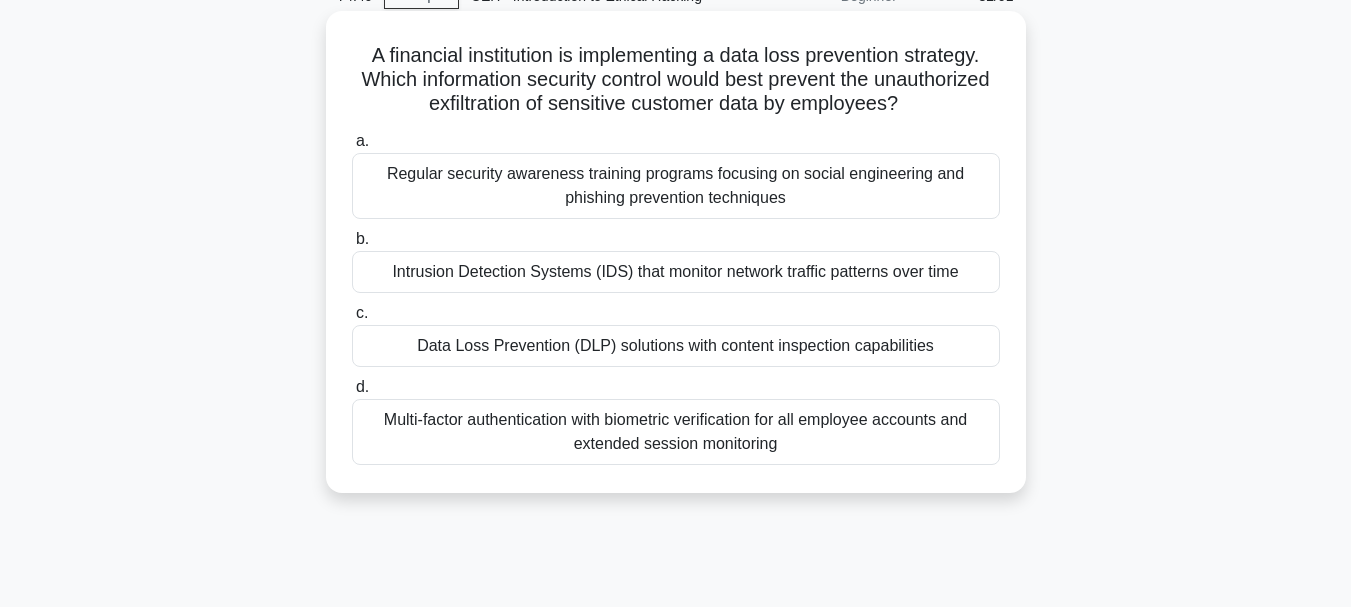 scroll, scrollTop: 0, scrollLeft: 0, axis: both 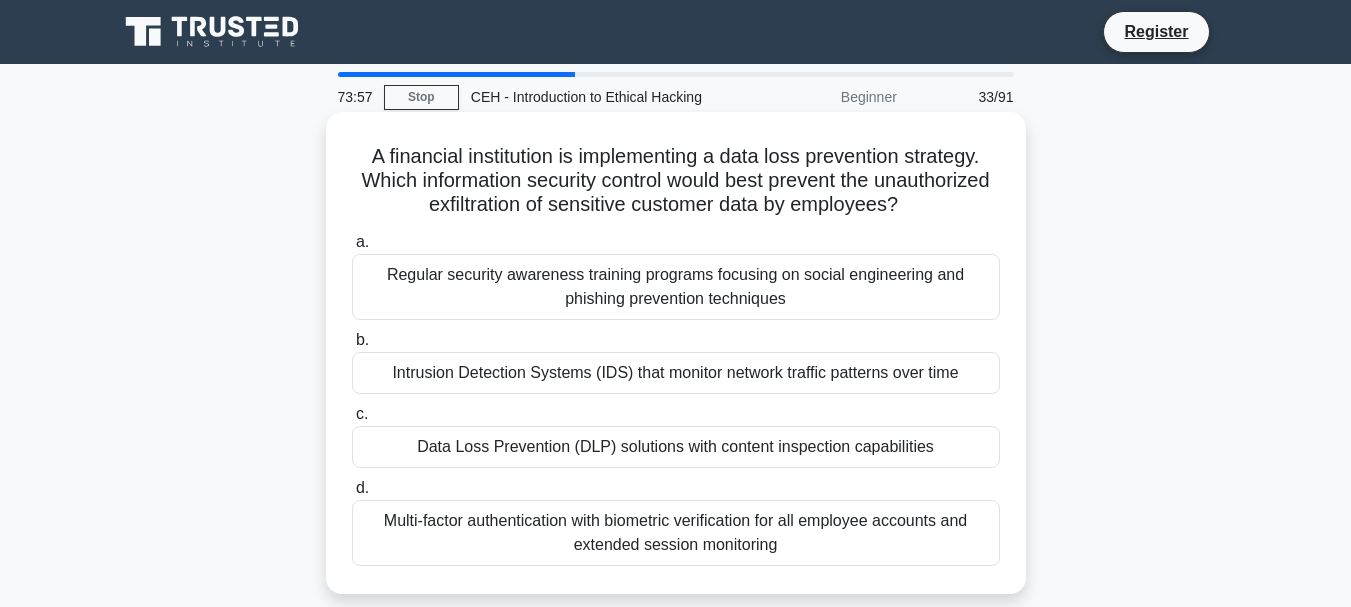 click on "Regular security awareness training programs focusing on social engineering and phishing prevention techniques" at bounding box center (676, 287) 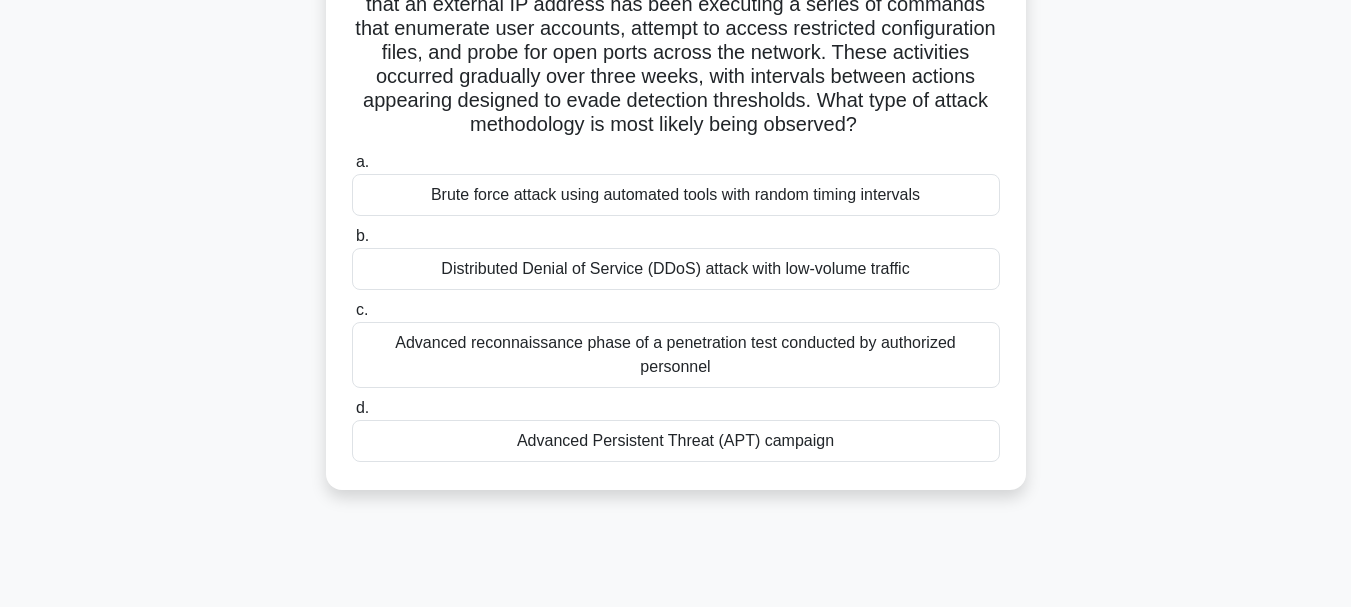 scroll, scrollTop: 100, scrollLeft: 0, axis: vertical 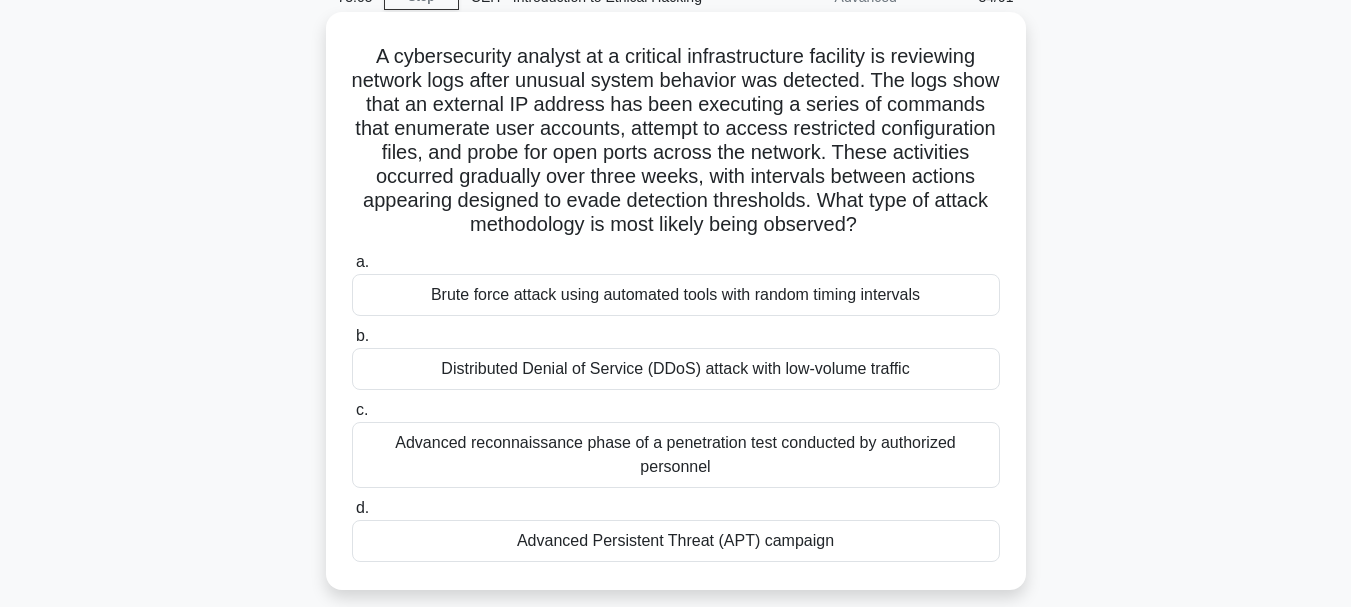 click on "Advanced Persistent Threat (APT) campaign" at bounding box center [676, 541] 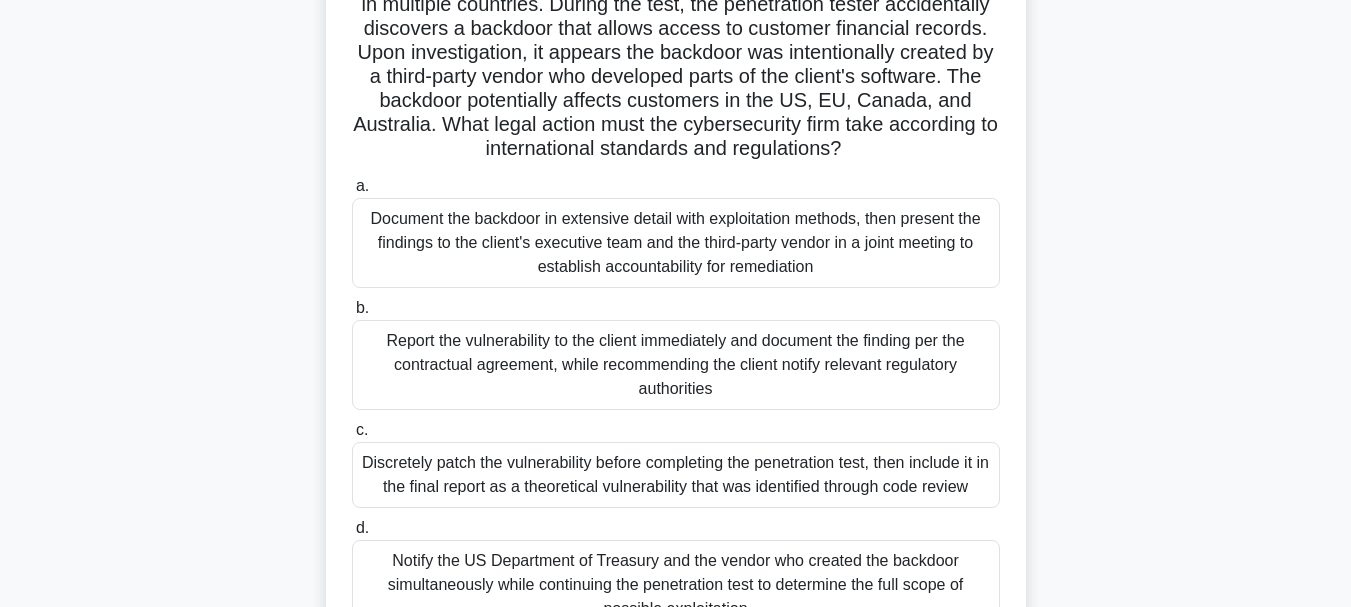 scroll, scrollTop: 300, scrollLeft: 0, axis: vertical 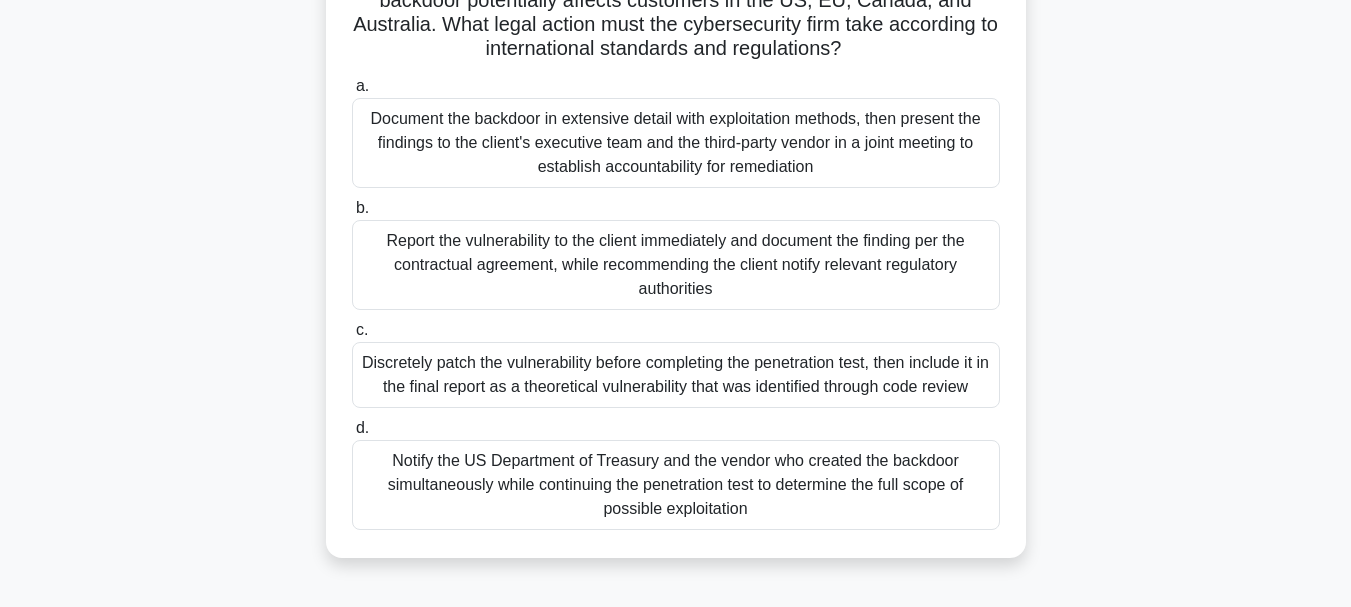 click on "Report the vulnerability to the client immediately and document the finding per the contractual agreement, while recommending the client notify relevant regulatory authorities" at bounding box center [676, 265] 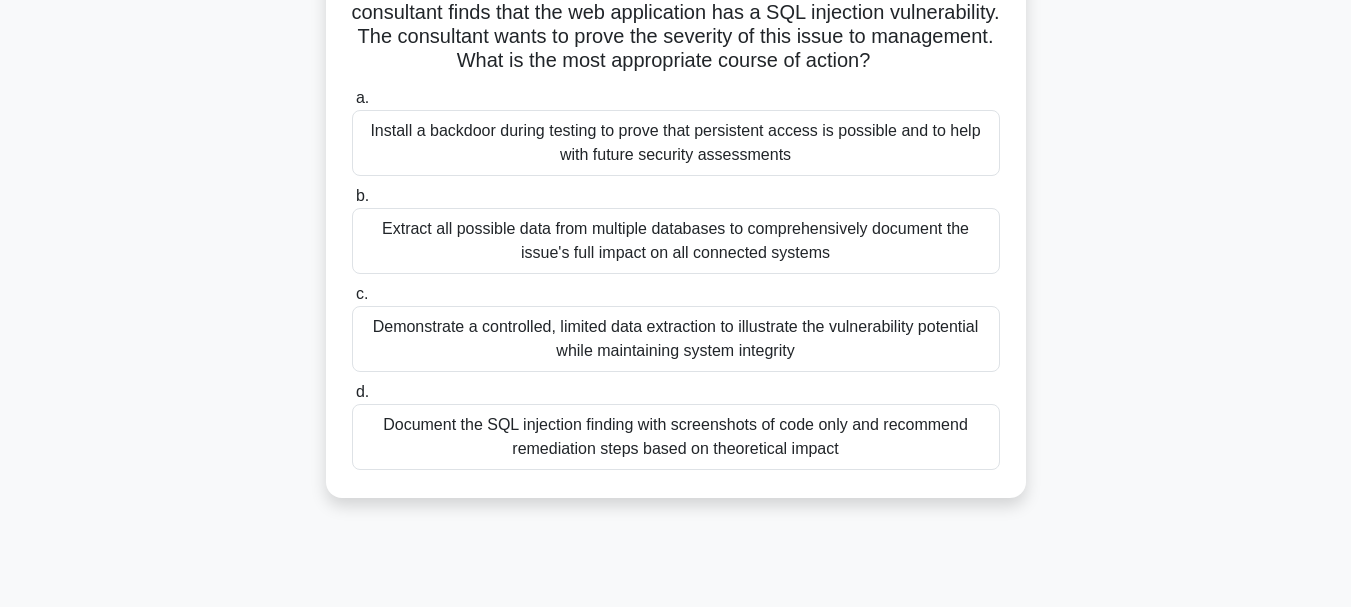 scroll, scrollTop: 200, scrollLeft: 0, axis: vertical 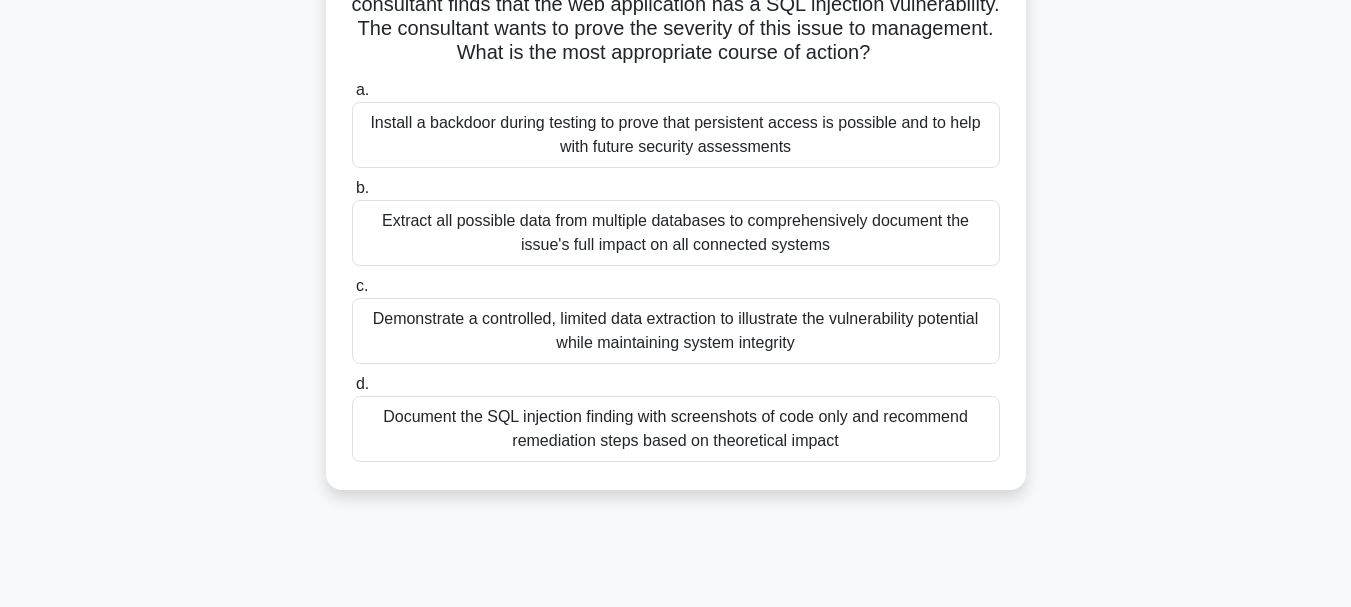 click on "Demonstrate a controlled, limited data extraction to illustrate the vulnerability potential while maintaining system integrity" at bounding box center (676, 331) 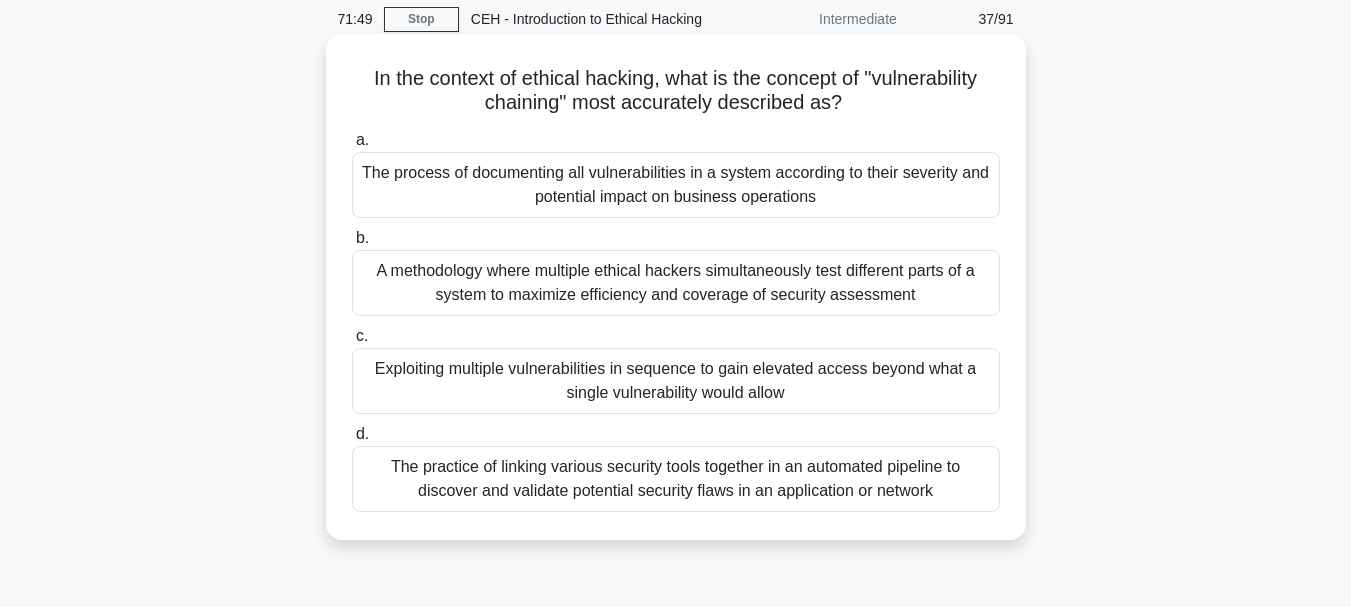 scroll, scrollTop: 0, scrollLeft: 0, axis: both 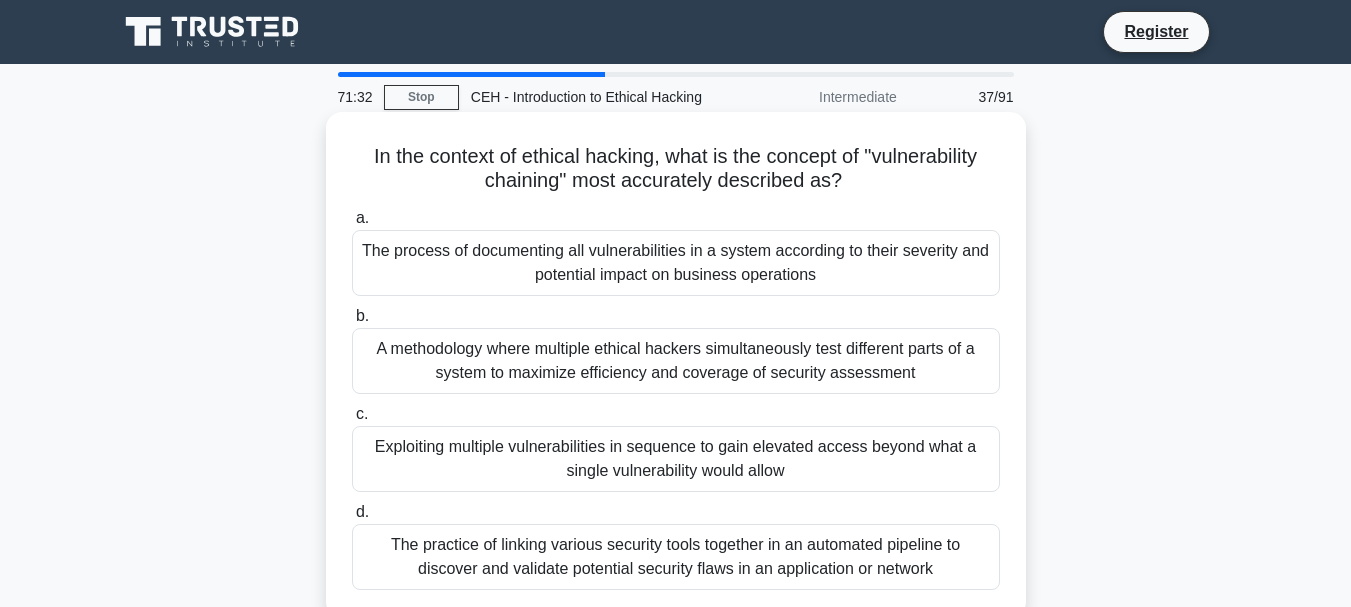 click on "Exploiting multiple vulnerabilities in sequence to gain elevated access beyond what a single vulnerability would allow" at bounding box center (676, 459) 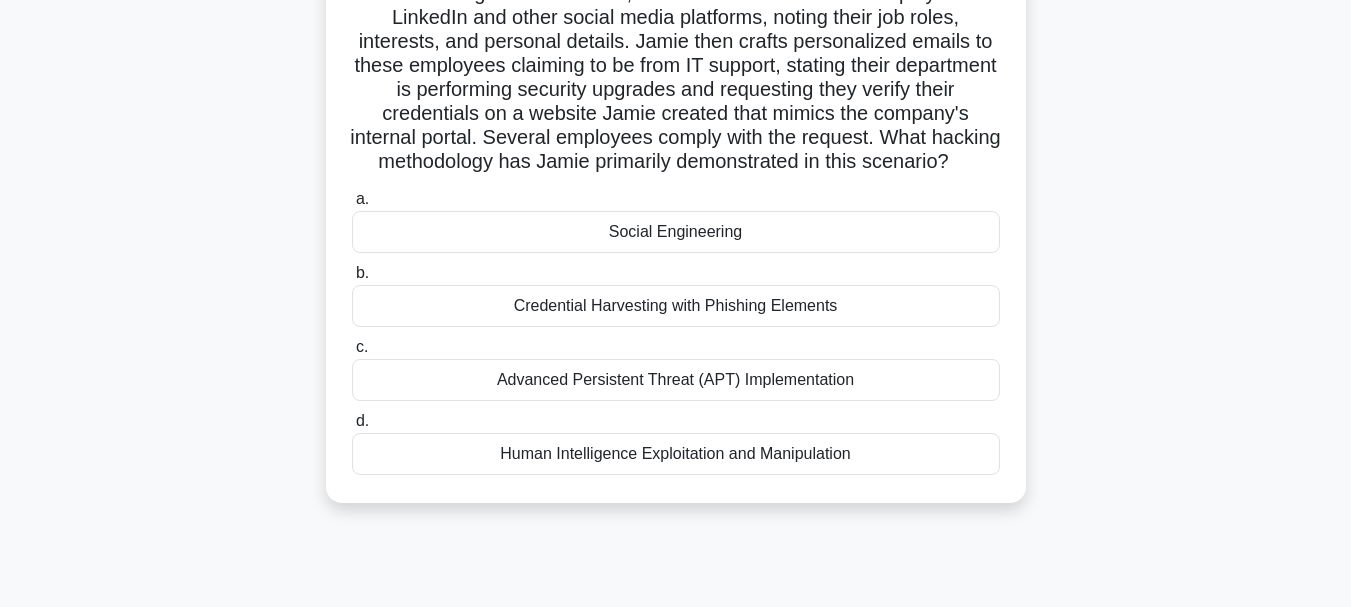 scroll, scrollTop: 300, scrollLeft: 0, axis: vertical 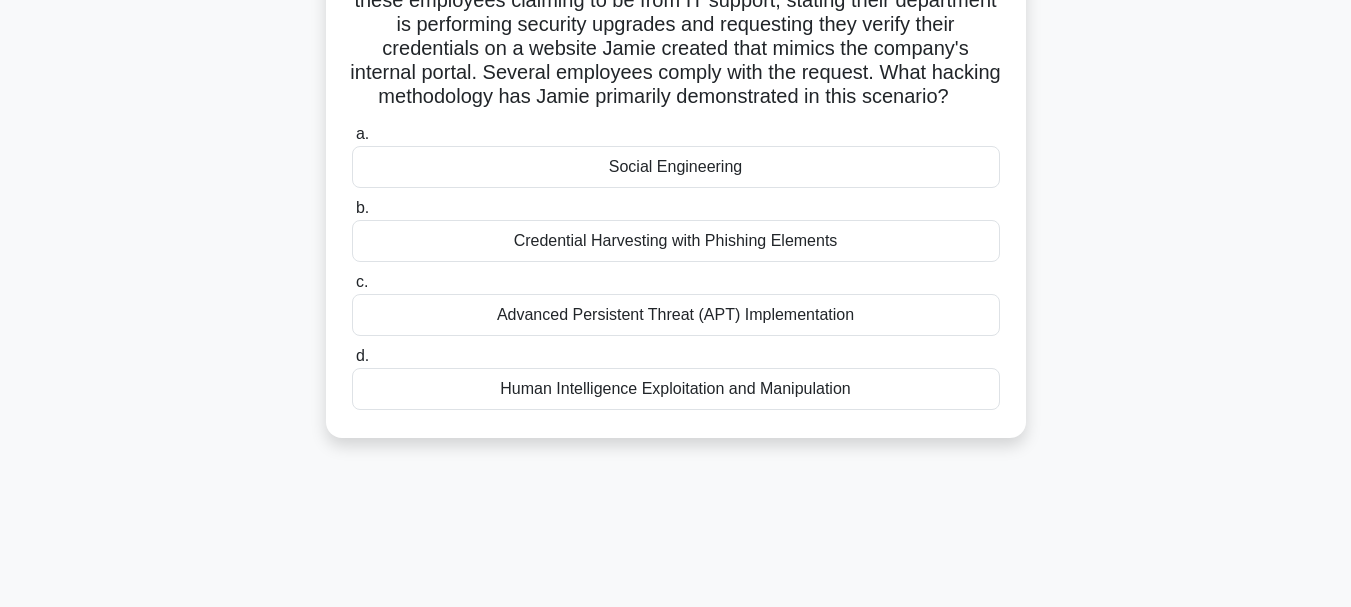click on "Social Engineering" at bounding box center (676, 167) 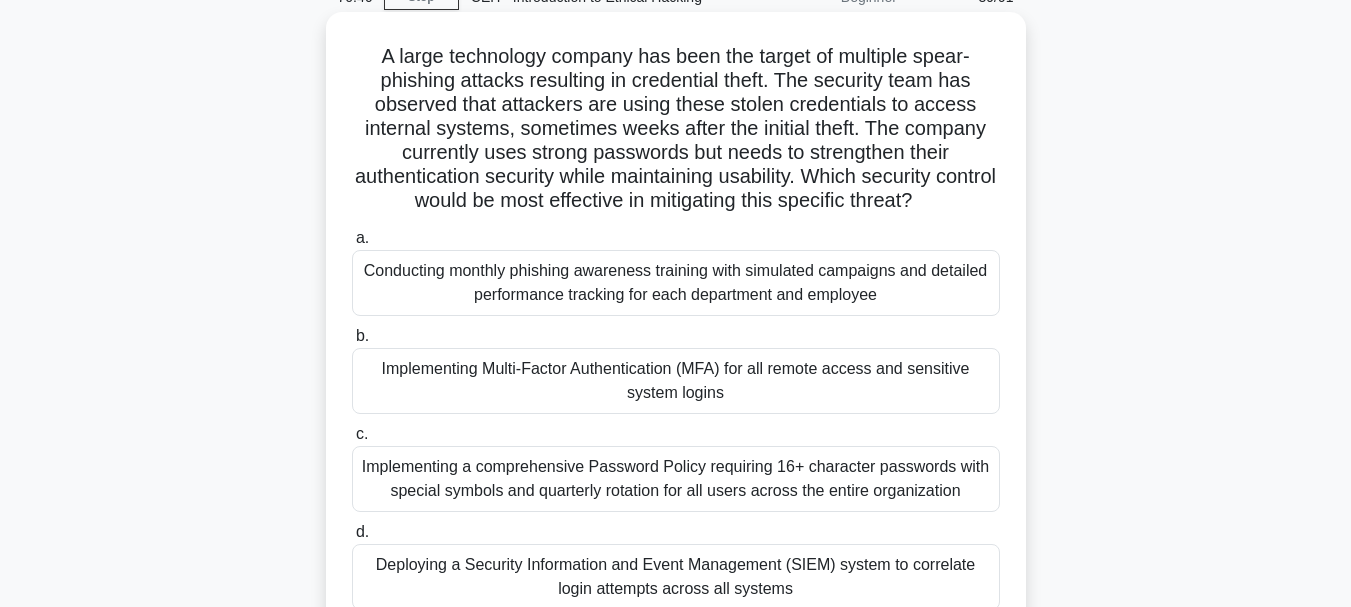 scroll, scrollTop: 200, scrollLeft: 0, axis: vertical 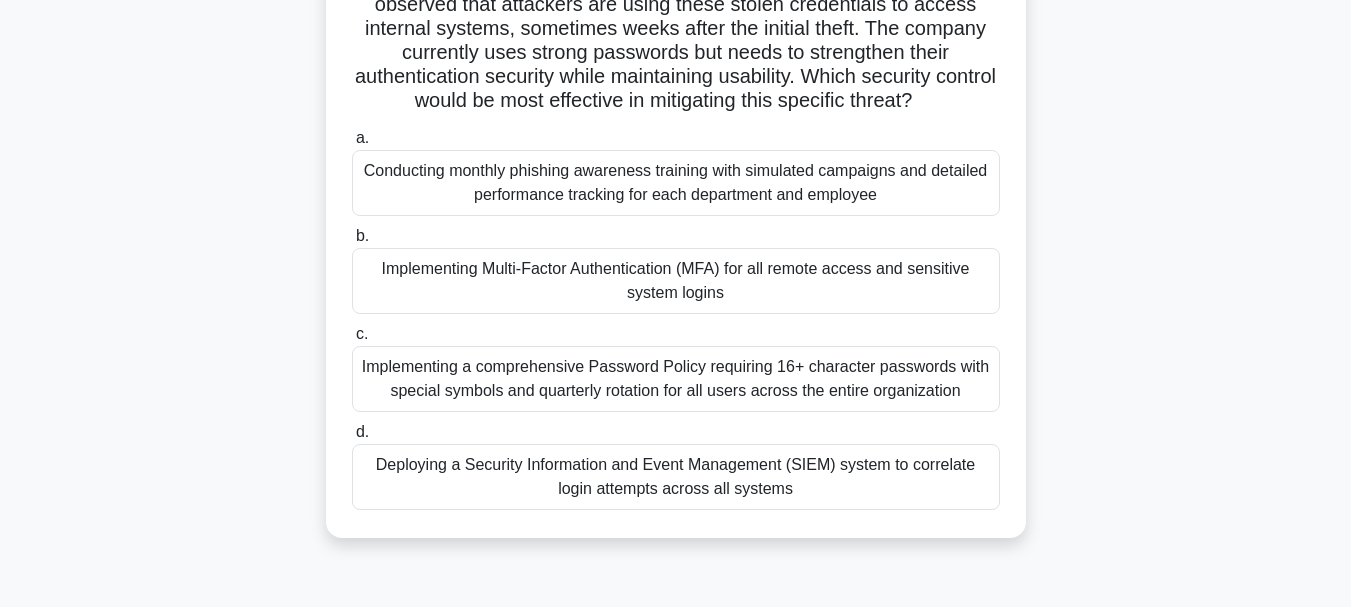 click on "Implementing Multi-Factor Authentication (MFA) for all remote access and sensitive system logins" at bounding box center [676, 281] 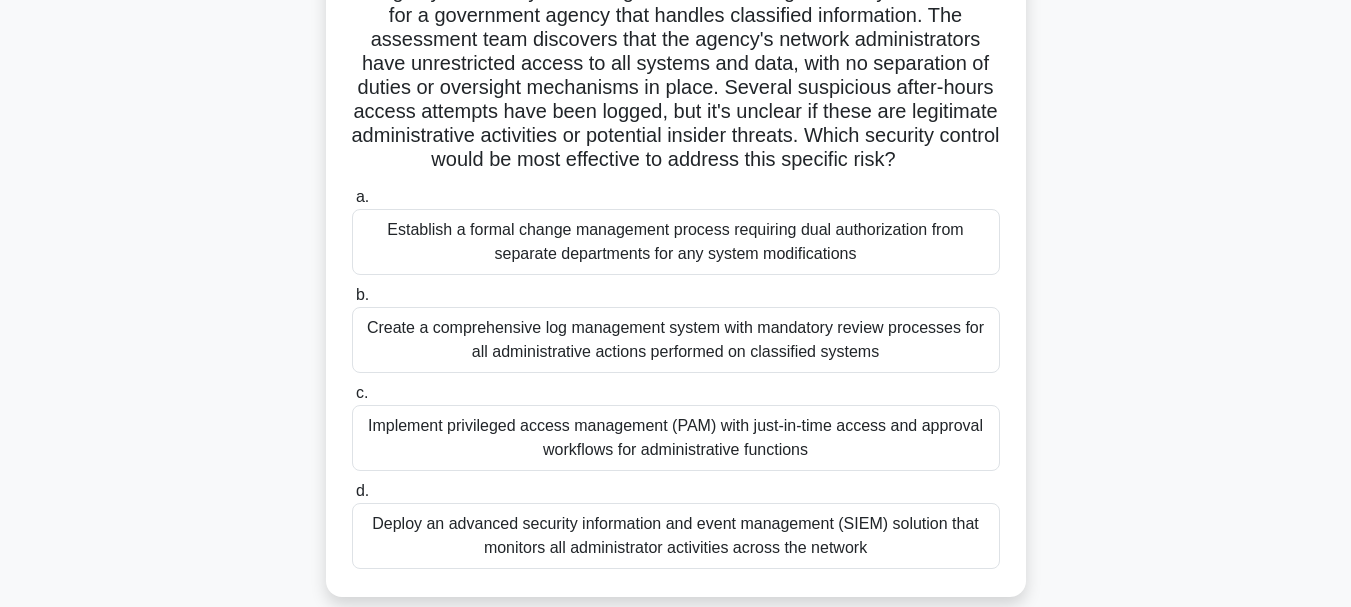 scroll, scrollTop: 200, scrollLeft: 0, axis: vertical 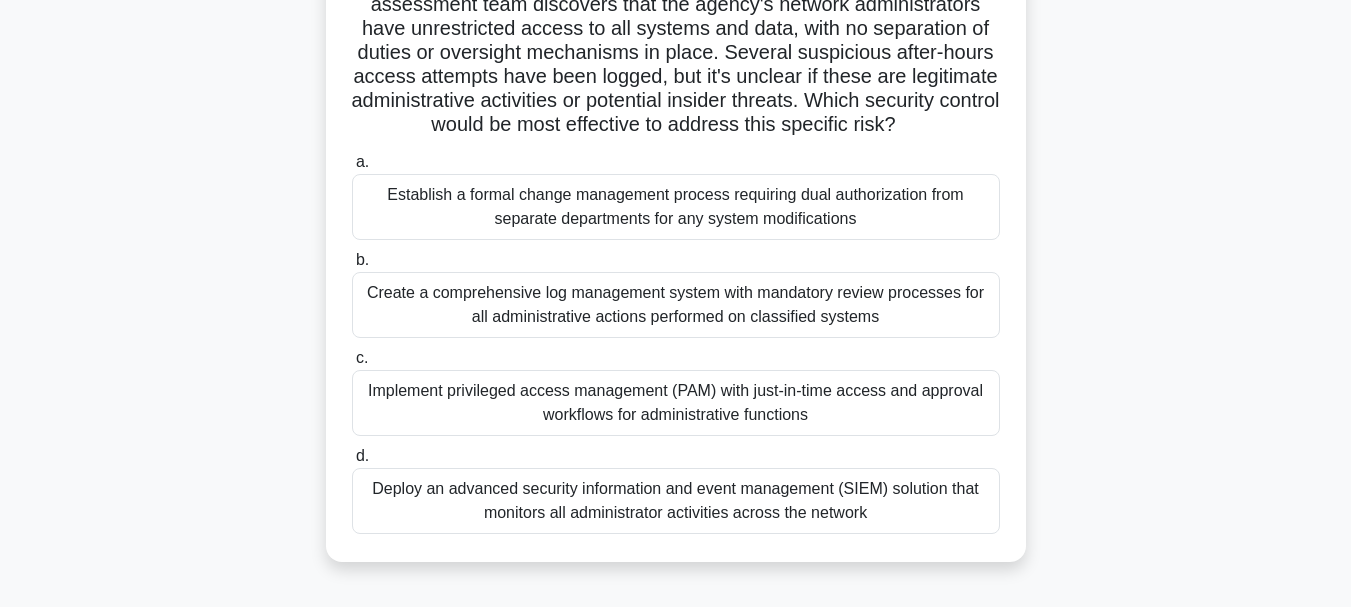 click on "Implement privileged access management (PAM) with just-in-time access and approval workflows for administrative functions" at bounding box center [676, 403] 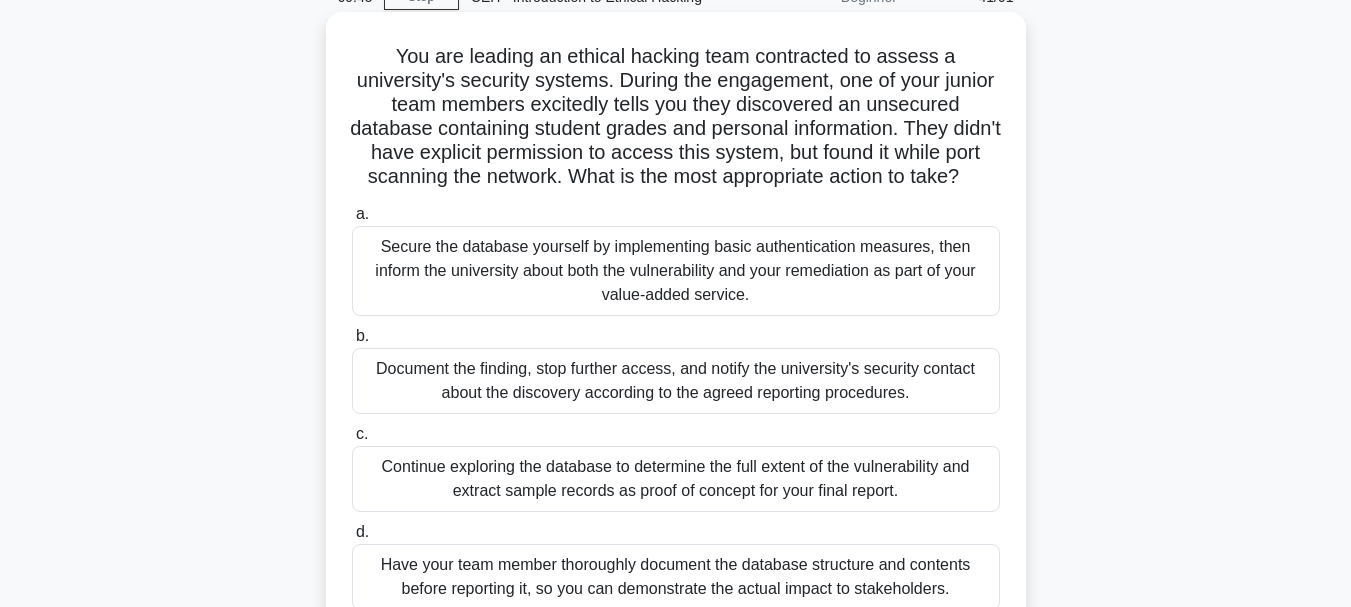 scroll, scrollTop: 200, scrollLeft: 0, axis: vertical 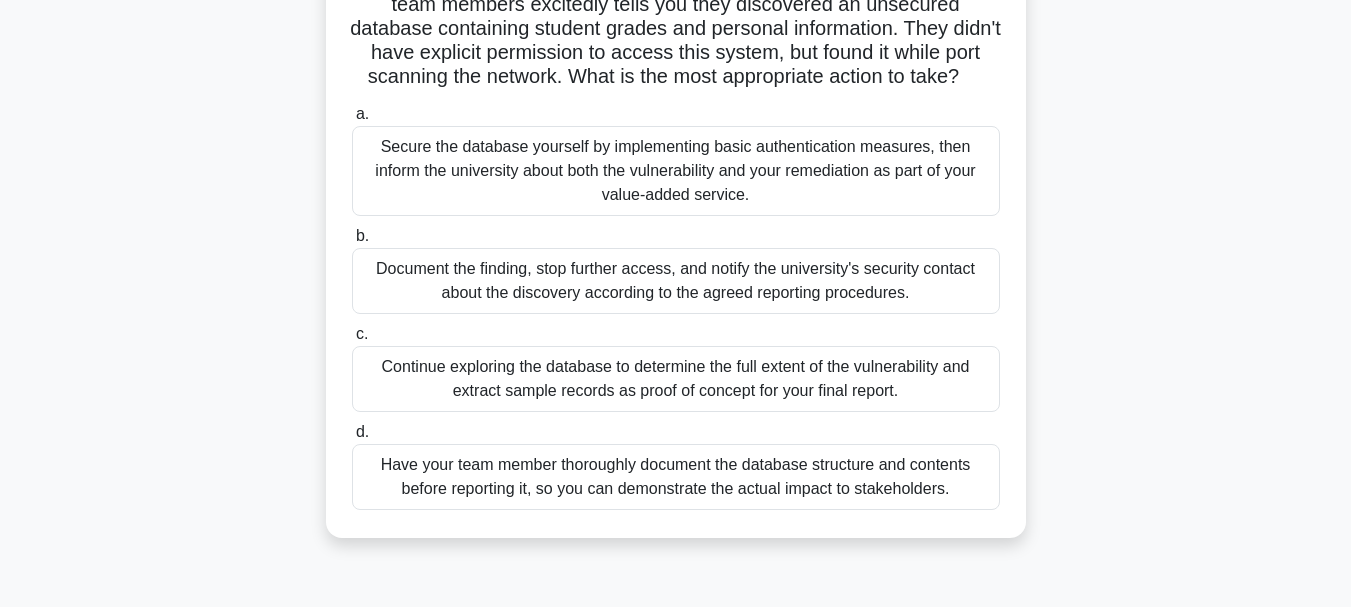 click on "Have your team member thoroughly document the database structure and contents before reporting it, so you can demonstrate the actual impact to stakeholders." at bounding box center [676, 477] 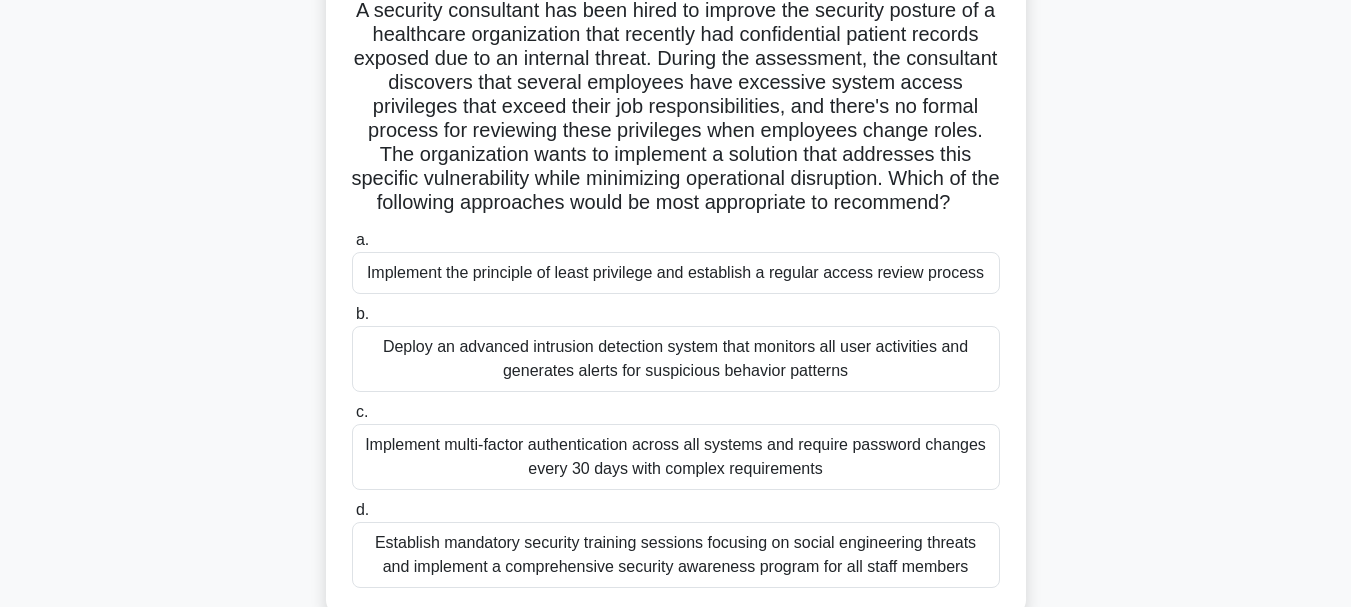 scroll, scrollTop: 200, scrollLeft: 0, axis: vertical 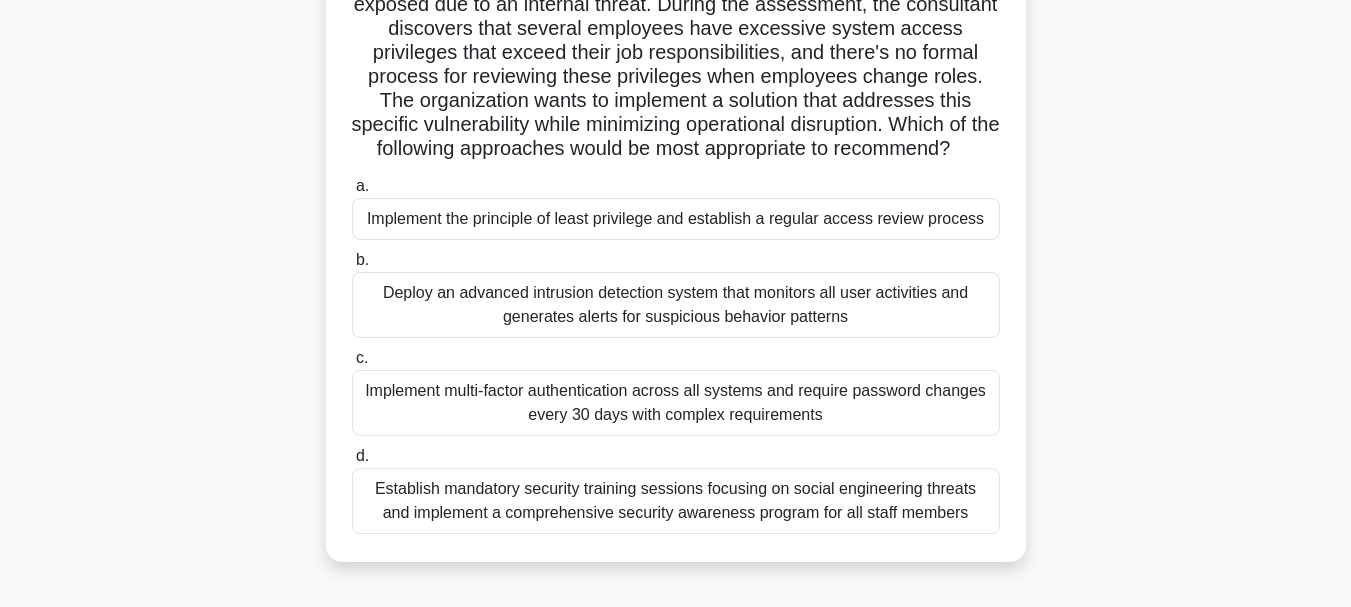 click on "Implement the principle of least privilege and establish a regular access review process" at bounding box center (676, 219) 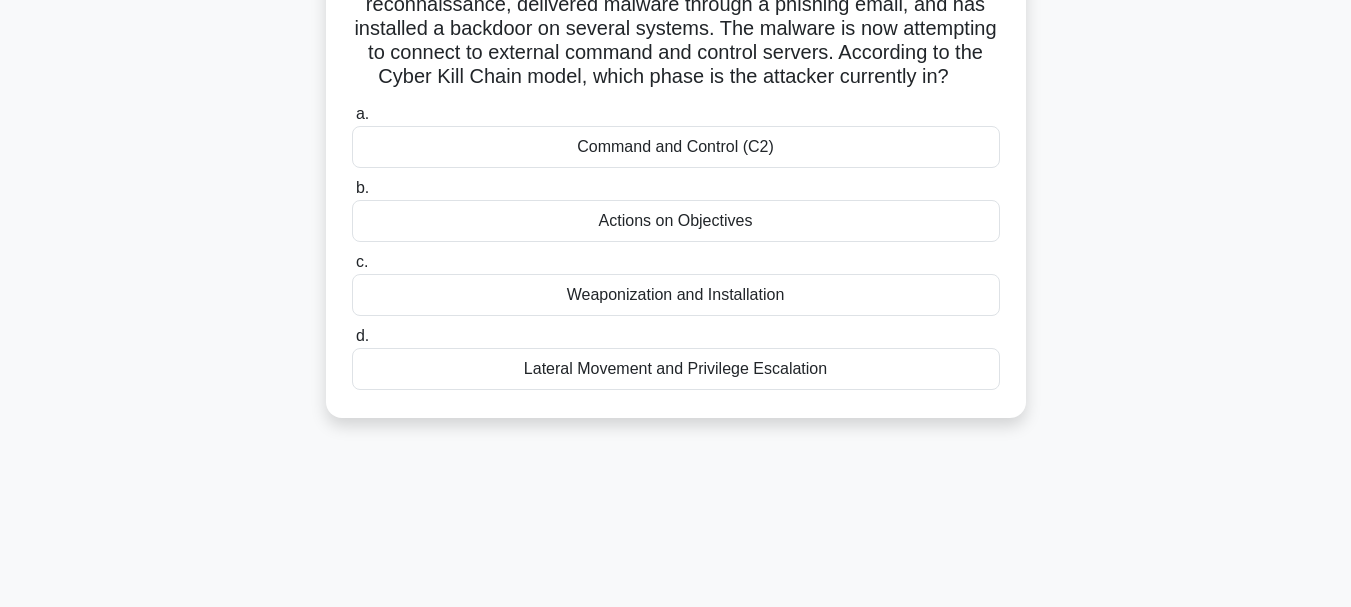 scroll, scrollTop: 100, scrollLeft: 0, axis: vertical 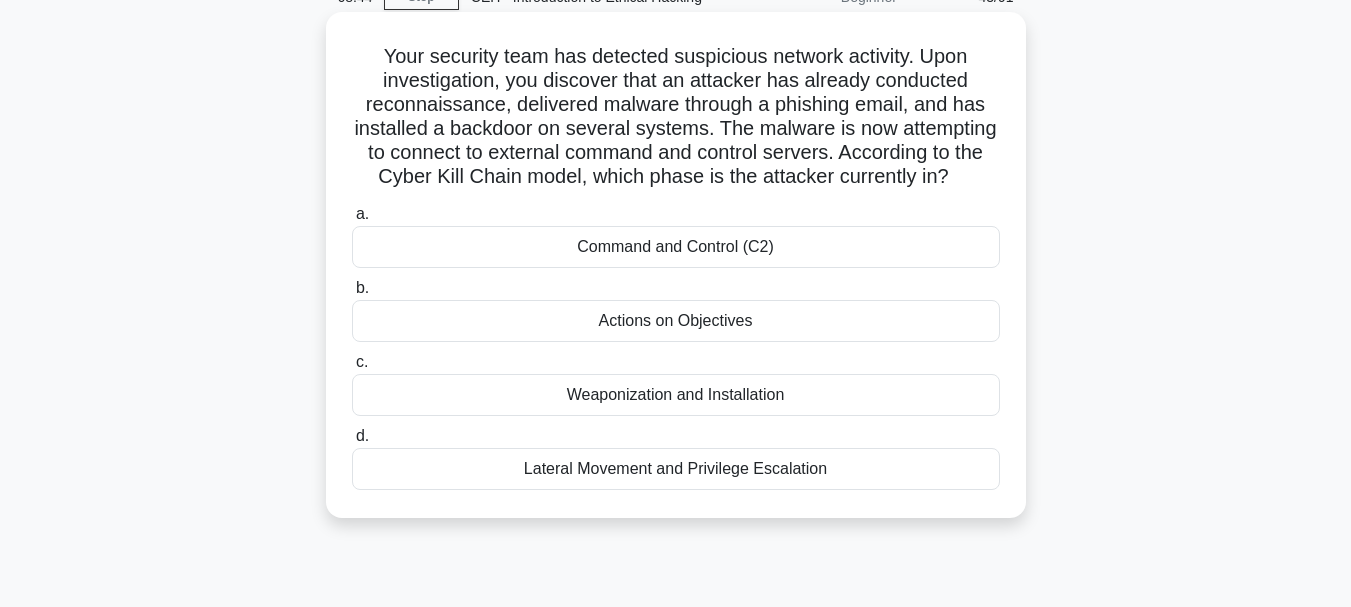 click on "Command and Control (C2)" at bounding box center [676, 247] 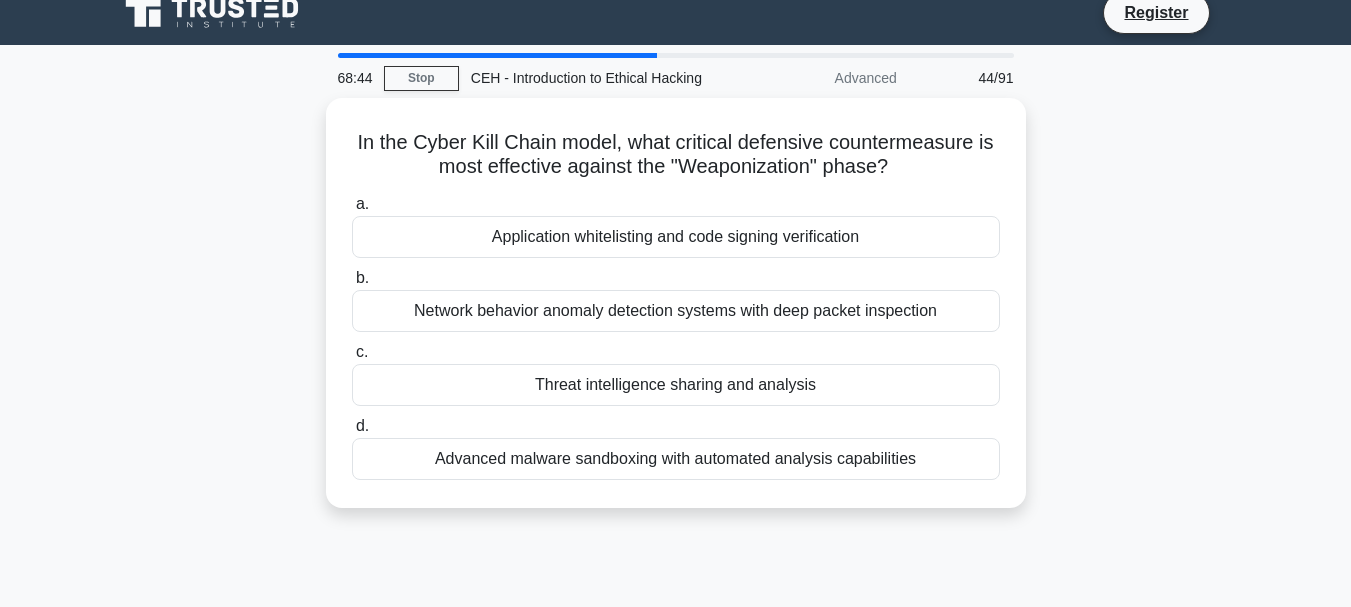 scroll, scrollTop: 0, scrollLeft: 0, axis: both 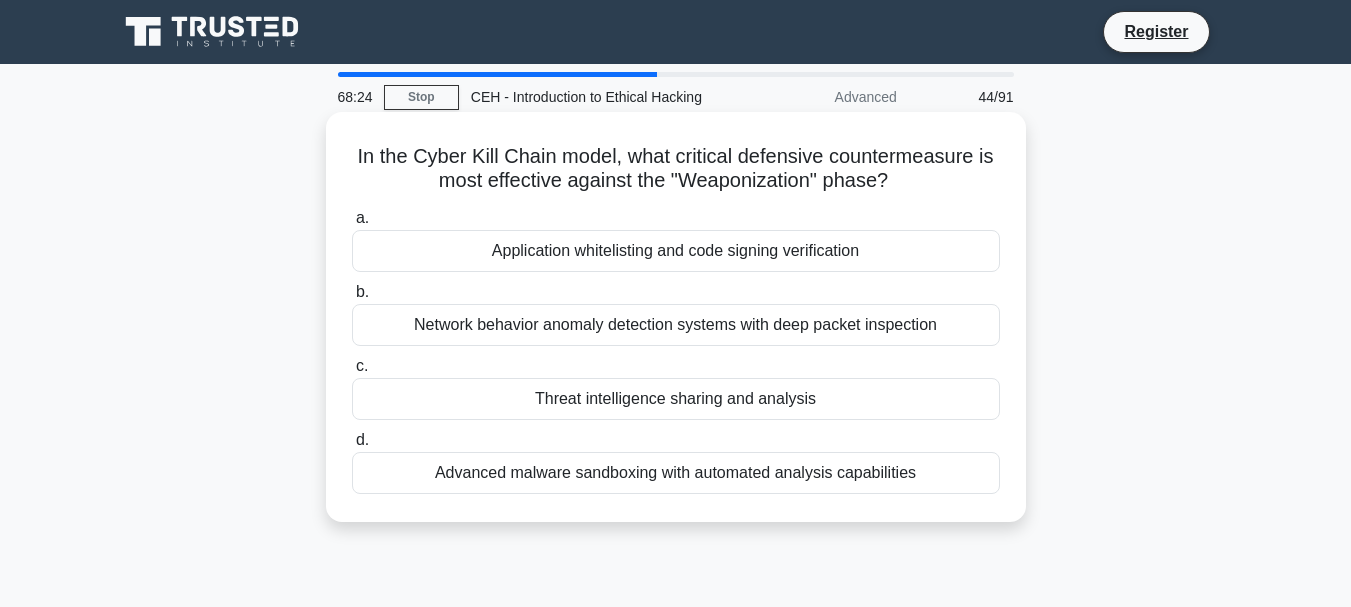 click on "Network behavior anomaly detection systems with deep packet inspection" at bounding box center [676, 325] 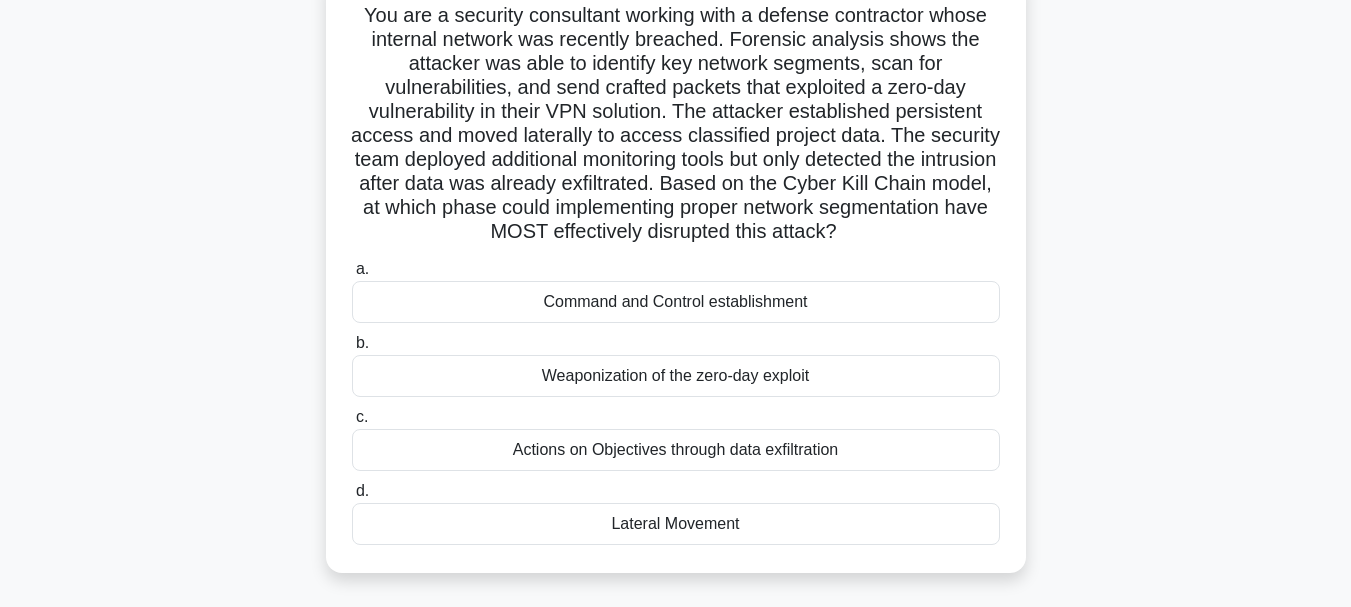 scroll, scrollTop: 200, scrollLeft: 0, axis: vertical 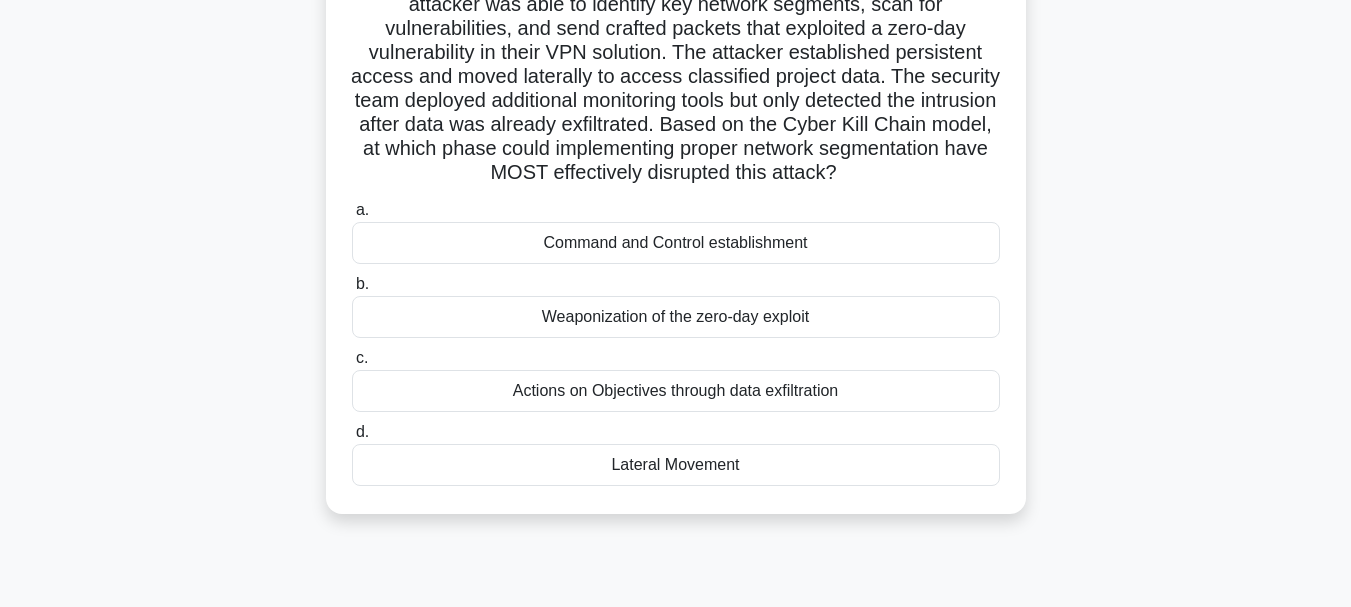click on "Lateral Movement" at bounding box center (676, 465) 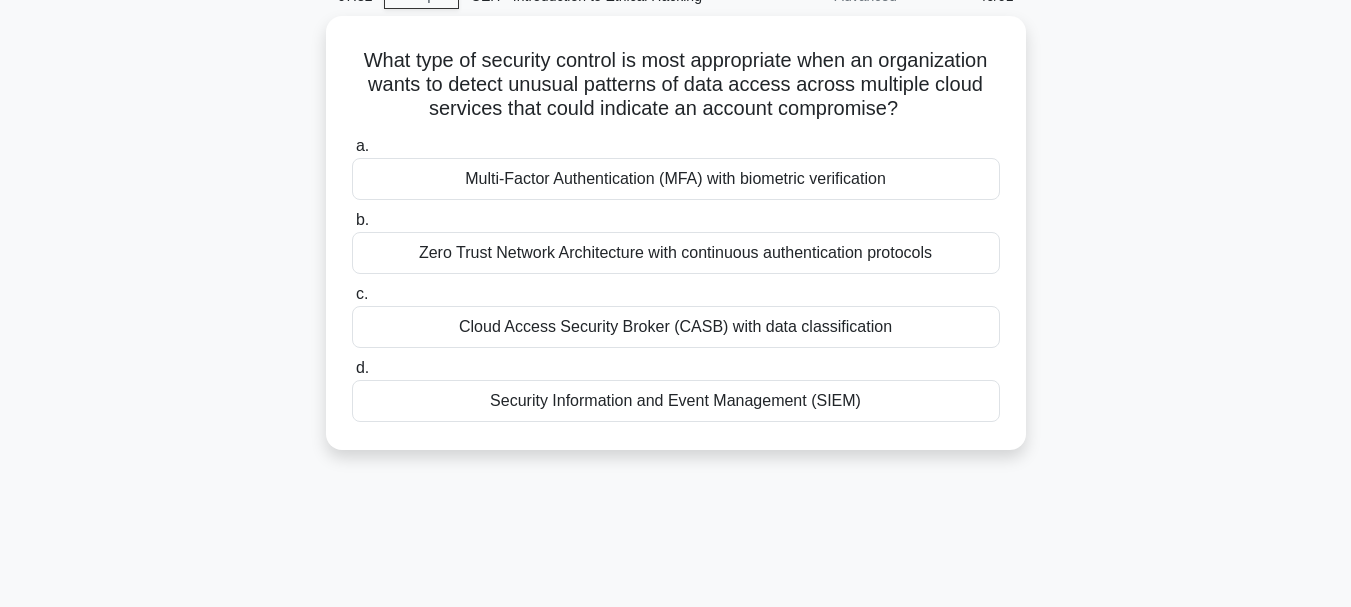 scroll, scrollTop: 0, scrollLeft: 0, axis: both 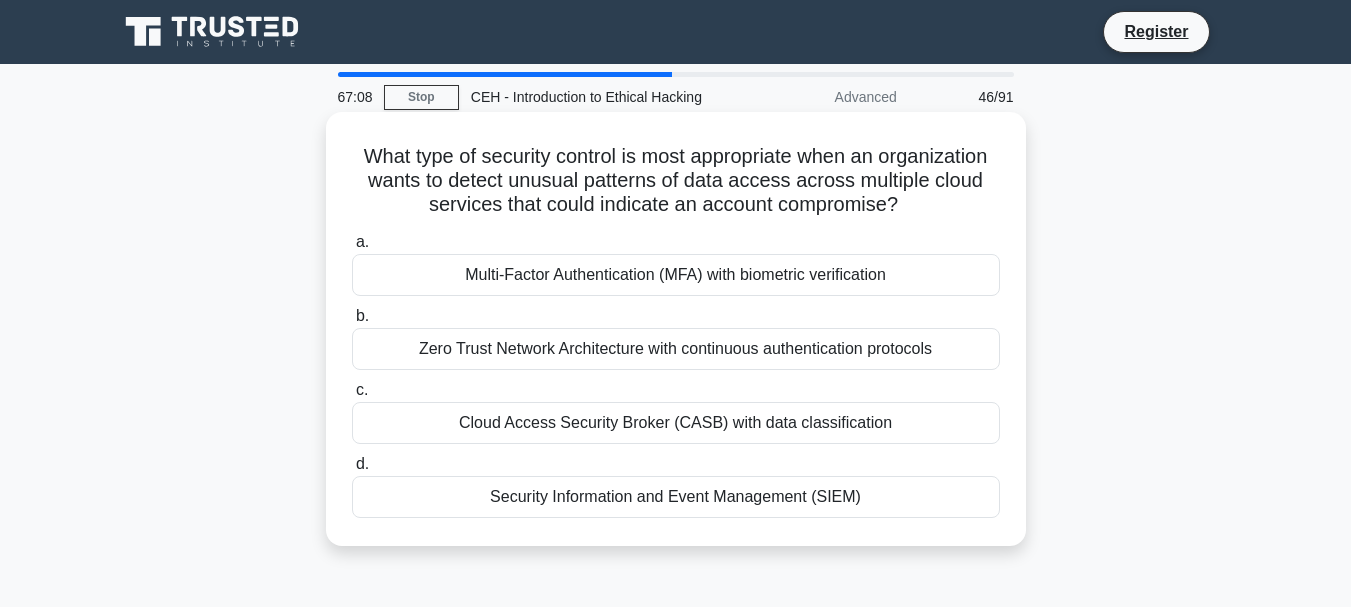 click on "Cloud Access Security Broker (CASB) with data classification" at bounding box center (676, 423) 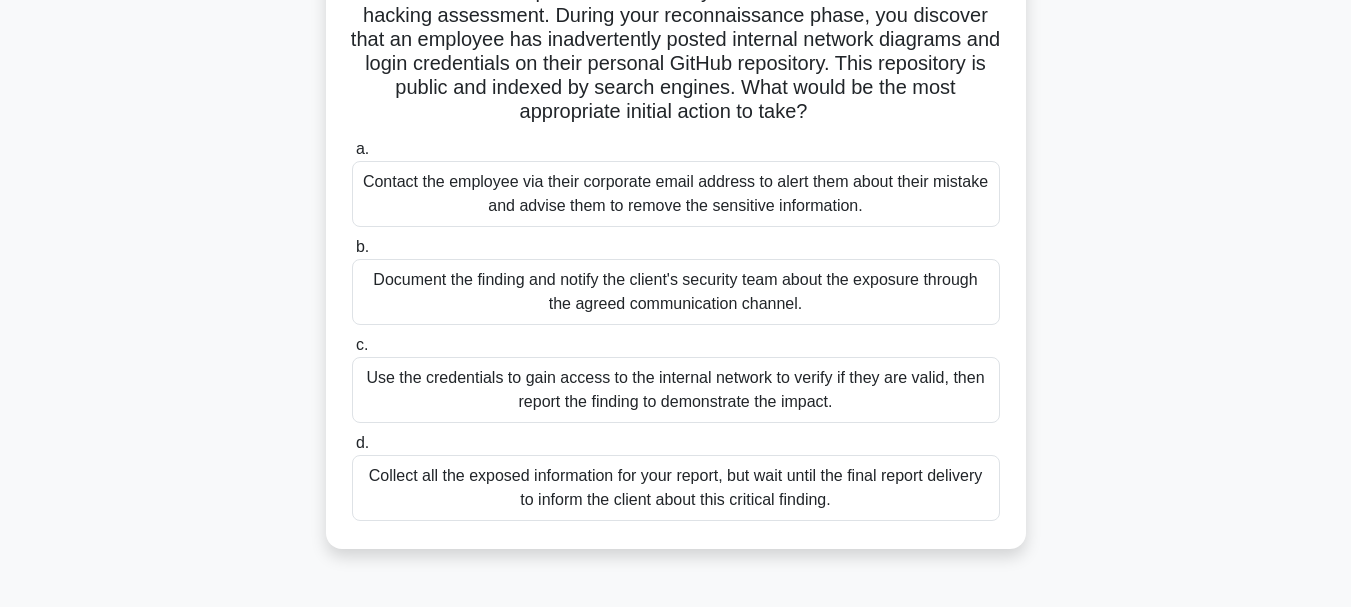 scroll, scrollTop: 200, scrollLeft: 0, axis: vertical 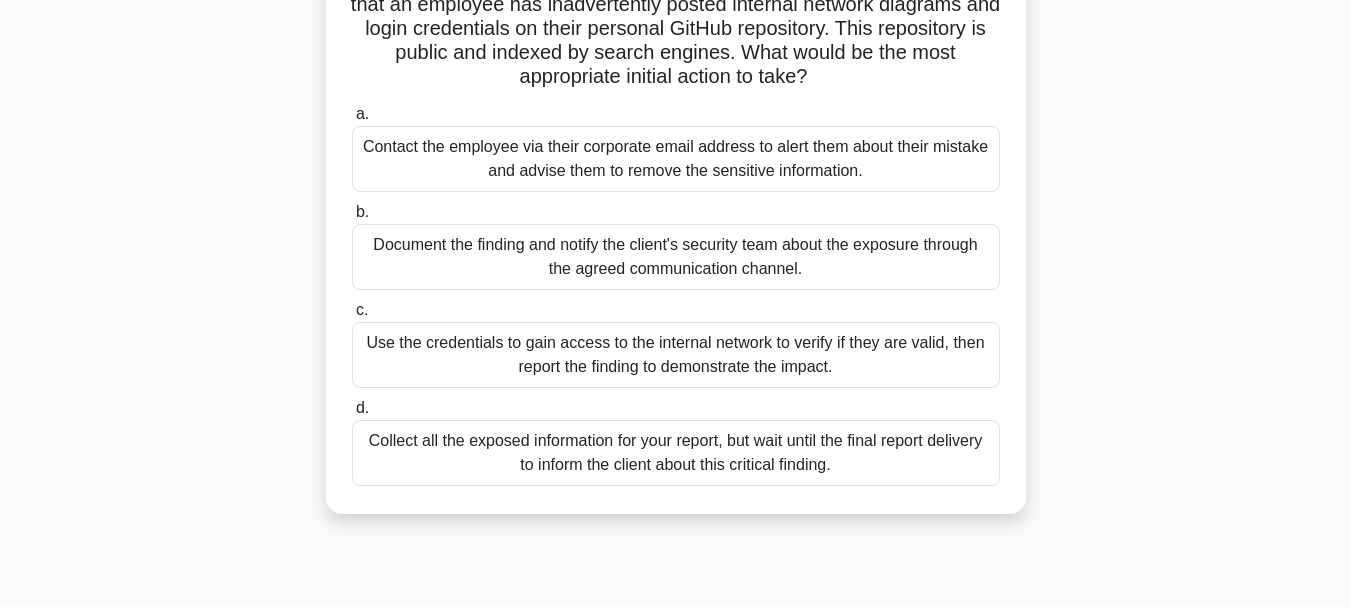 click on "Document the finding and notify the client's security team about the exposure through the agreed communication channel." at bounding box center (676, 257) 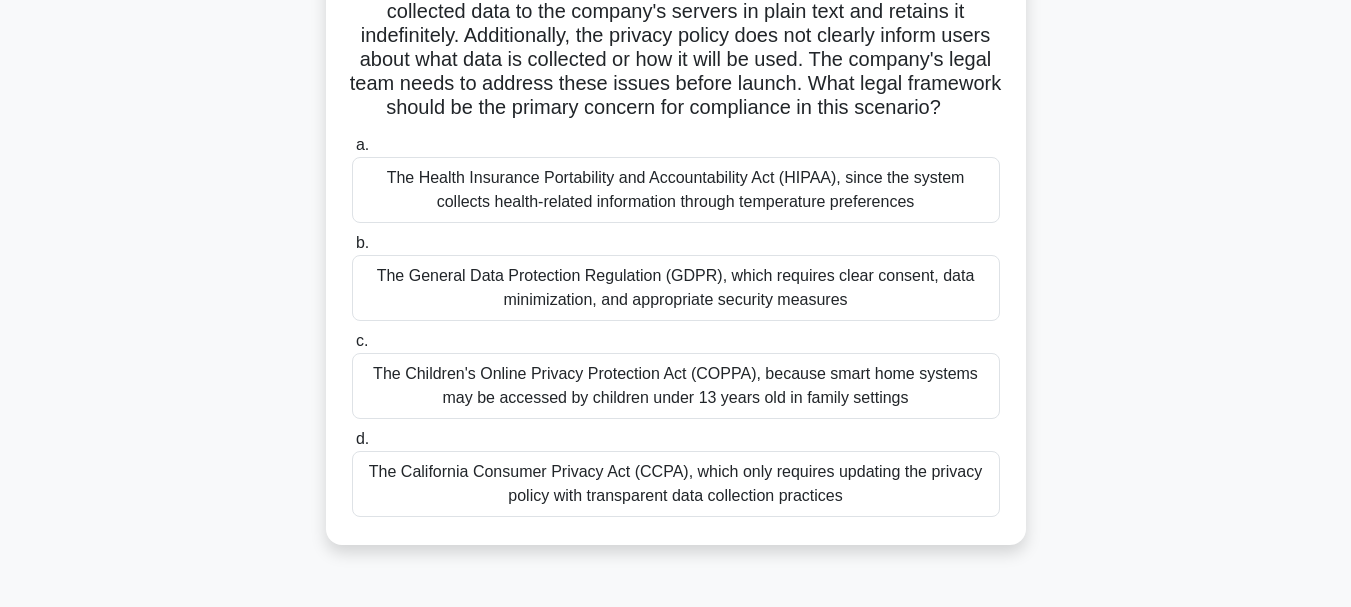 scroll, scrollTop: 300, scrollLeft: 0, axis: vertical 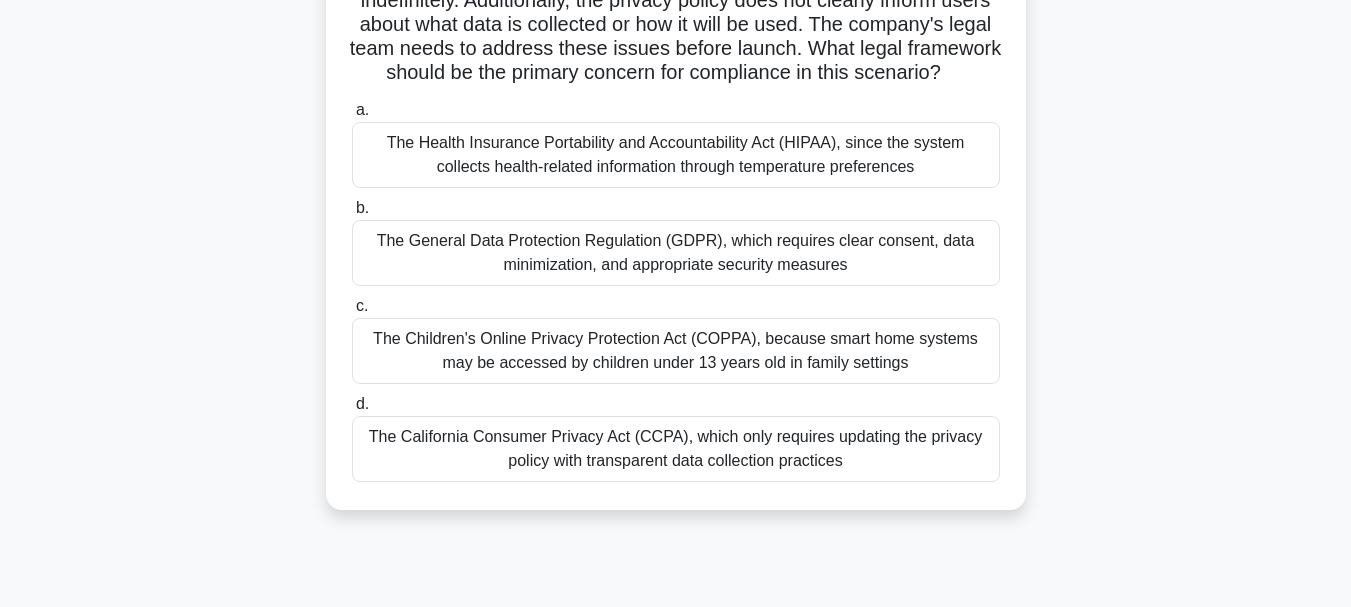 click on "The General Data Protection Regulation (GDPR), which requires clear consent, data minimization, and appropriate security measures" at bounding box center (676, 253) 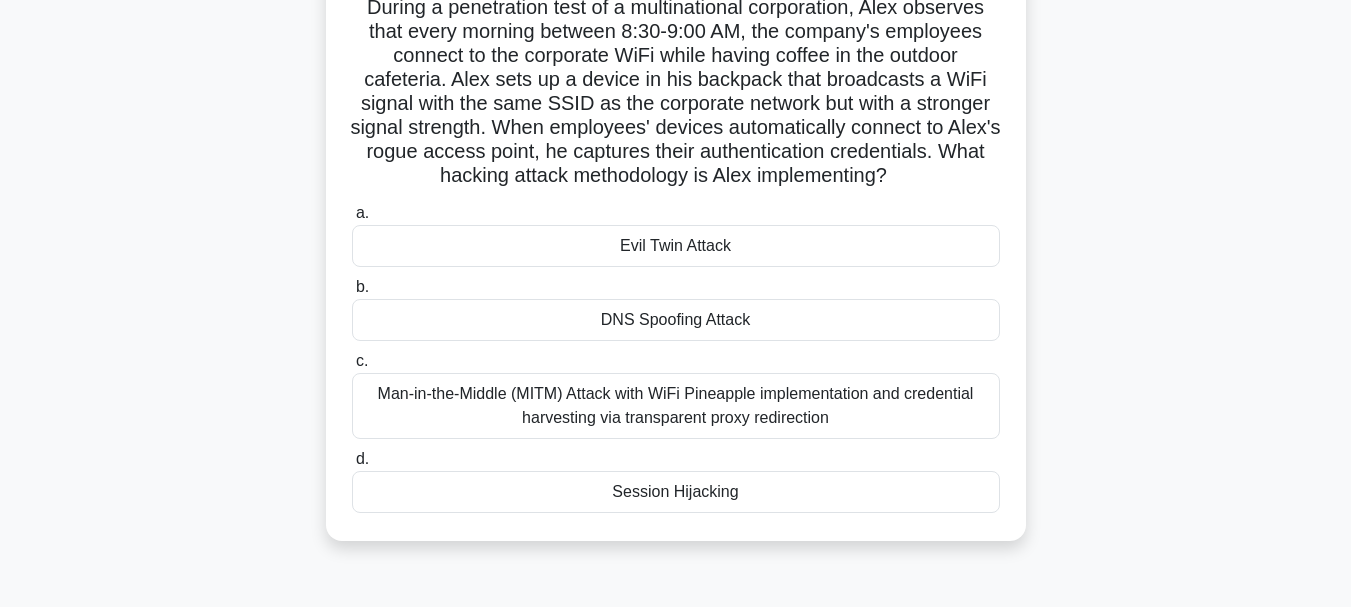 scroll, scrollTop: 200, scrollLeft: 0, axis: vertical 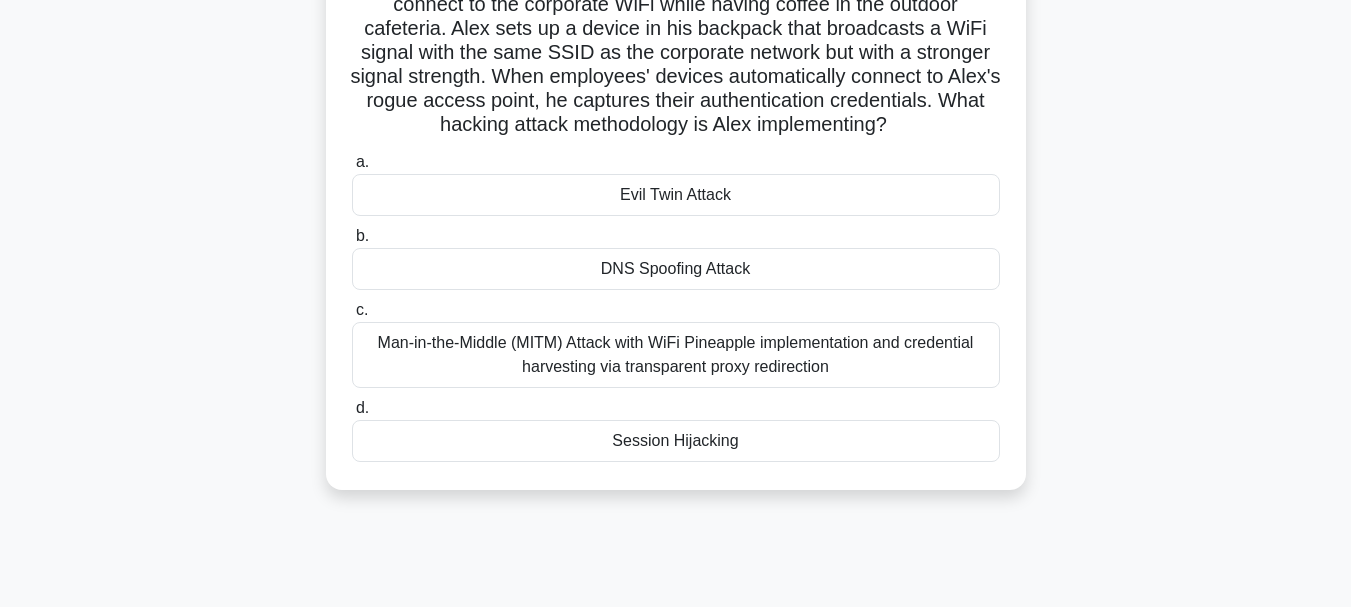 click on "Evil Twin Attack" at bounding box center (676, 195) 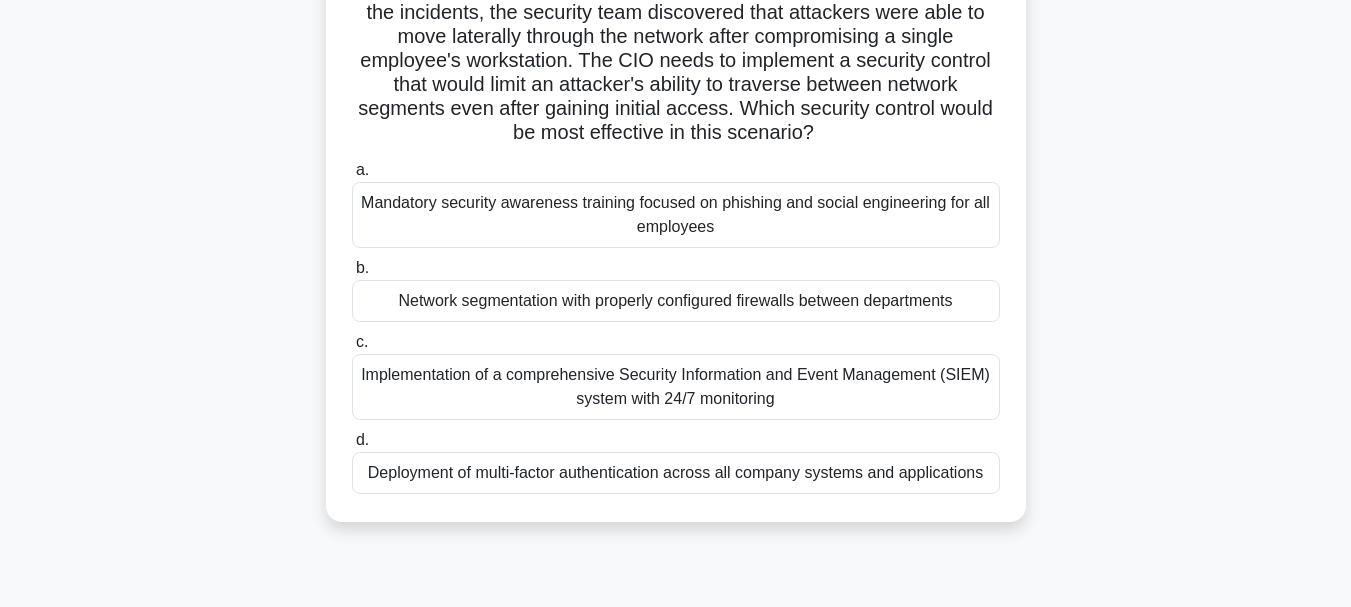 scroll, scrollTop: 200, scrollLeft: 0, axis: vertical 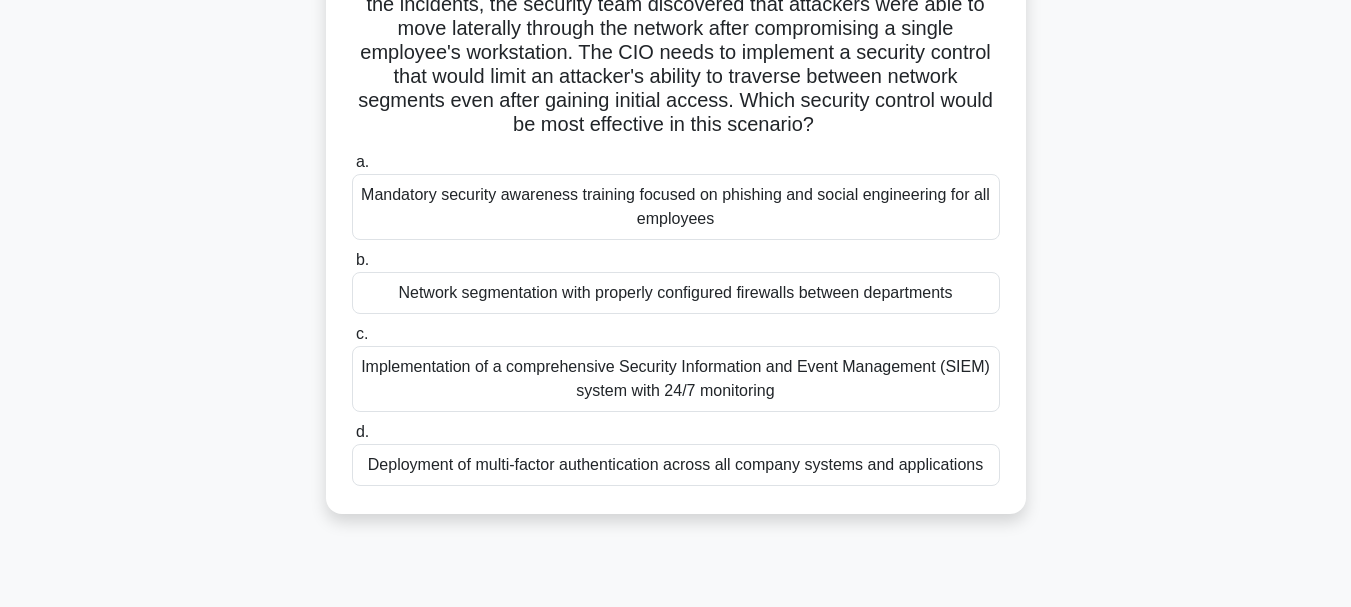 click on "Network segmentation with properly configured firewalls between departments" at bounding box center [676, 293] 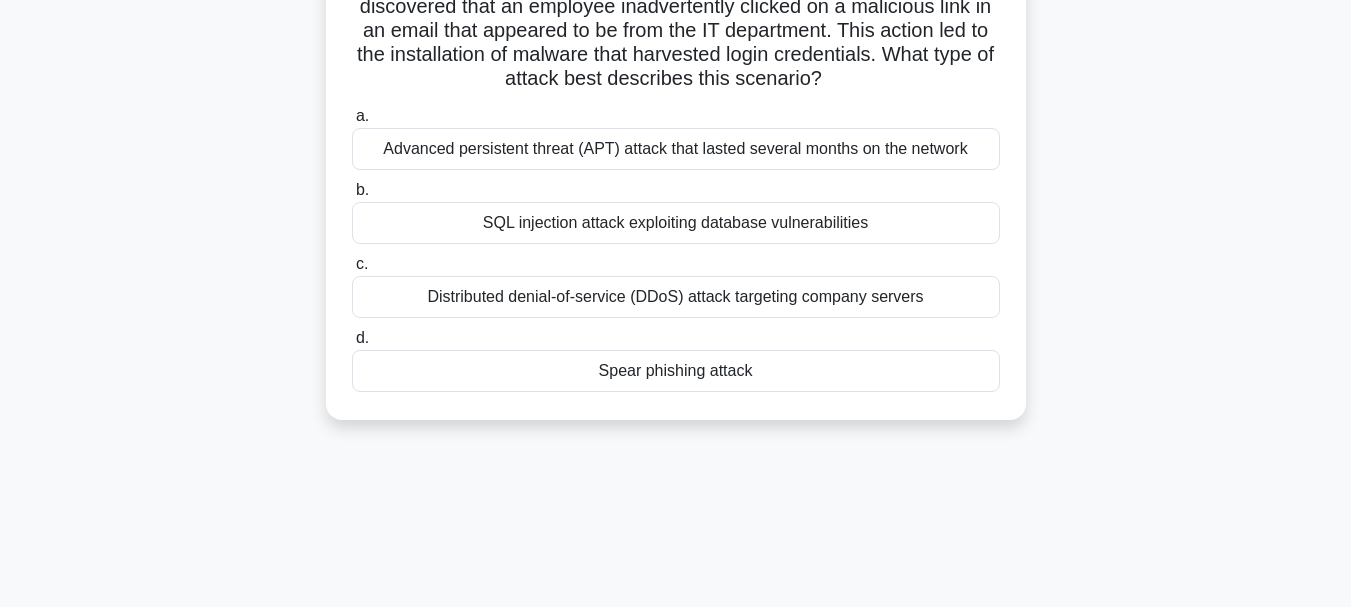 scroll, scrollTop: 200, scrollLeft: 0, axis: vertical 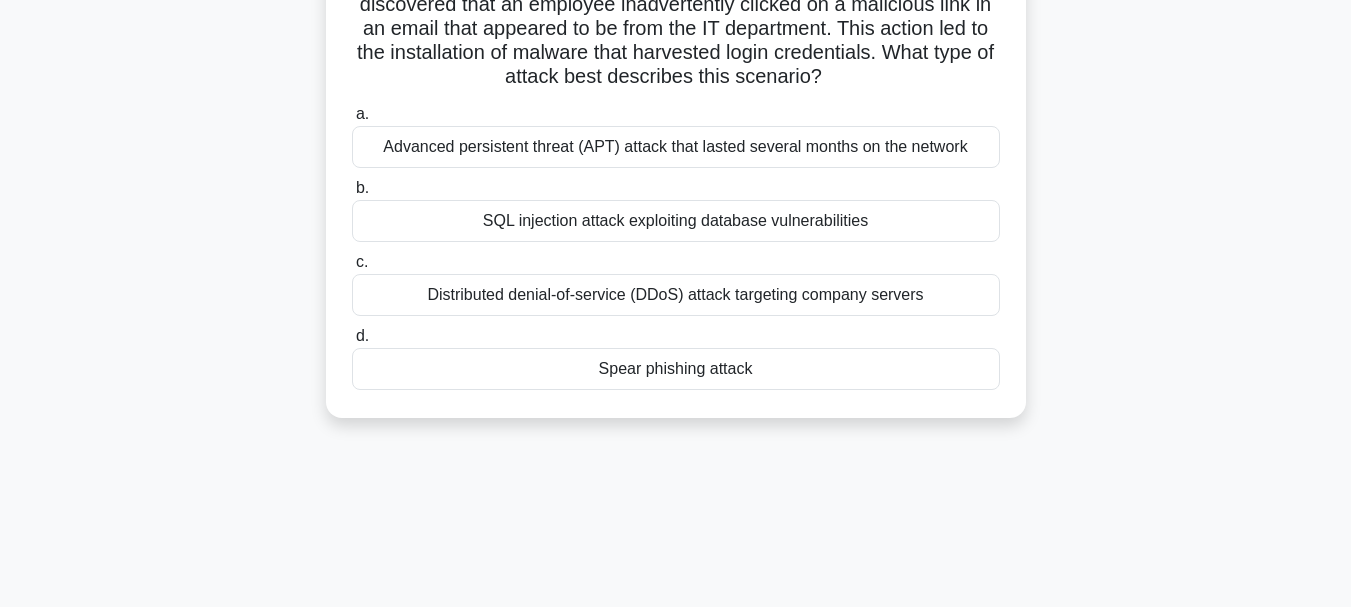 click on "Spear phishing attack" at bounding box center [676, 369] 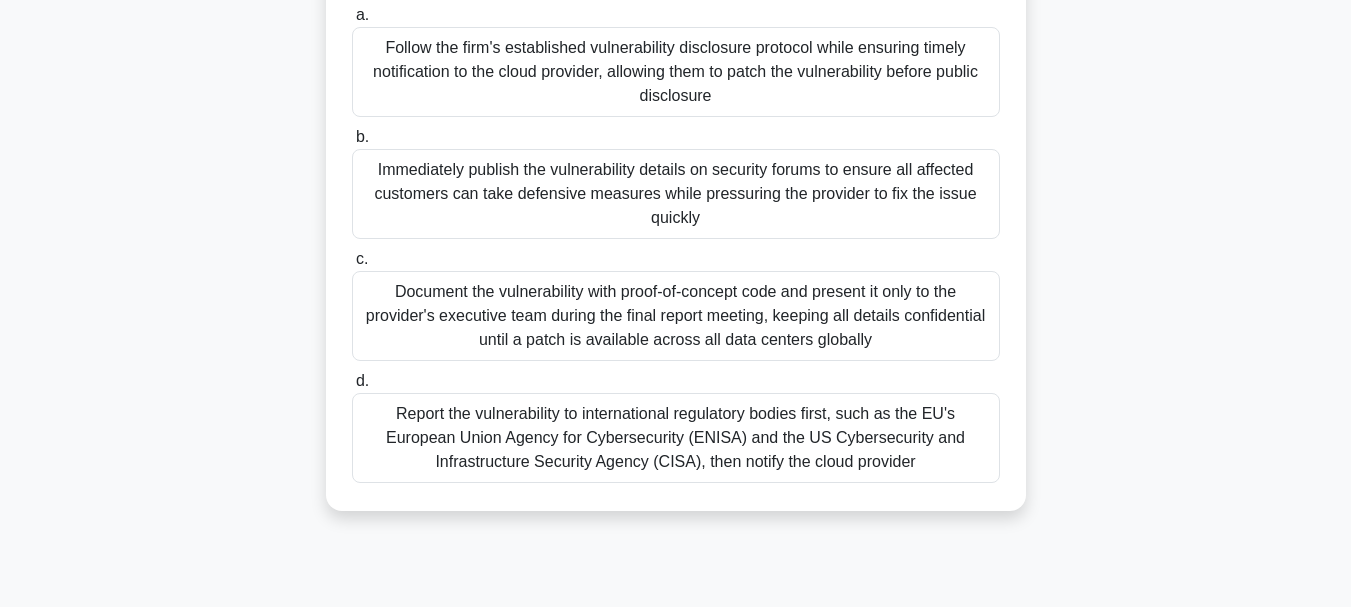 scroll, scrollTop: 400, scrollLeft: 0, axis: vertical 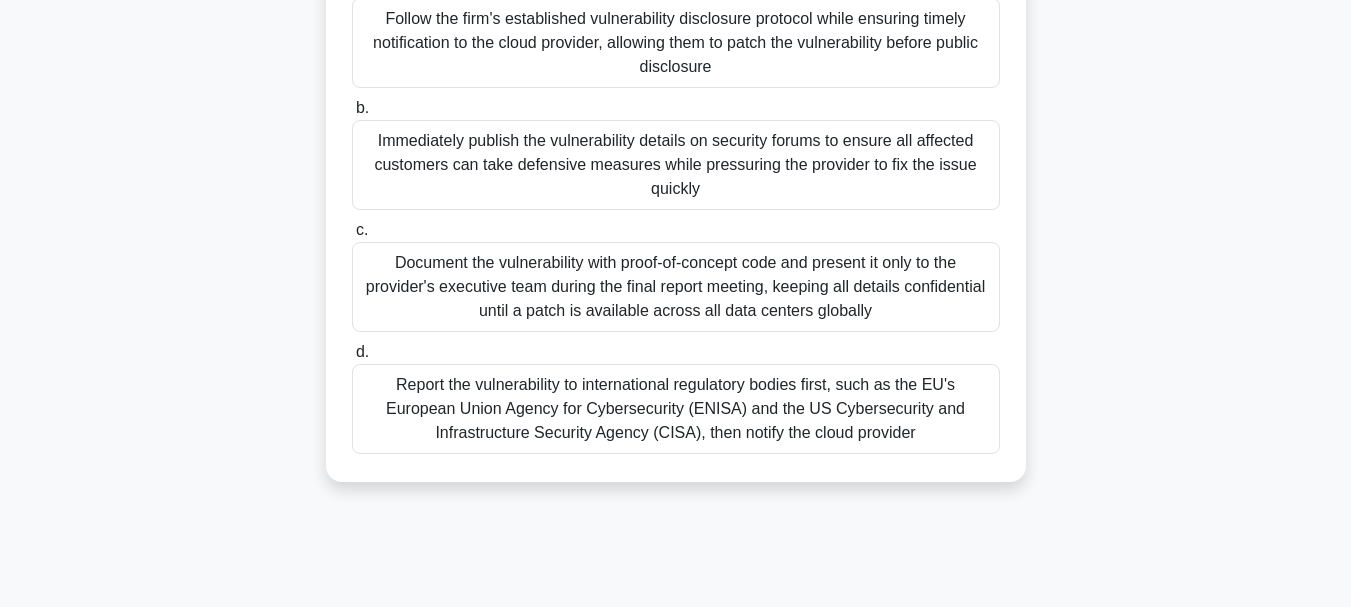 click on "Document the vulnerability with proof-of-concept code and present it only to the provider's executive team during the final report meeting, keeping all details confidential until a patch is available across all data centers globally" at bounding box center [676, 287] 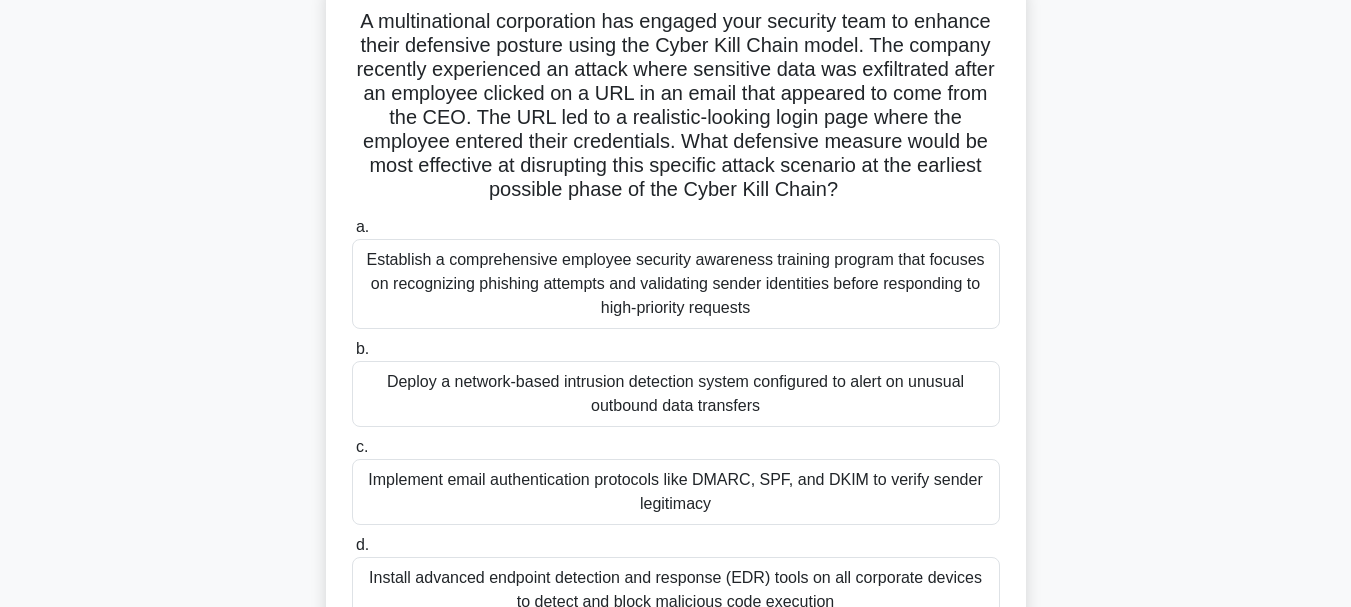 scroll, scrollTop: 300, scrollLeft: 0, axis: vertical 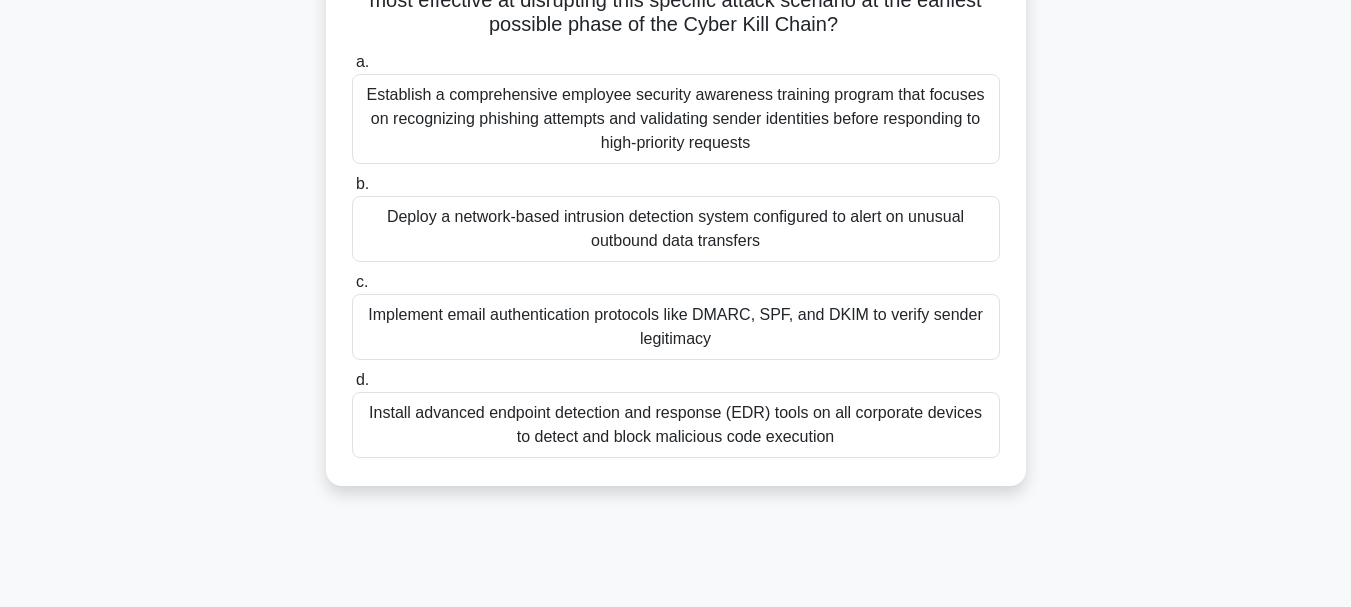 click on "Establish a comprehensive employee security awareness training program that focuses on recognizing phishing attempts and validating sender identities before responding to high-priority requests" at bounding box center [676, 119] 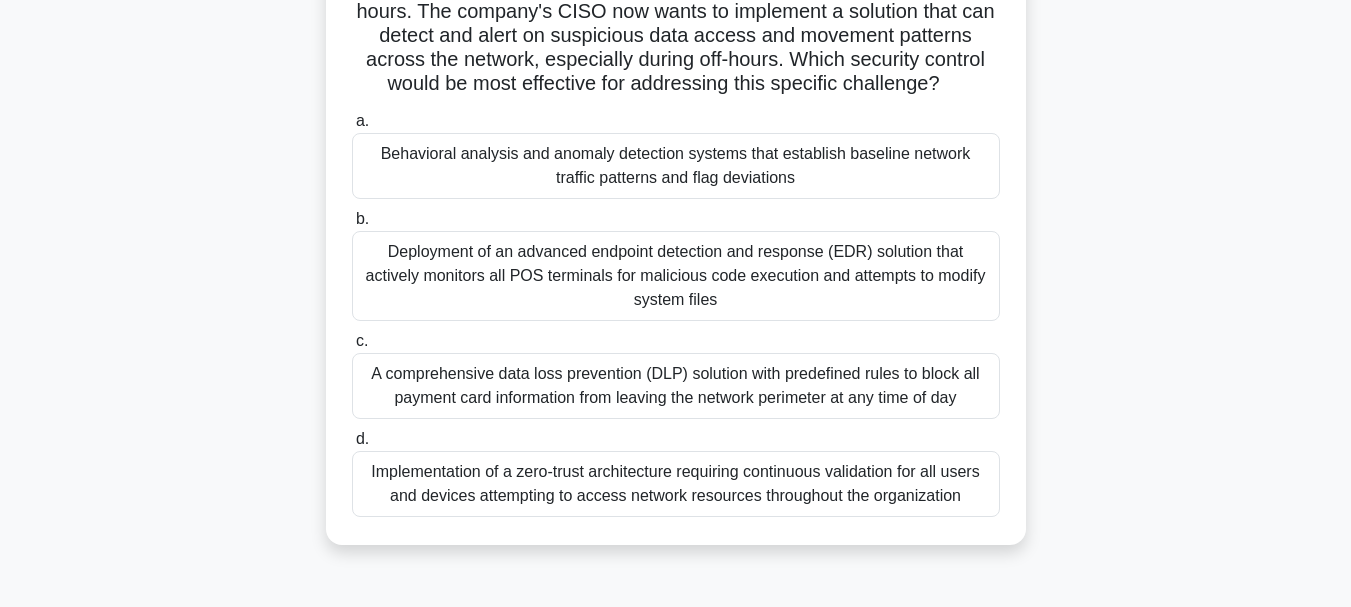scroll, scrollTop: 300, scrollLeft: 0, axis: vertical 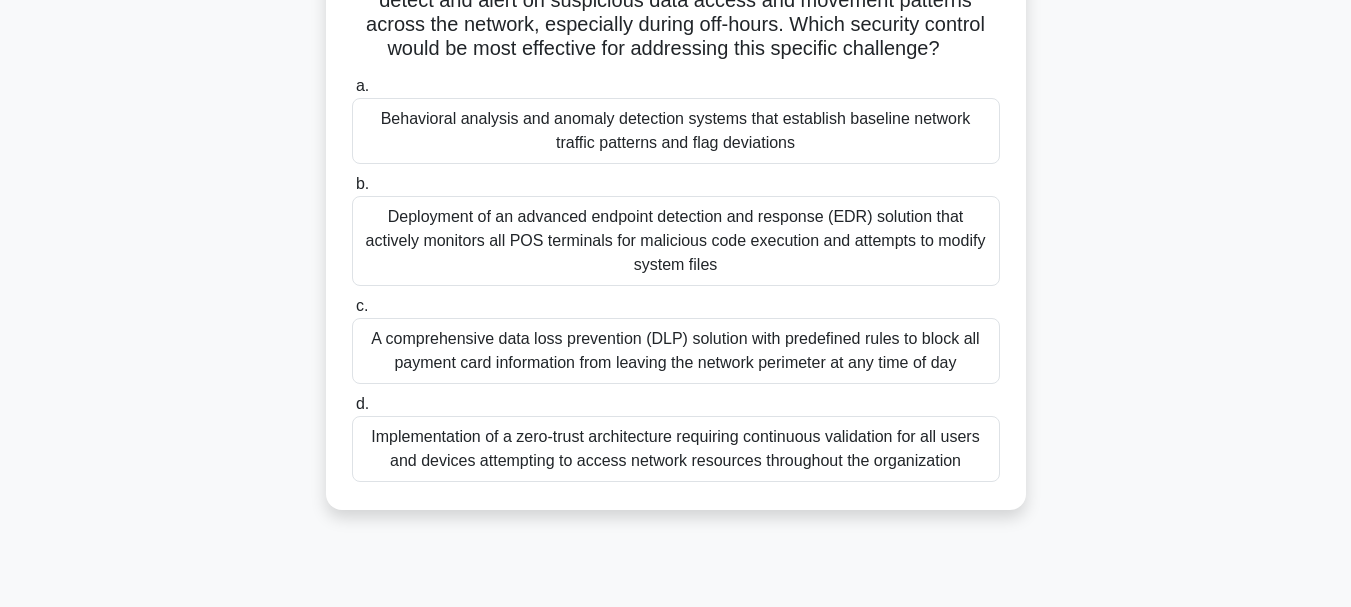 click on "Behavioral analysis and anomaly detection systems that establish baseline network traffic patterns and flag deviations" at bounding box center (676, 131) 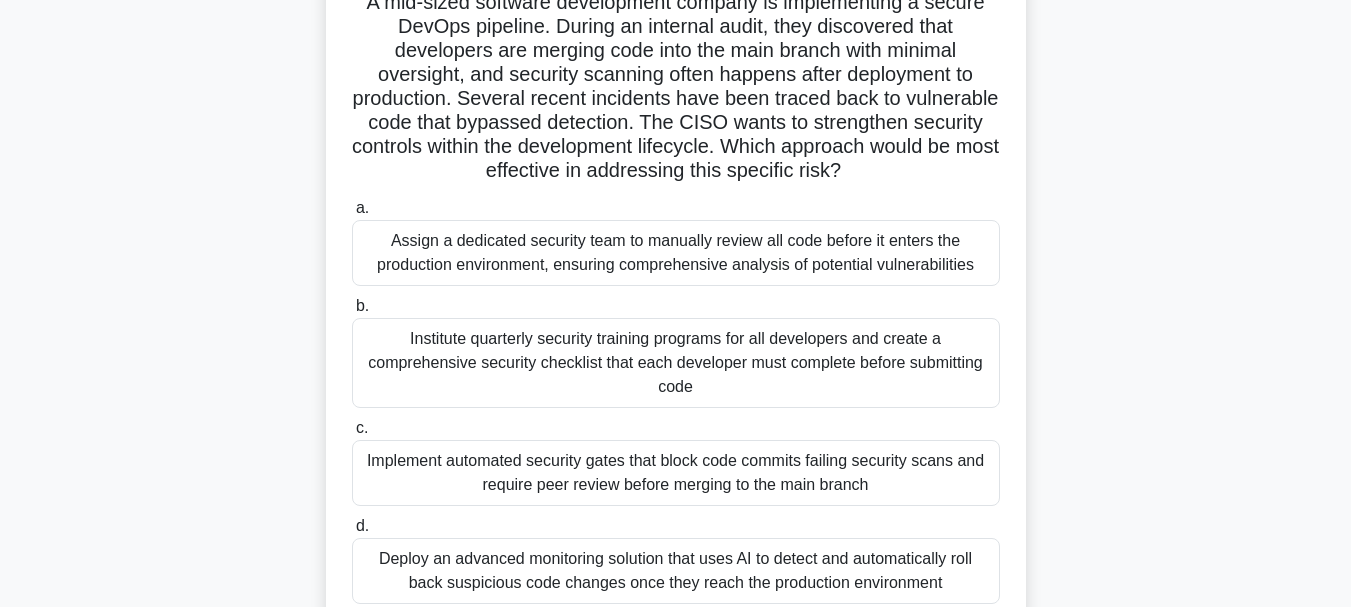 scroll, scrollTop: 200, scrollLeft: 0, axis: vertical 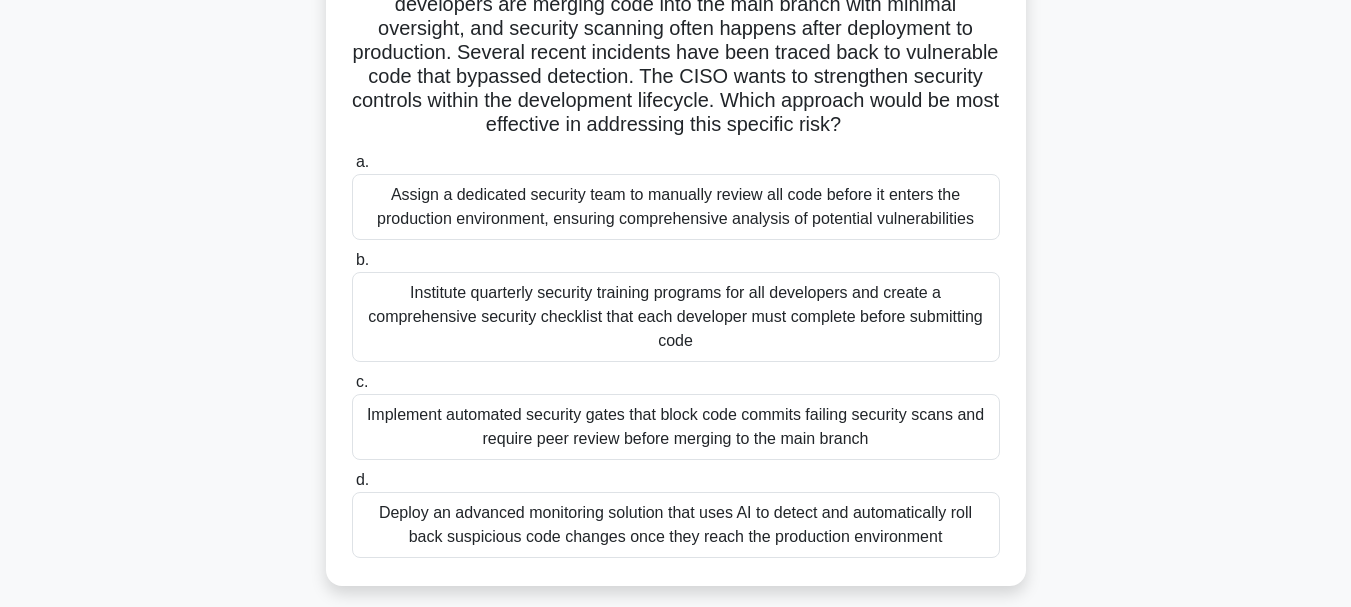 click on "Implement automated security gates that block code commits failing security scans and require peer review before merging to the main branch" at bounding box center (676, 427) 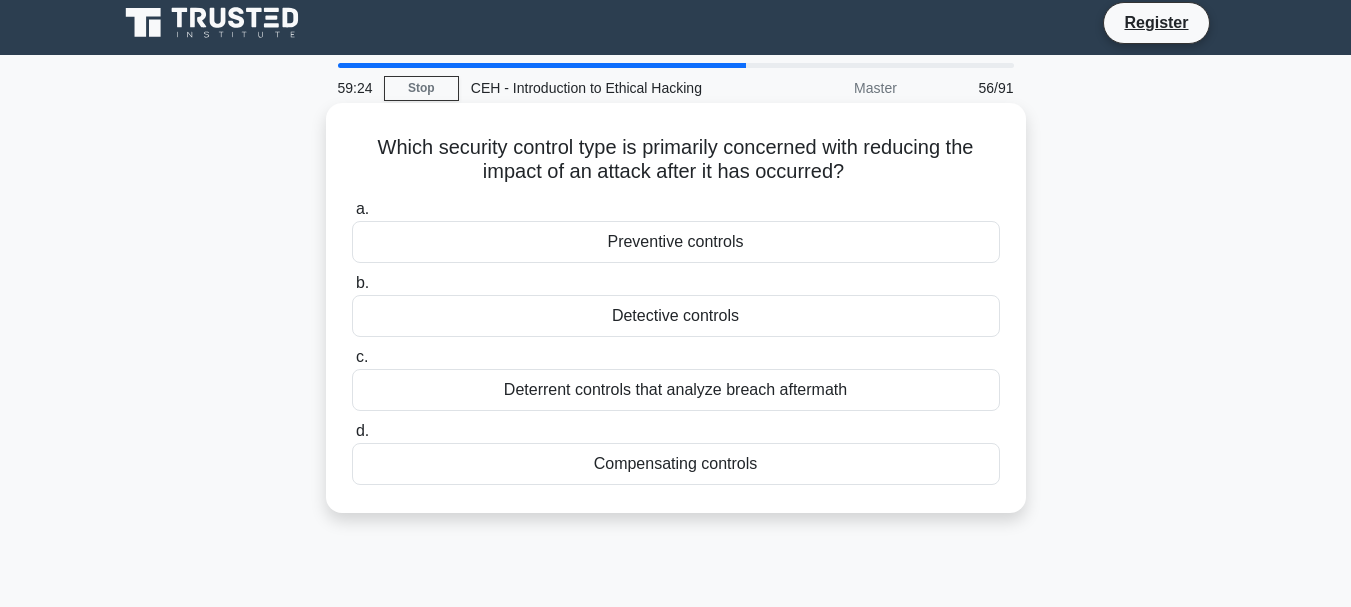 scroll, scrollTop: 0, scrollLeft: 0, axis: both 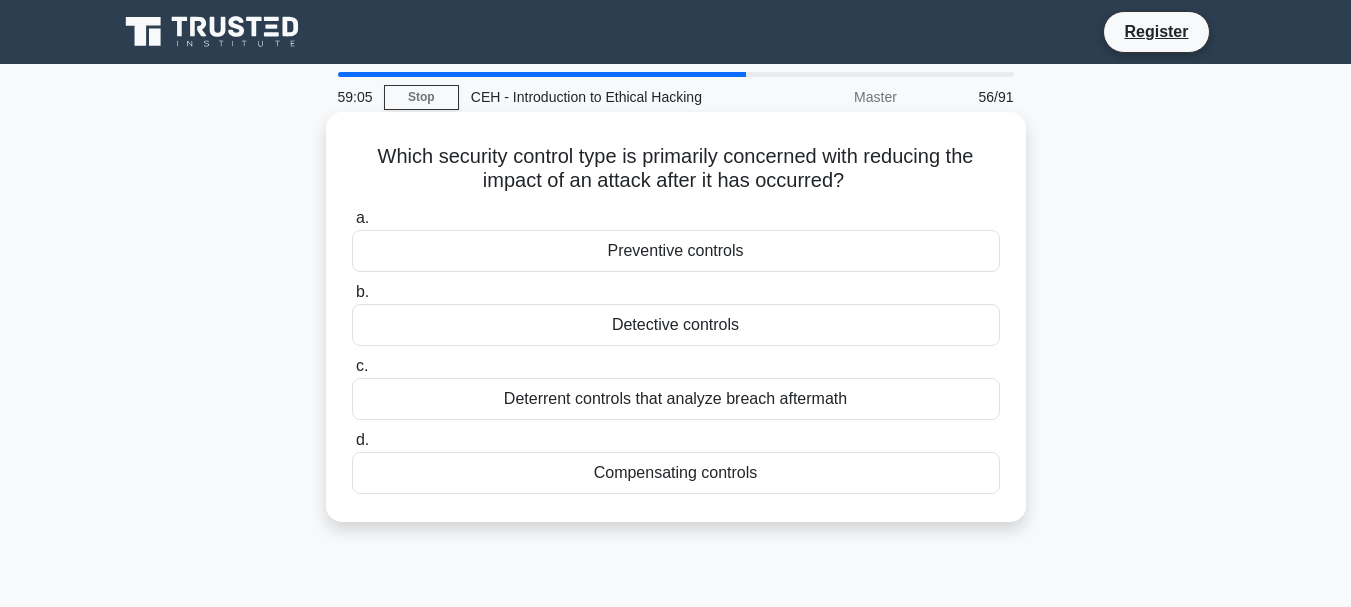 click on "Compensating controls" at bounding box center [676, 473] 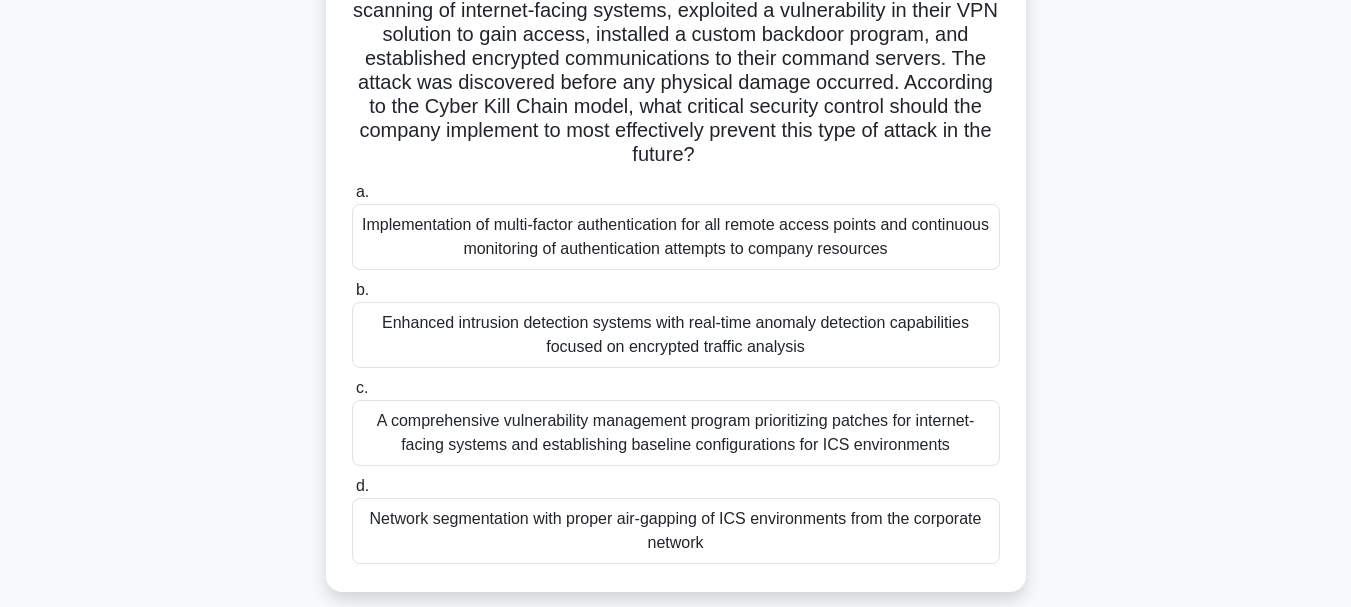 scroll, scrollTop: 300, scrollLeft: 0, axis: vertical 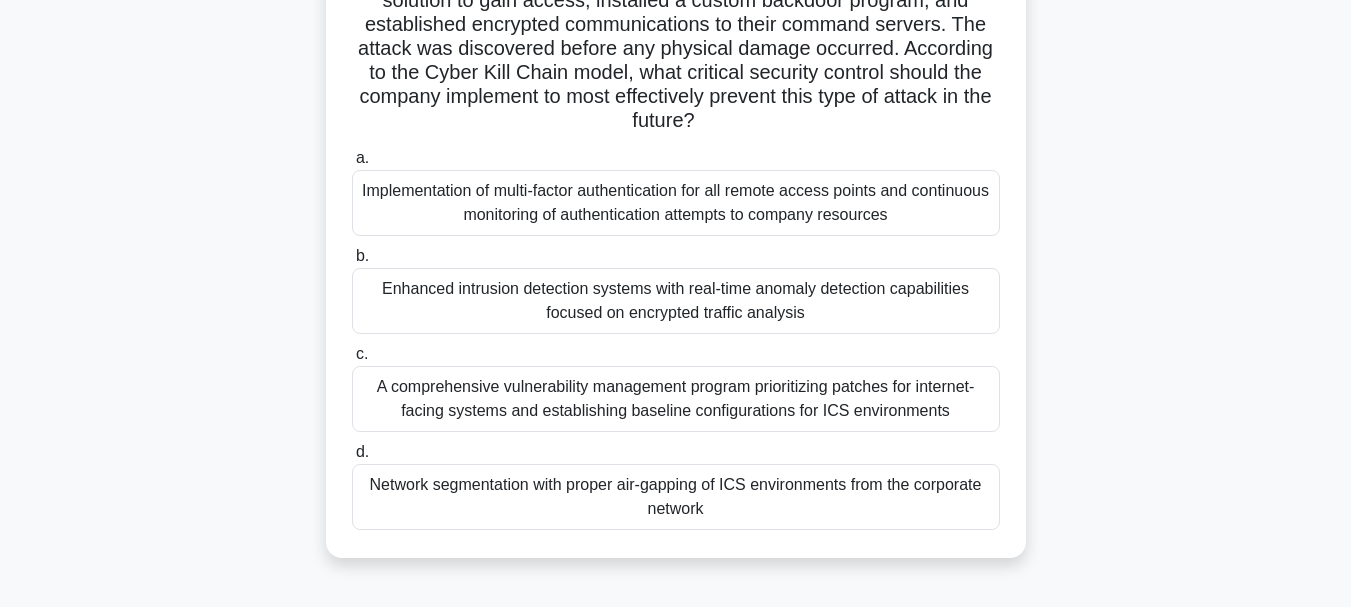 click on "Network segmentation with proper air-gapping of ICS environments from the corporate network" at bounding box center [676, 497] 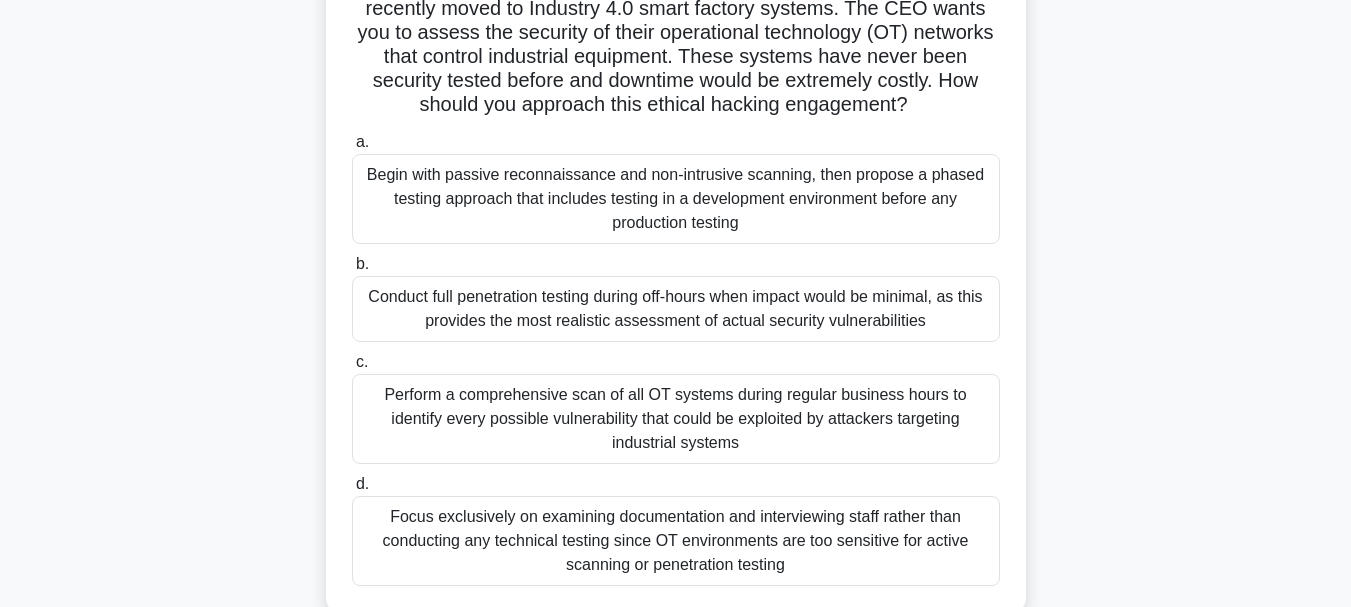 scroll, scrollTop: 200, scrollLeft: 0, axis: vertical 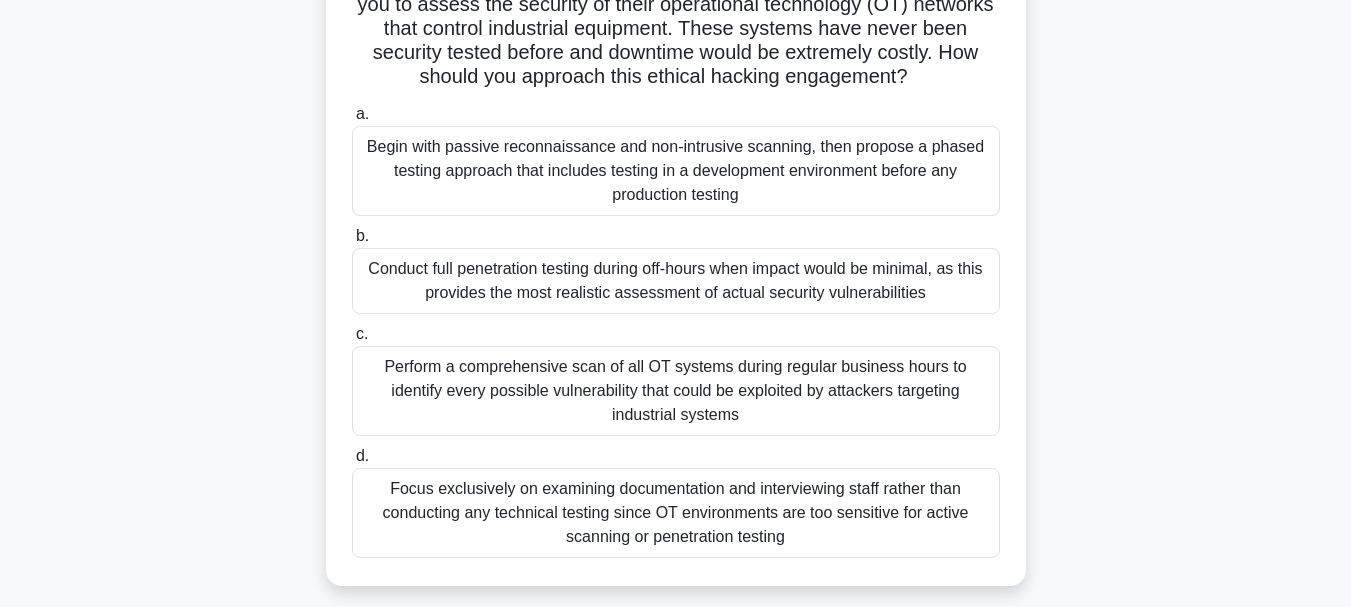 click on "Conduct full penetration testing during off-hours when impact would be minimal, as this provides the most realistic assessment of actual security vulnerabilities" at bounding box center (676, 281) 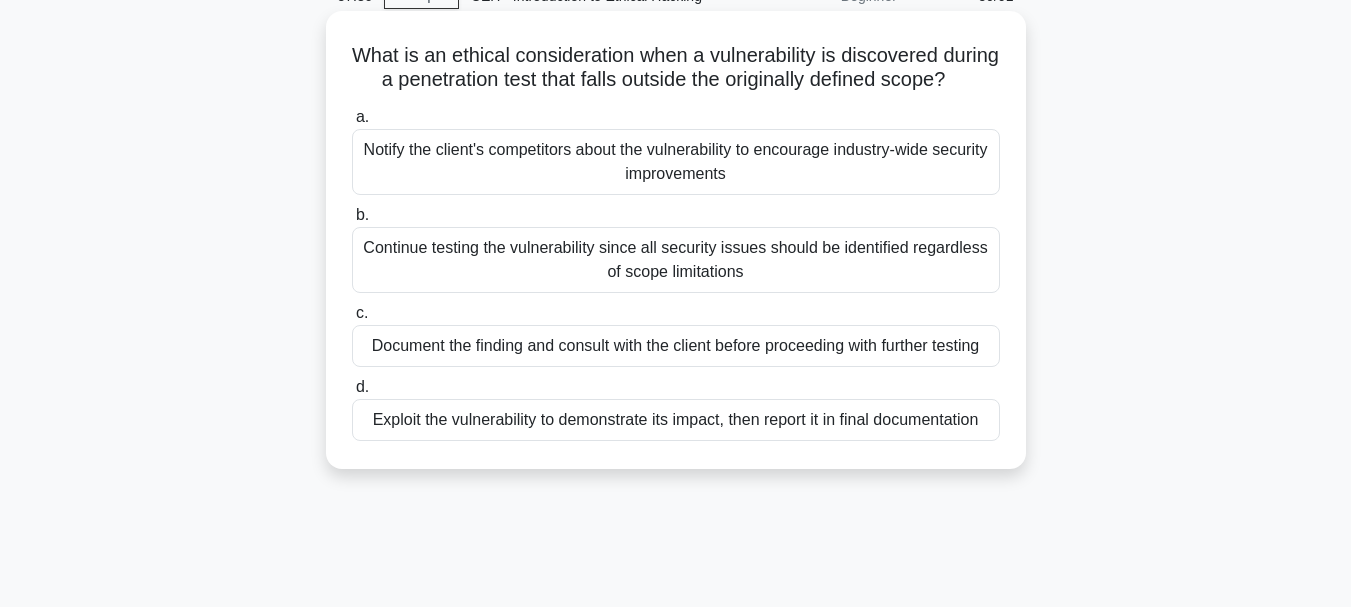 scroll, scrollTop: 0, scrollLeft: 0, axis: both 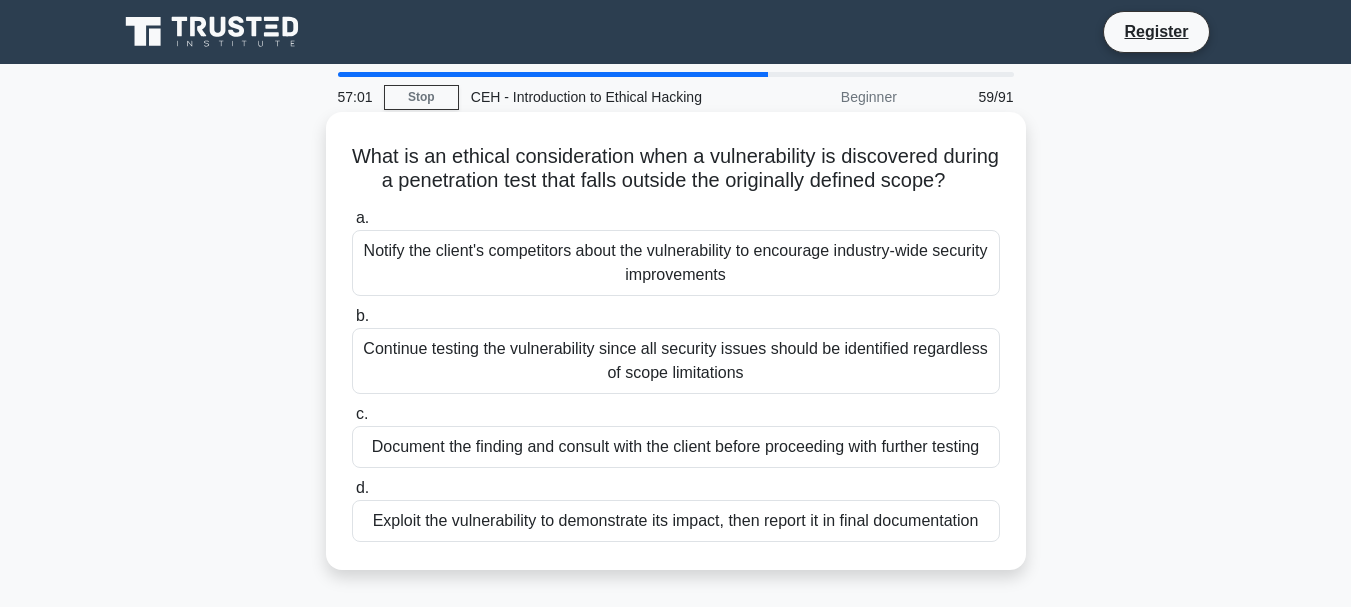 click on "Document the finding and consult with the client before proceeding with further testing" at bounding box center (676, 447) 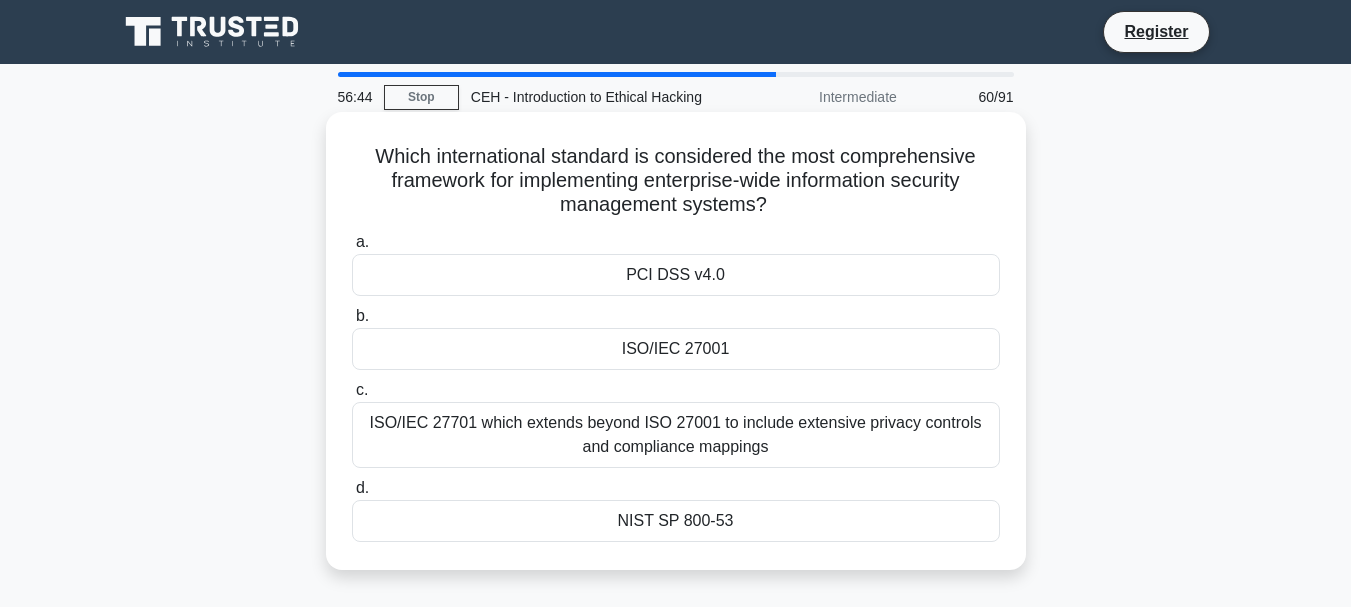 click on "ISO/IEC 27001" at bounding box center (676, 349) 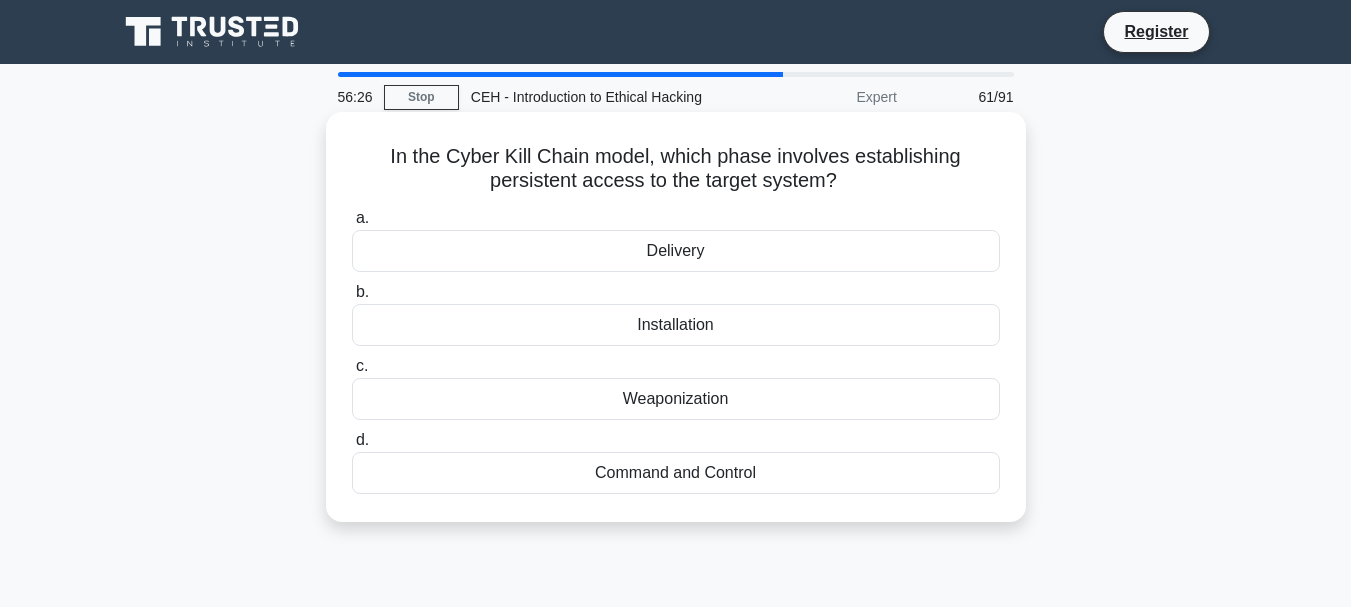 click on "Command and Control" at bounding box center [676, 473] 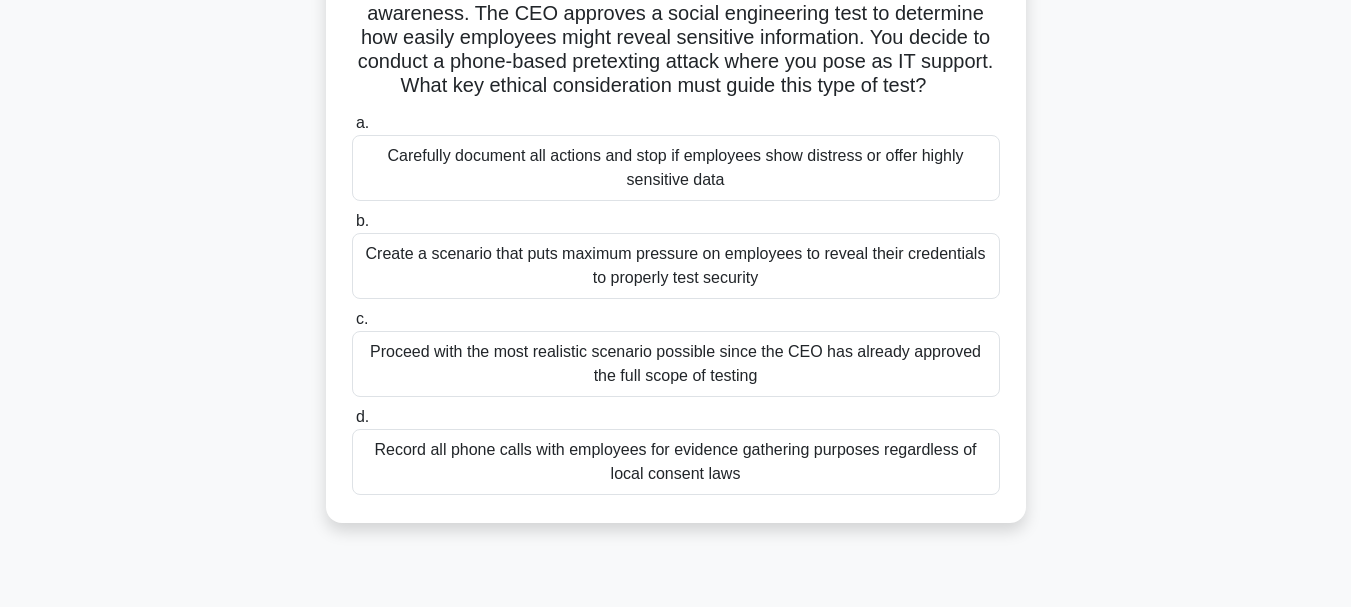 scroll, scrollTop: 200, scrollLeft: 0, axis: vertical 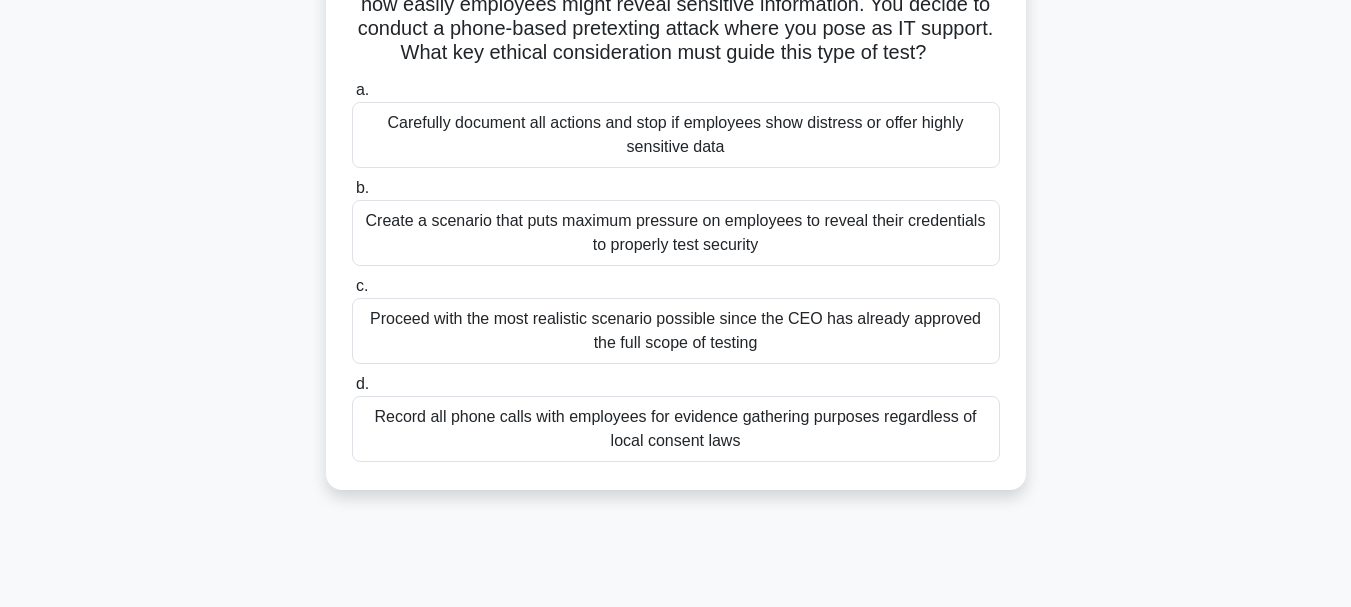 click on "Proceed with the most realistic scenario possible since the CEO has already approved the full scope of testing" at bounding box center (676, 331) 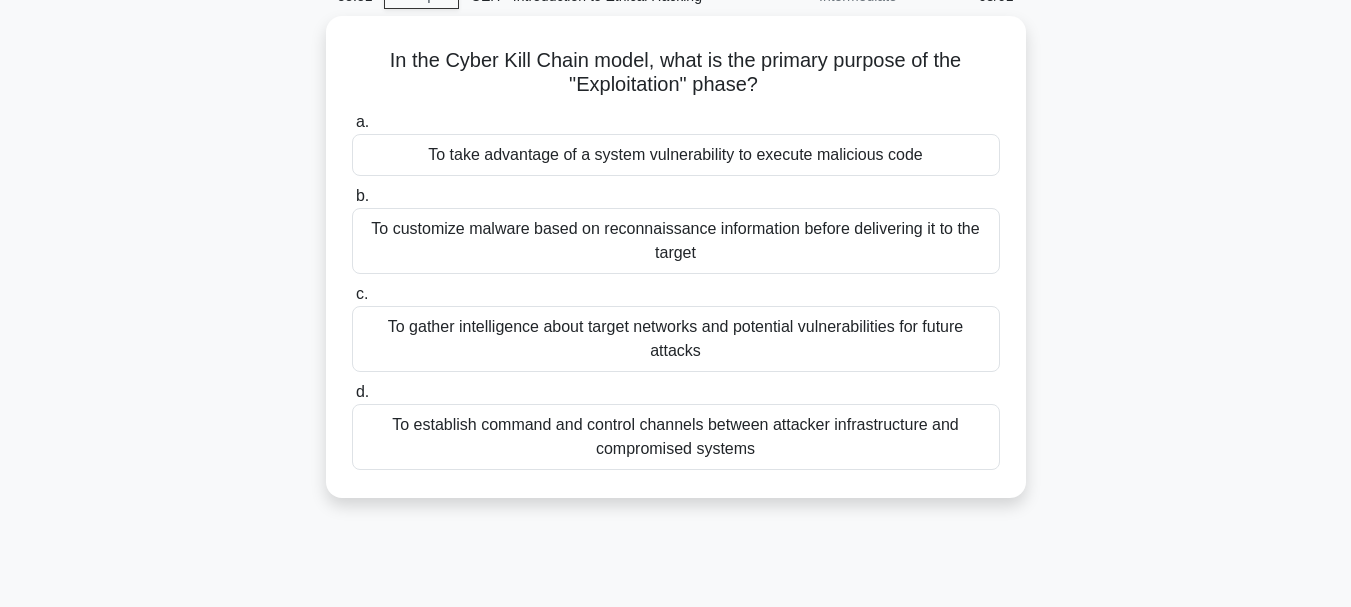 scroll, scrollTop: 0, scrollLeft: 0, axis: both 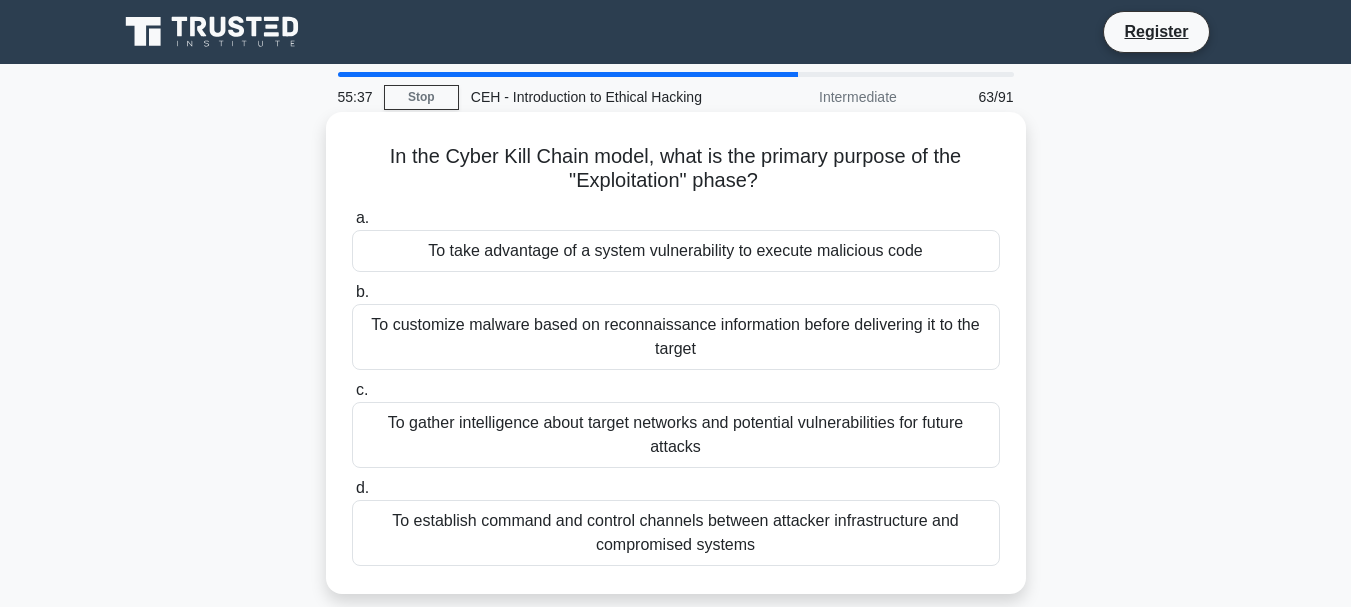 click on "To take advantage of a system vulnerability to execute malicious code" at bounding box center (676, 251) 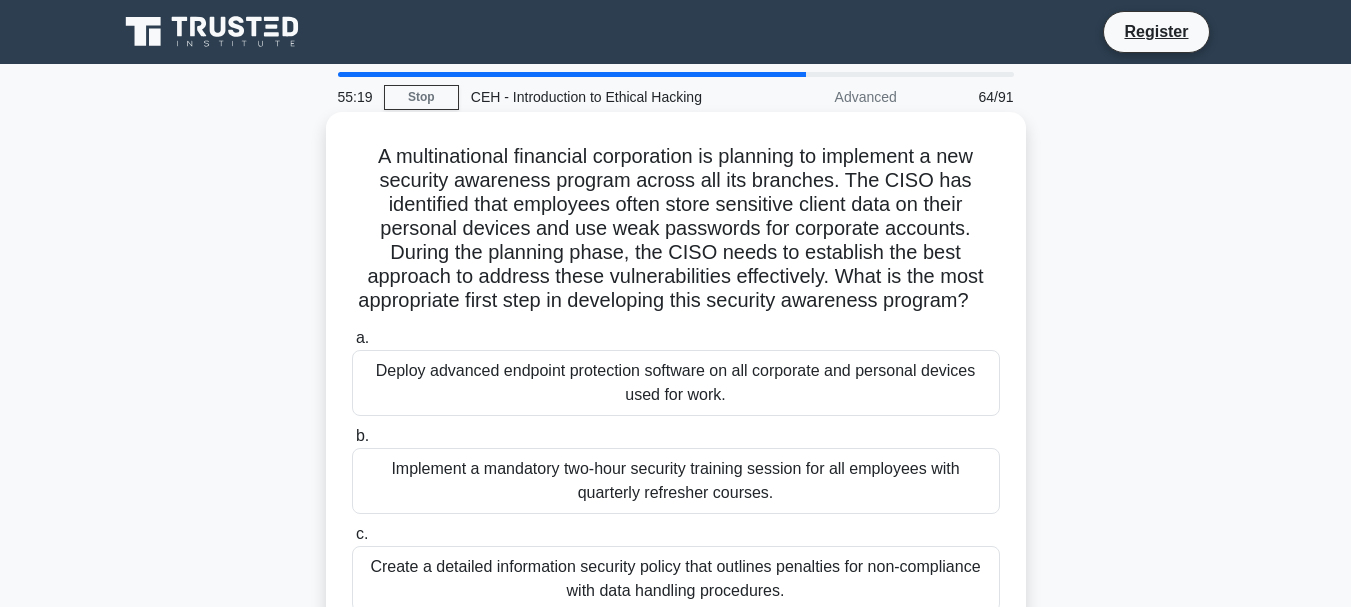scroll, scrollTop: 200, scrollLeft: 0, axis: vertical 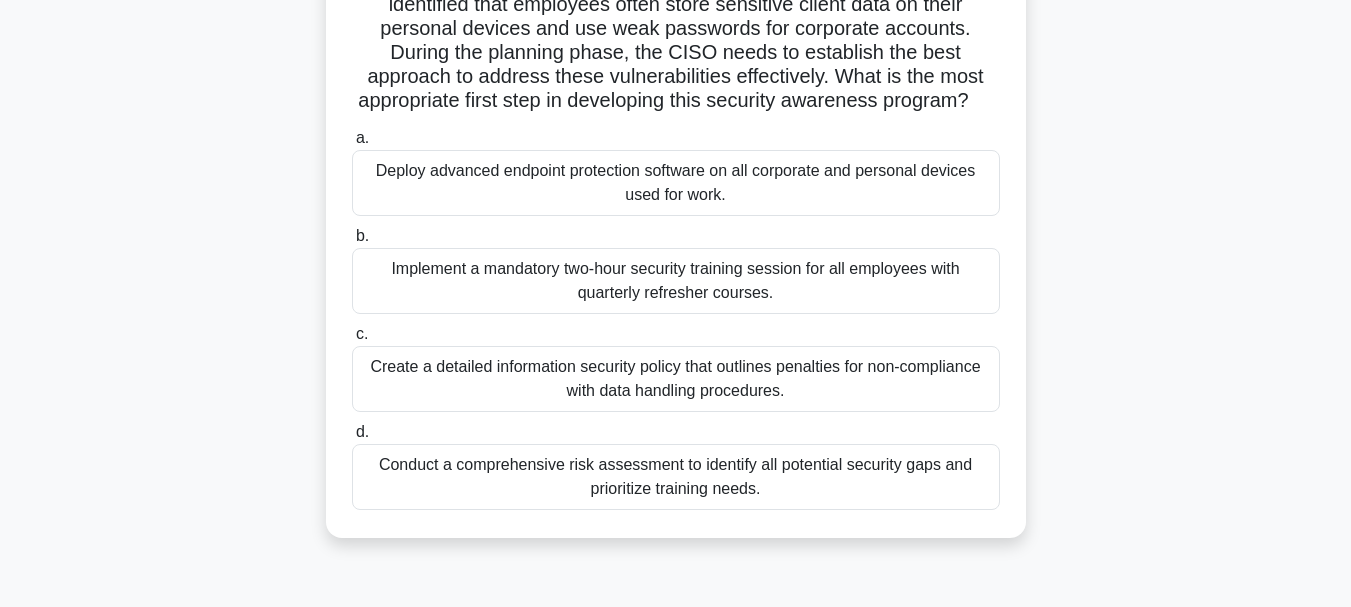 click on "Conduct a comprehensive risk assessment to identify all potential security gaps and prioritize training needs." at bounding box center (676, 477) 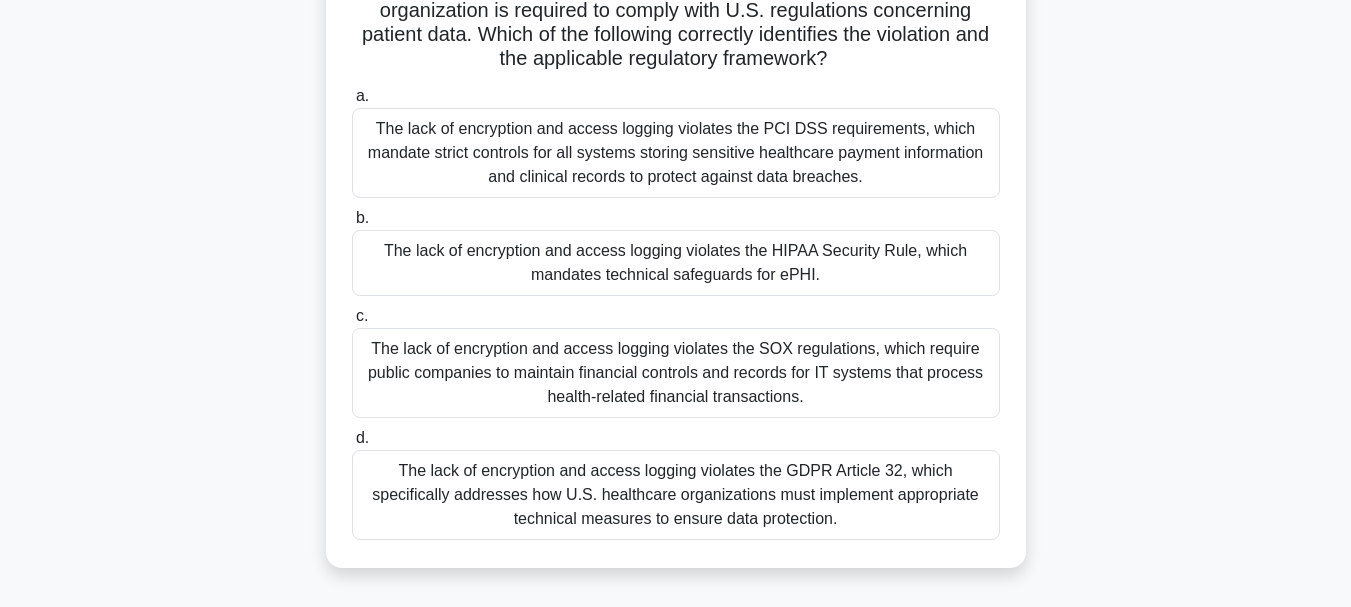 scroll, scrollTop: 300, scrollLeft: 0, axis: vertical 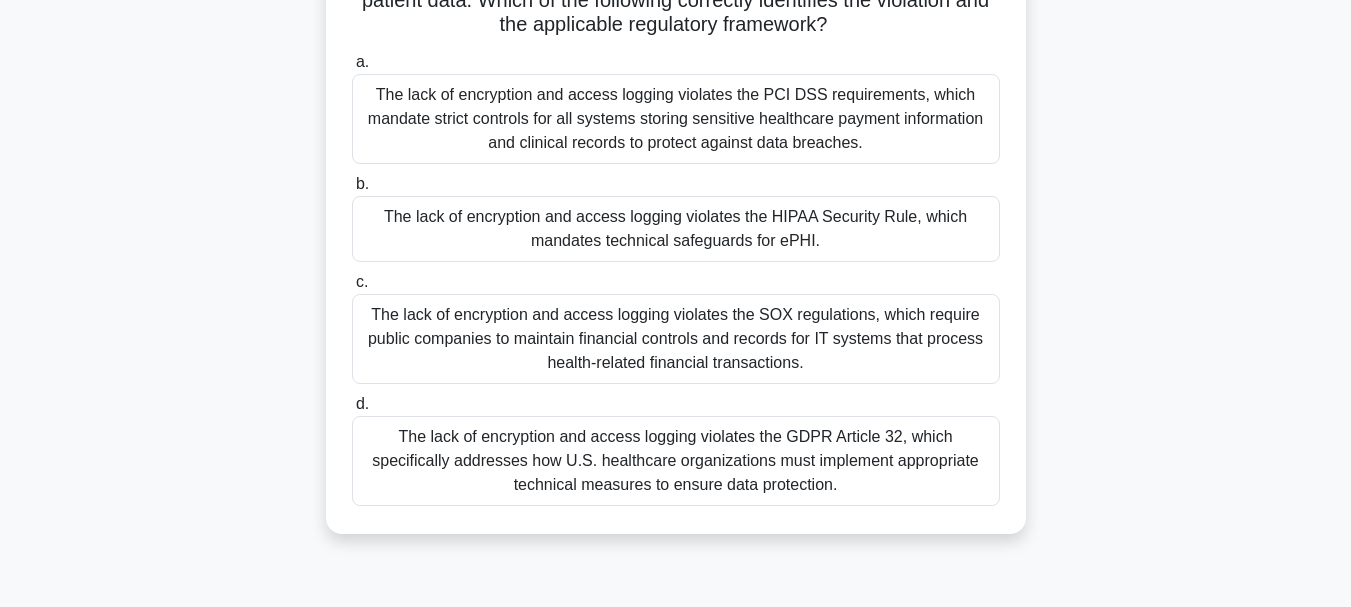 click on "The lack of encryption and access logging violates the HIPAA Security Rule, which mandates technical safeguards for ePHI." at bounding box center (676, 229) 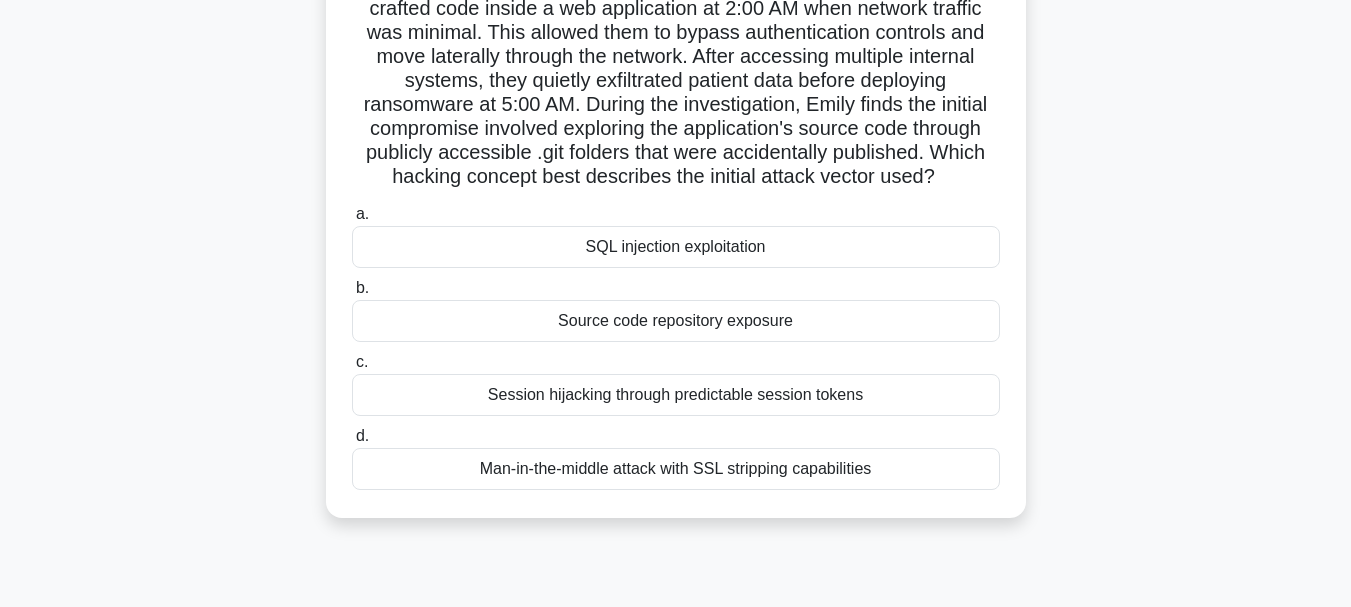scroll, scrollTop: 200, scrollLeft: 0, axis: vertical 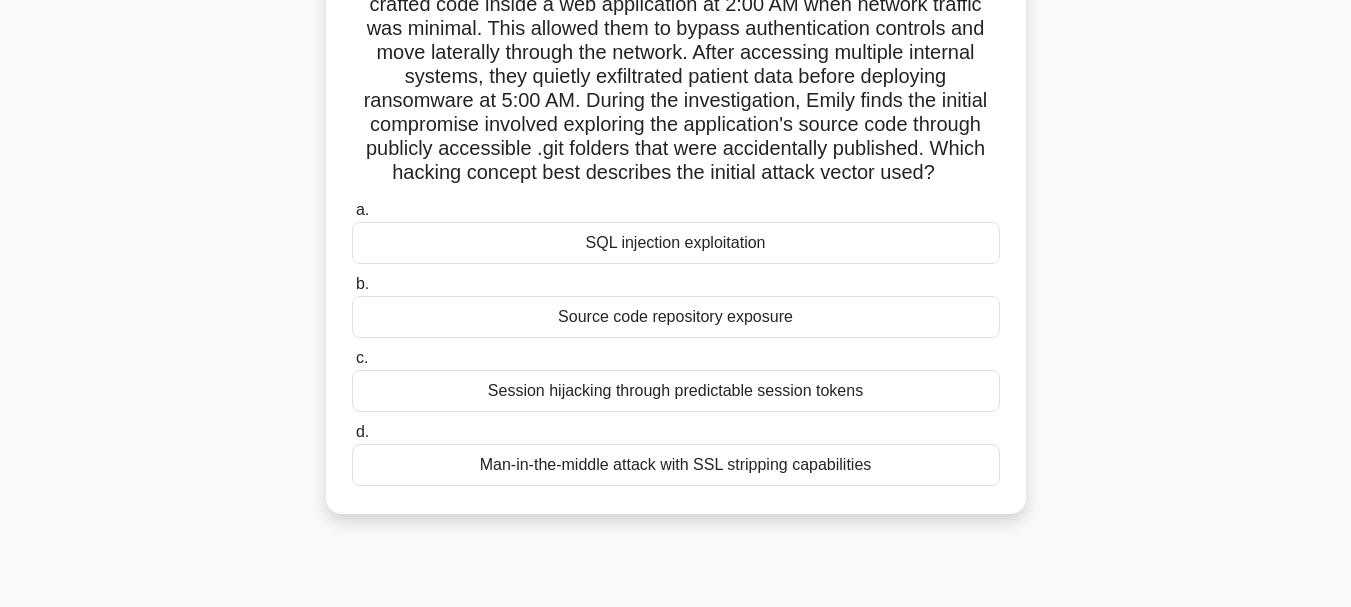 click on "Source code repository exposure" at bounding box center (676, 317) 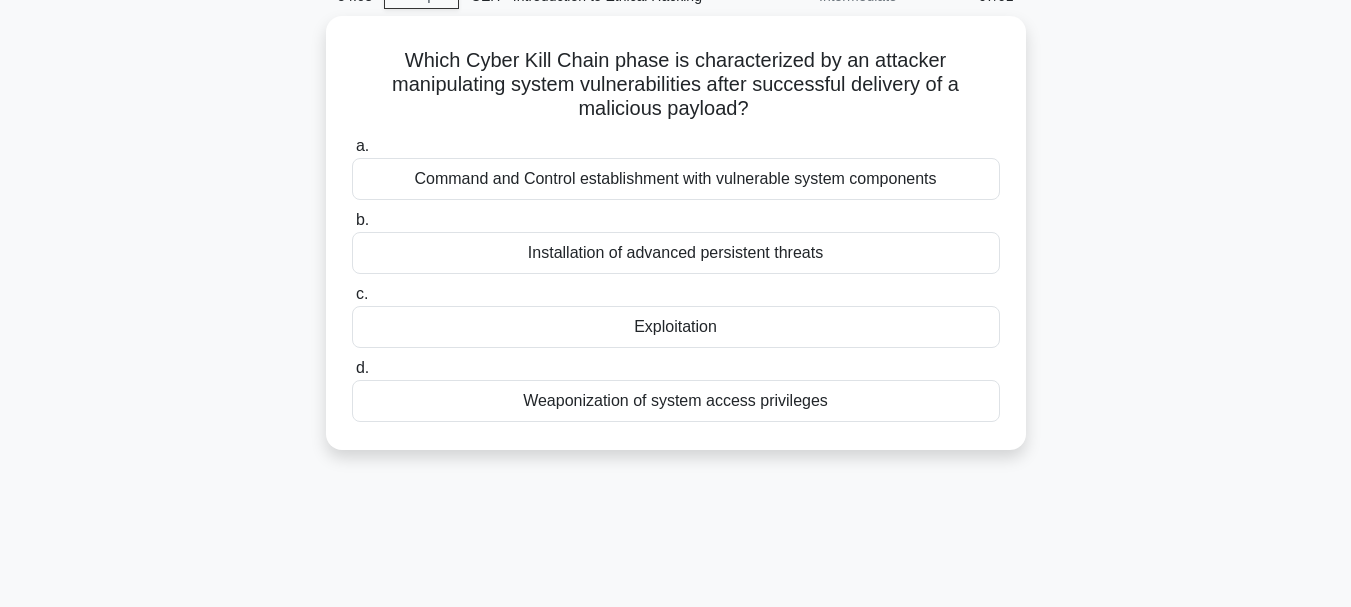 scroll, scrollTop: 0, scrollLeft: 0, axis: both 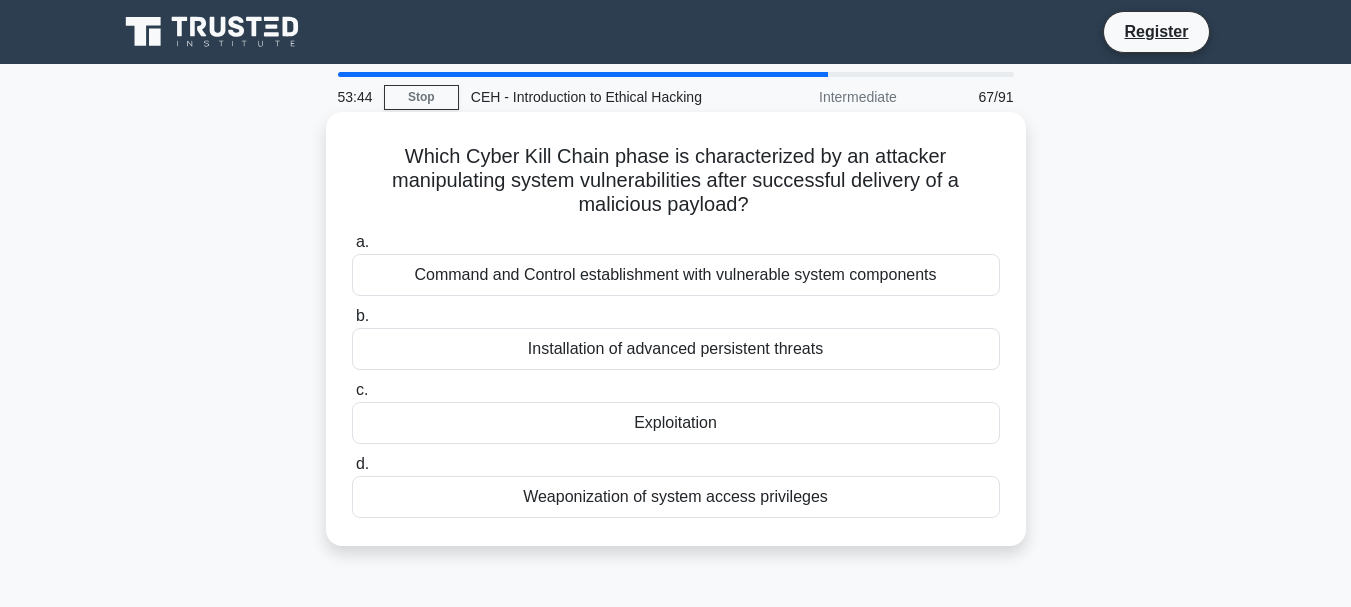 click on "Exploitation" at bounding box center [676, 423] 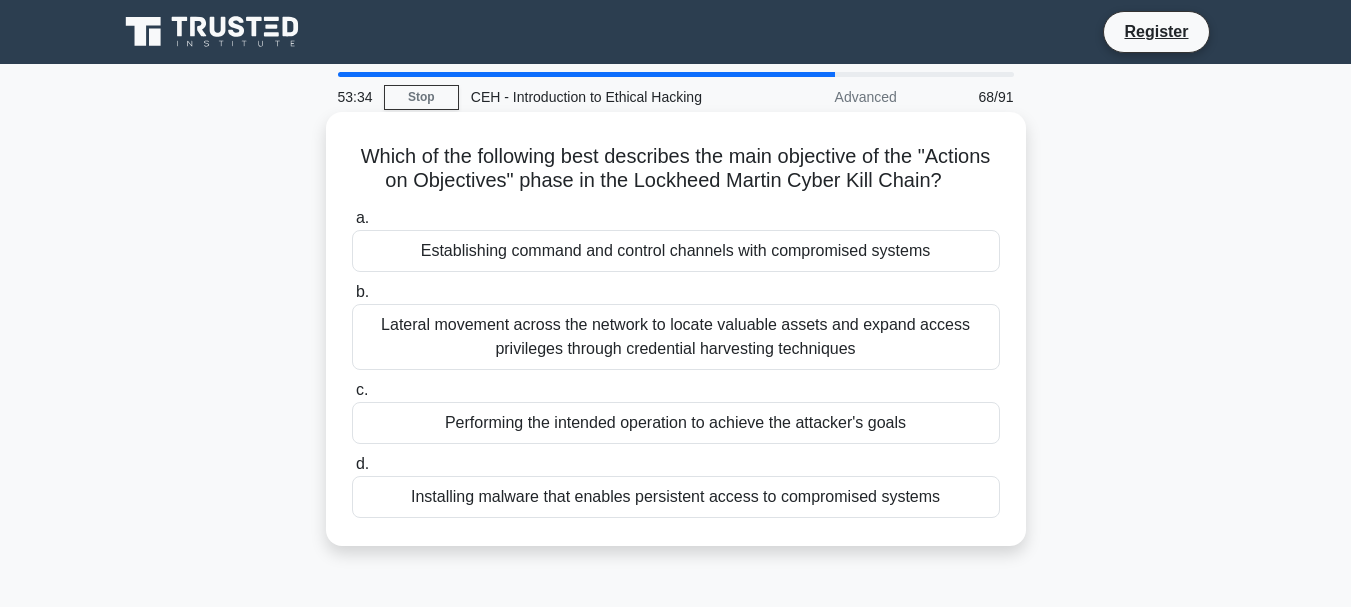 click on "Performing the intended operation to achieve the attacker's goals" at bounding box center (676, 423) 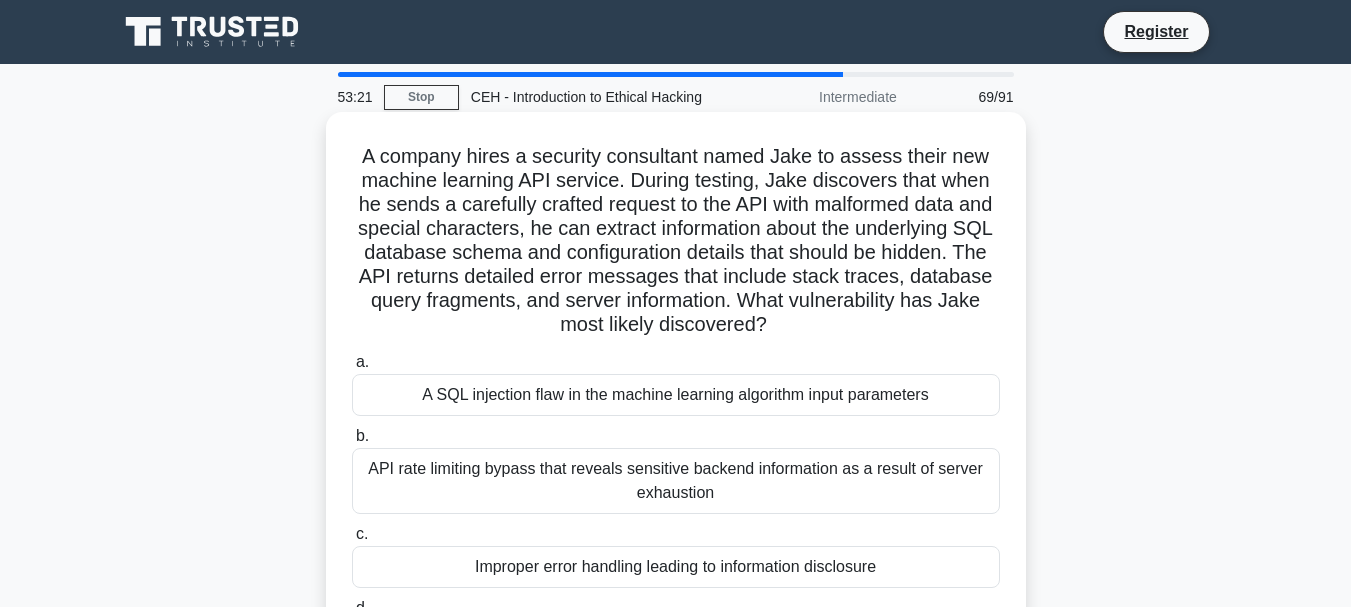 scroll, scrollTop: 100, scrollLeft: 0, axis: vertical 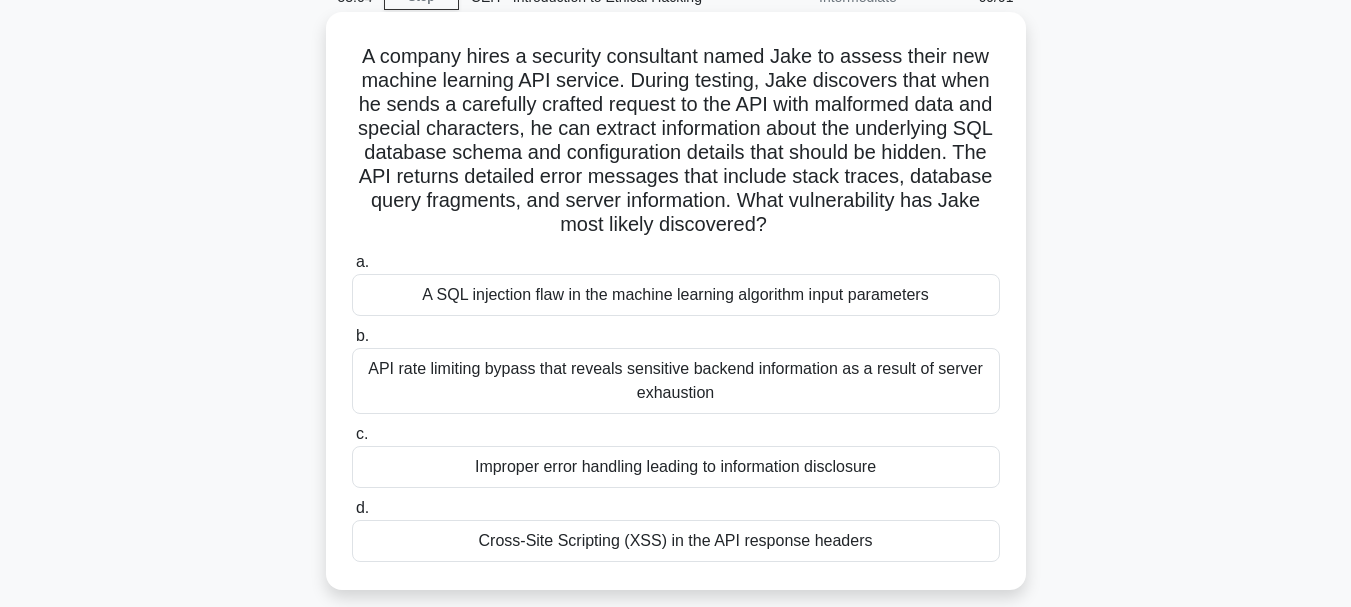 click on "A SQL injection flaw in the machine learning algorithm input parameters" at bounding box center (676, 295) 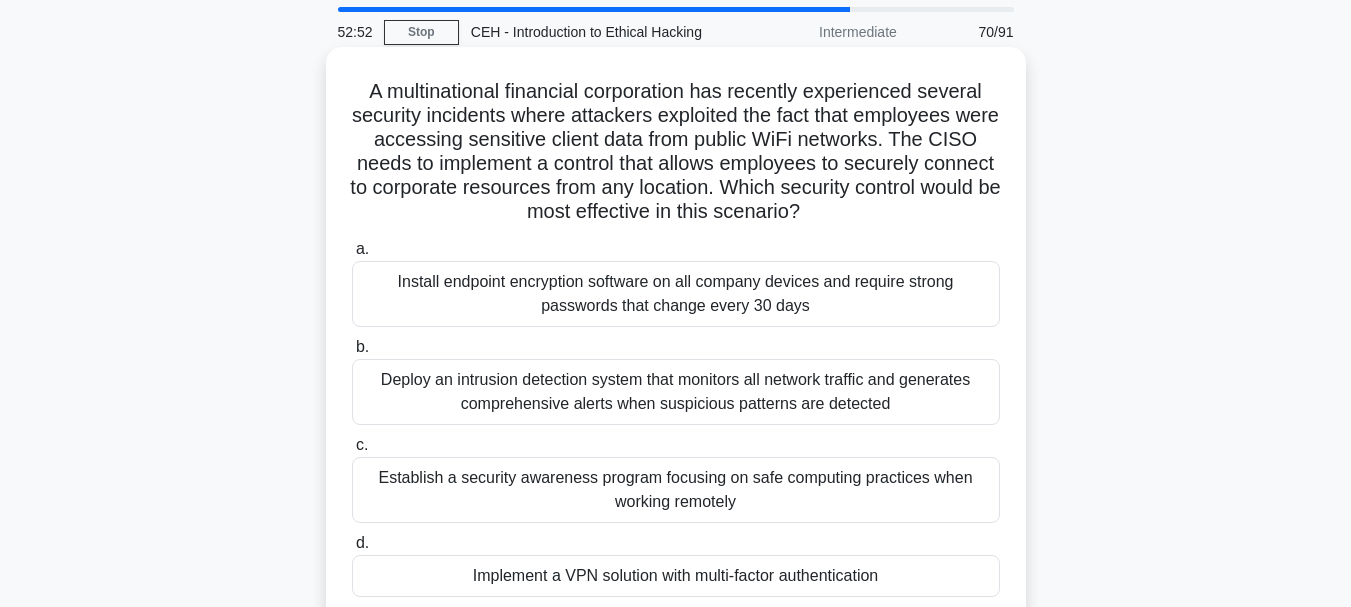scroll, scrollTop: 100, scrollLeft: 0, axis: vertical 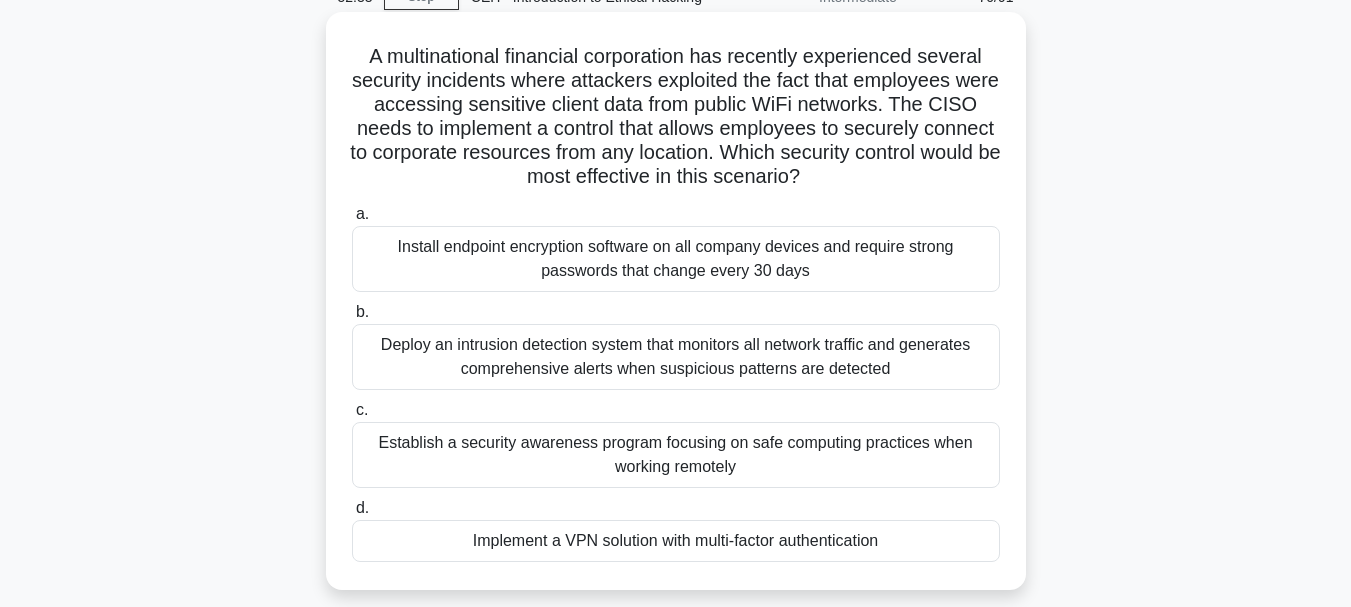 click on "Implement a VPN solution with multi-factor authentication" at bounding box center [676, 541] 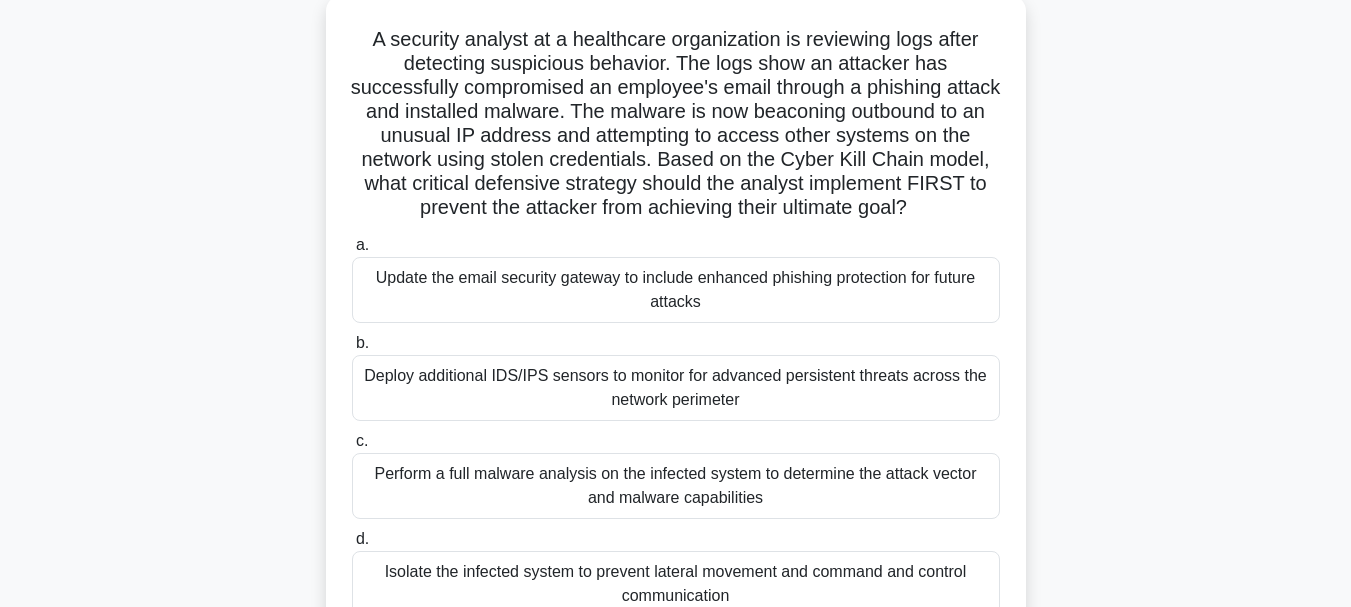 scroll, scrollTop: 200, scrollLeft: 0, axis: vertical 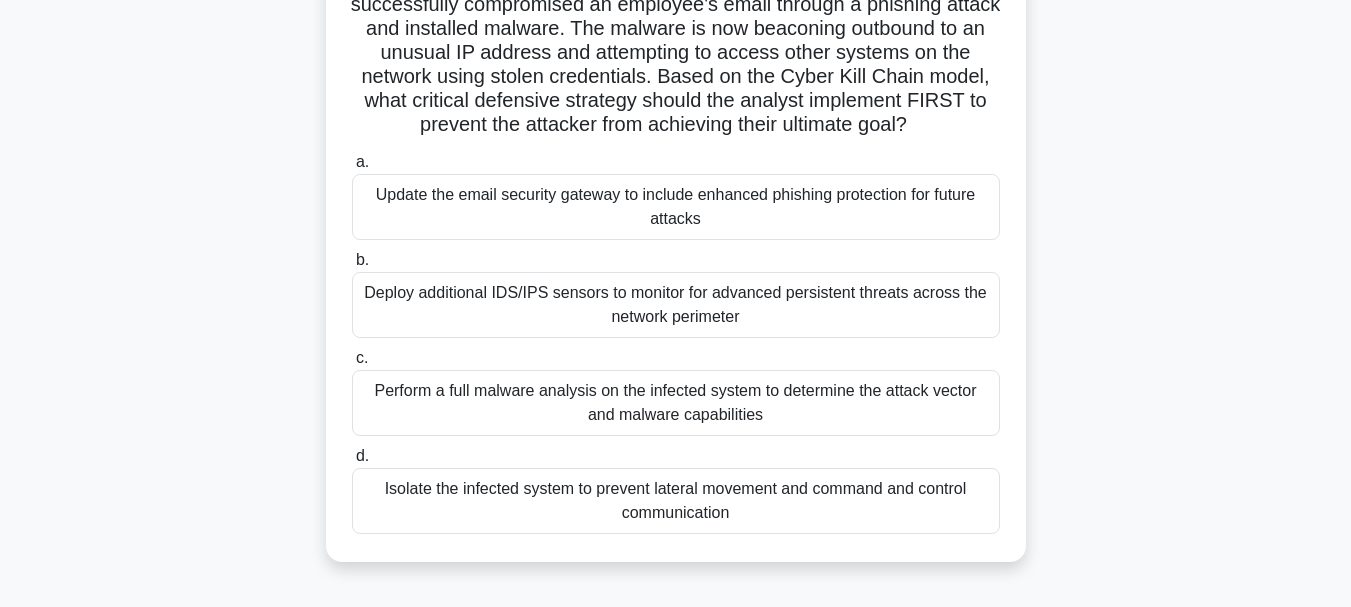 click on "Isolate the infected system to prevent lateral movement and command and control communication" at bounding box center [676, 501] 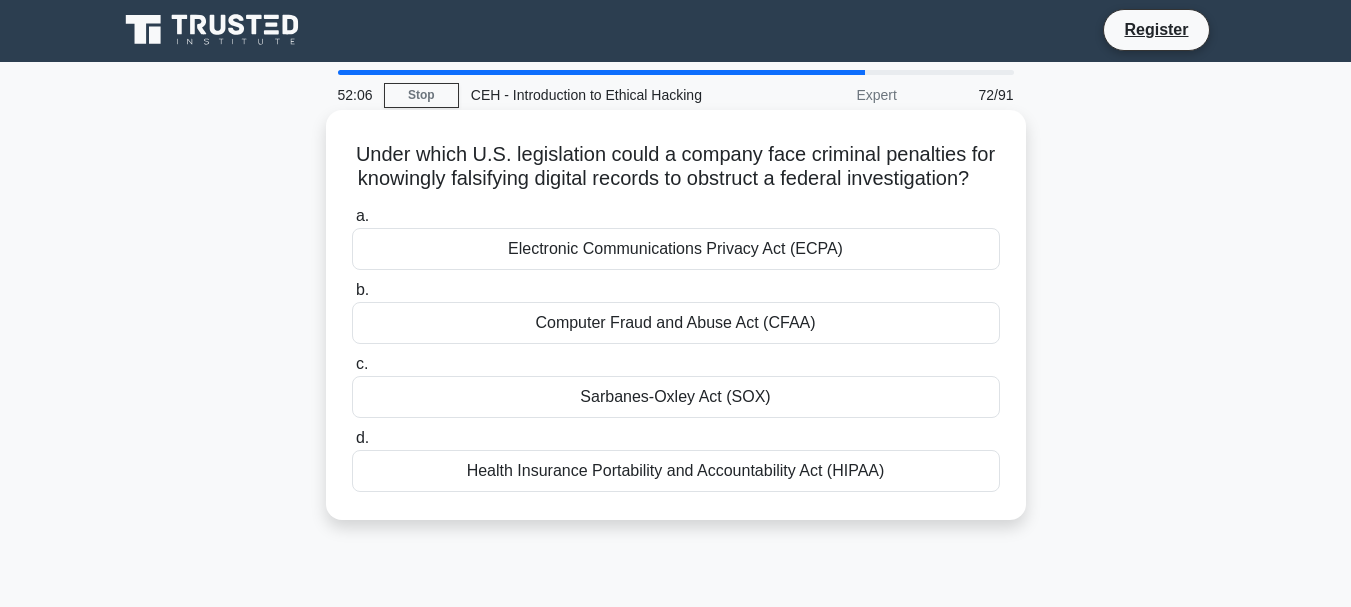 scroll, scrollTop: 0, scrollLeft: 0, axis: both 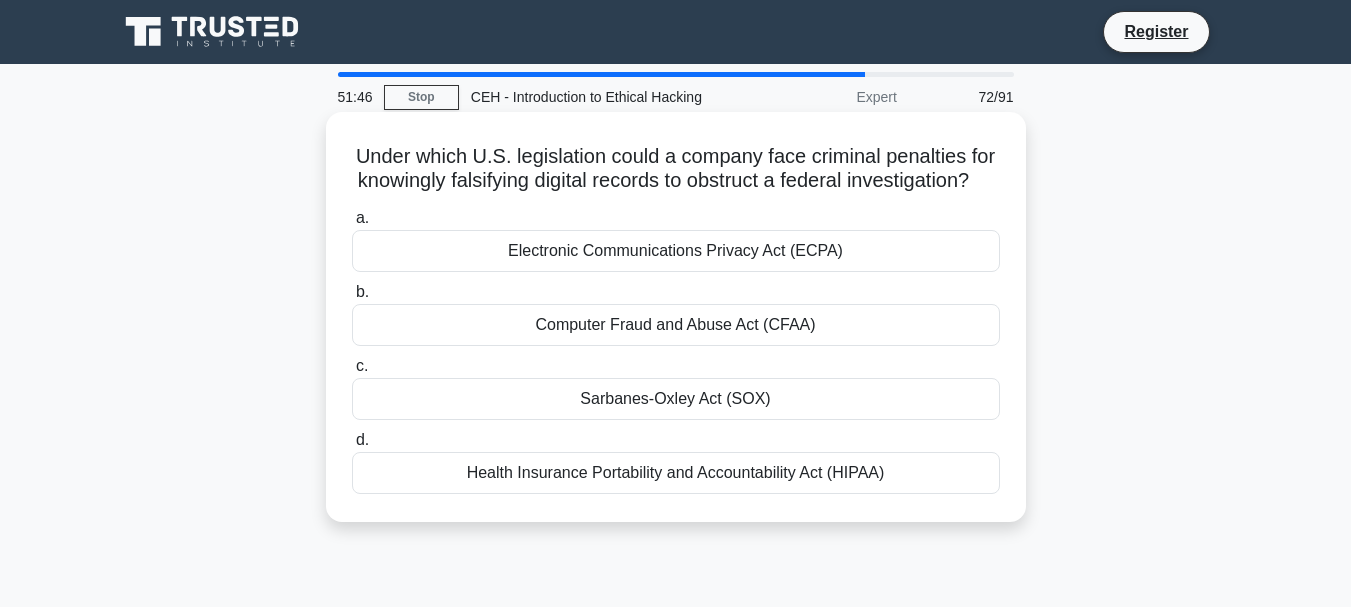 click on "Computer Fraud and Abuse Act (CFAA)" at bounding box center (676, 325) 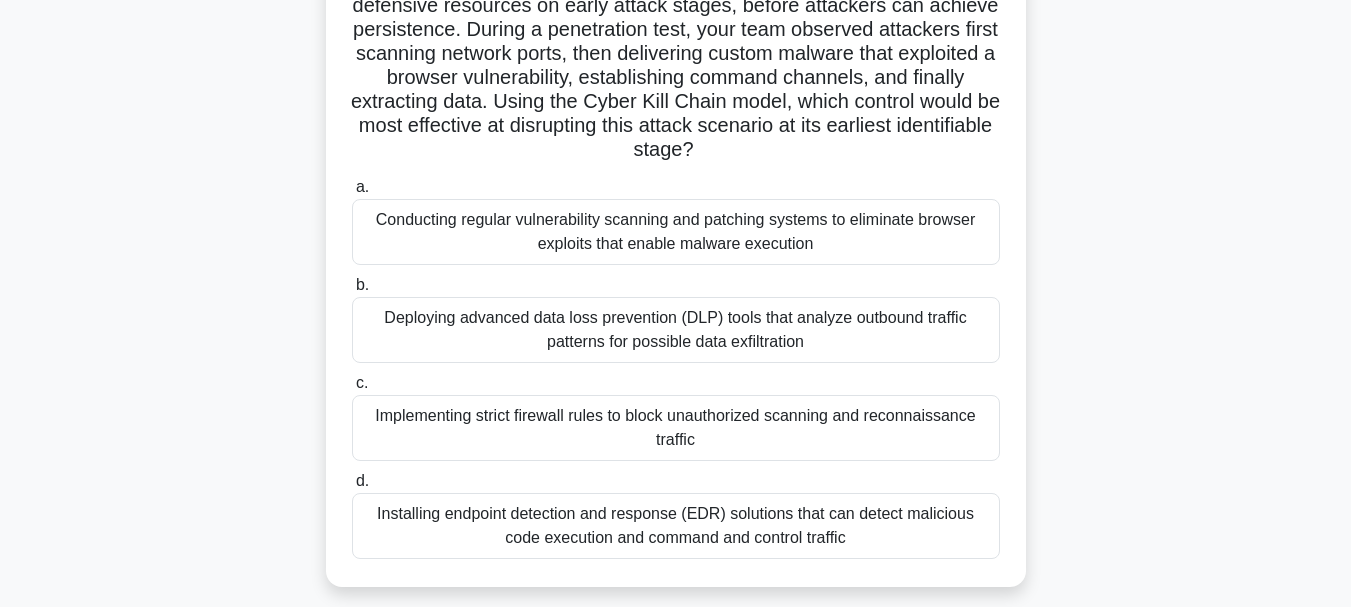 scroll, scrollTop: 200, scrollLeft: 0, axis: vertical 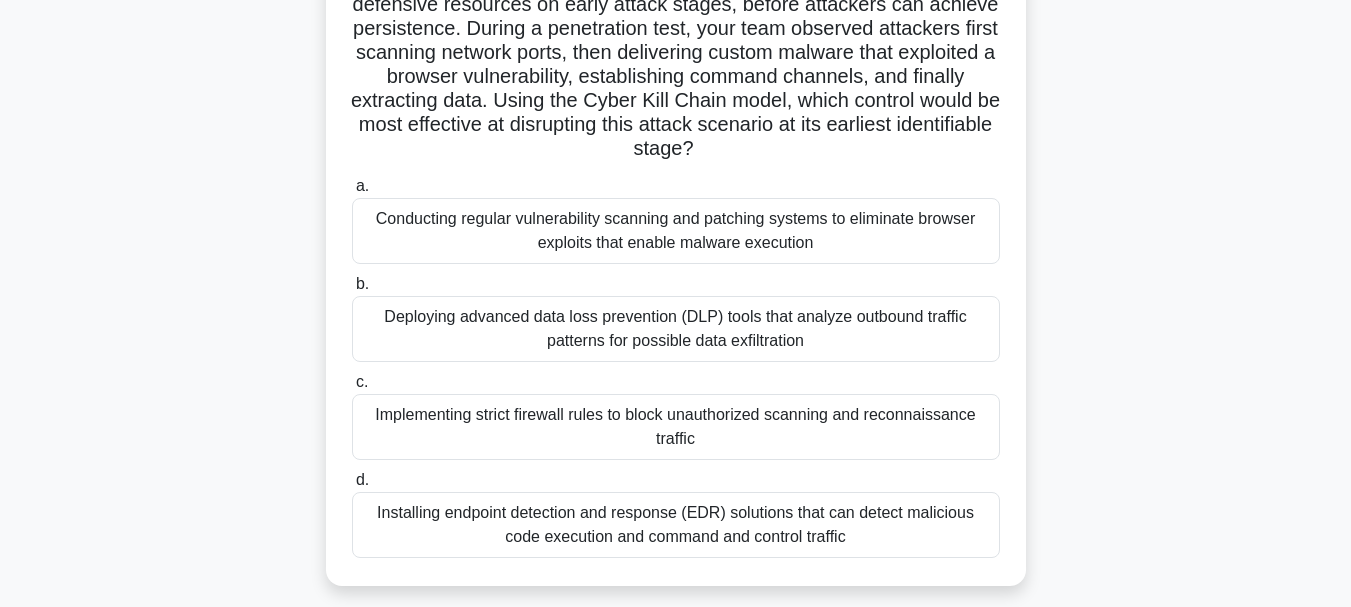 click on "Conducting regular vulnerability scanning and patching systems to eliminate browser exploits that enable malware execution" at bounding box center [676, 231] 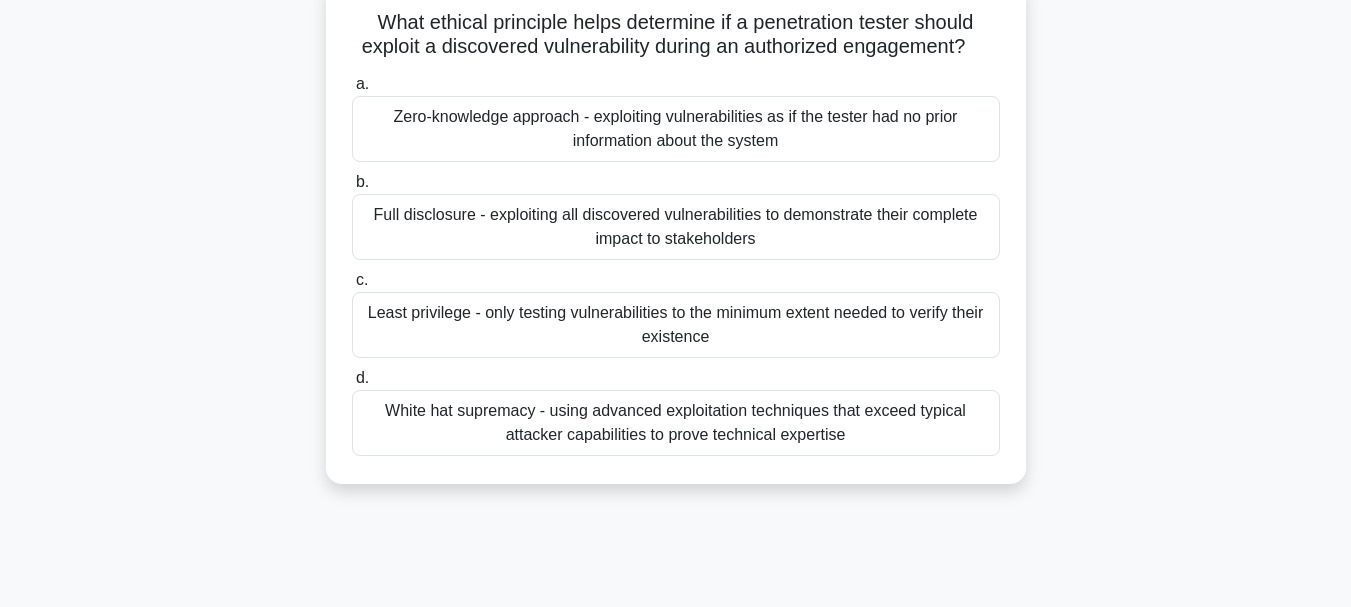 scroll, scrollTop: 100, scrollLeft: 0, axis: vertical 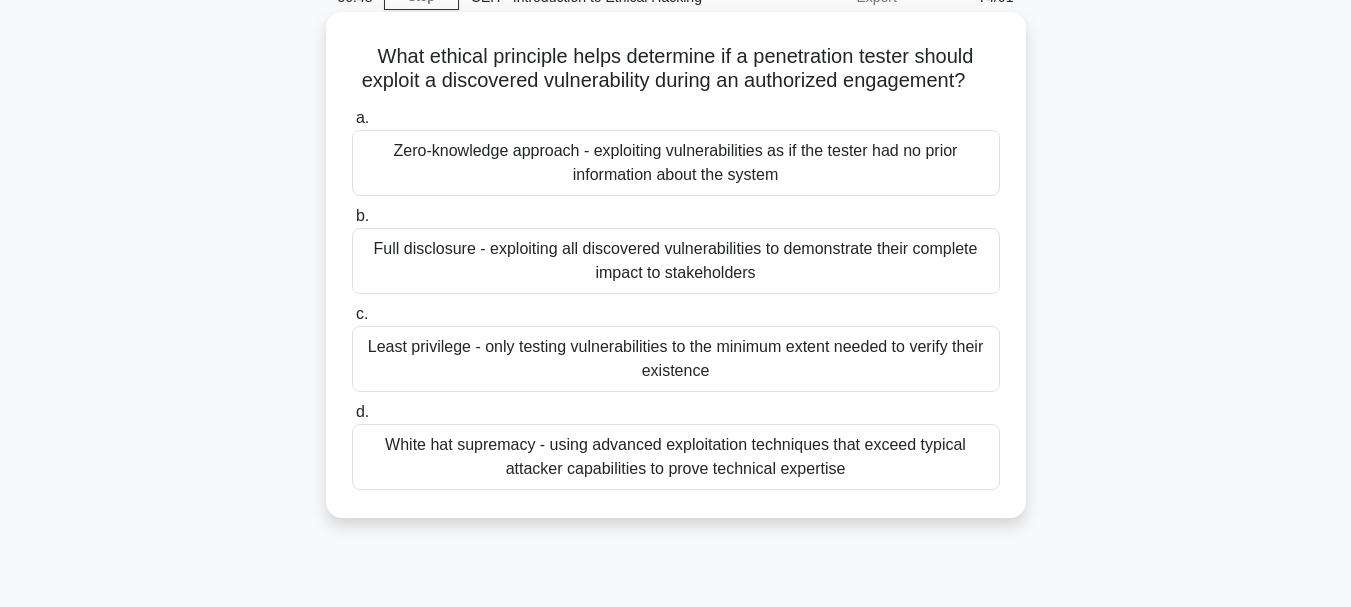 click on "Full disclosure - exploiting all discovered vulnerabilities to demonstrate their complete impact to stakeholders" at bounding box center (676, 261) 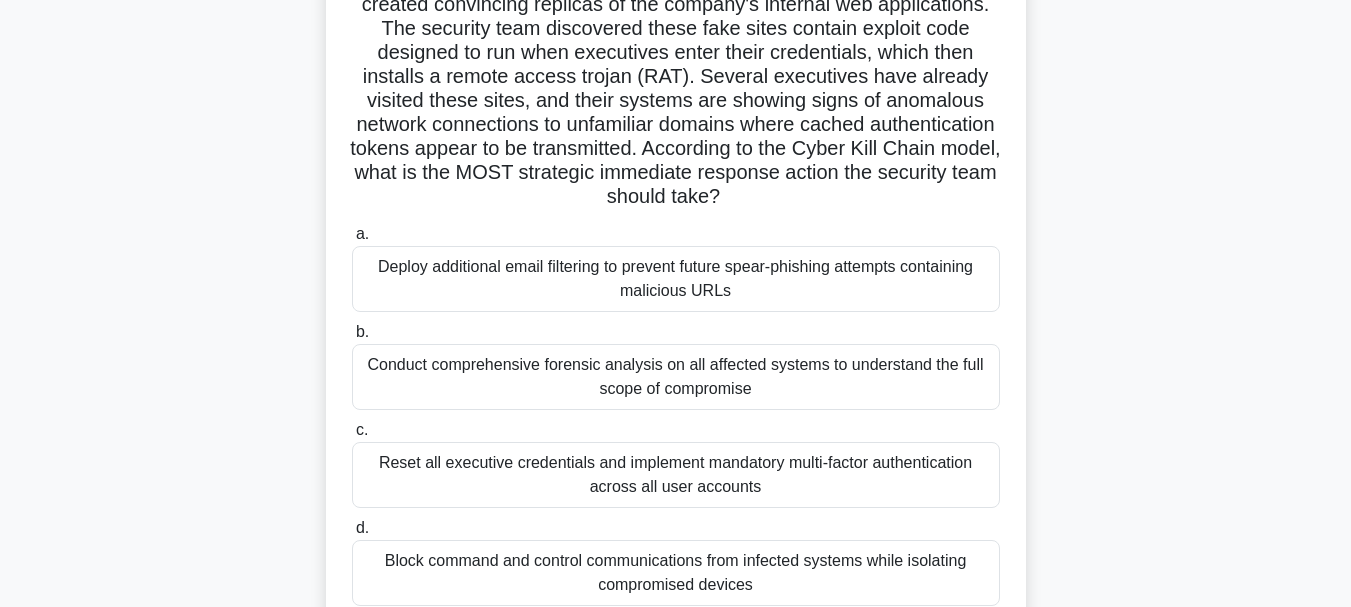 scroll, scrollTop: 300, scrollLeft: 0, axis: vertical 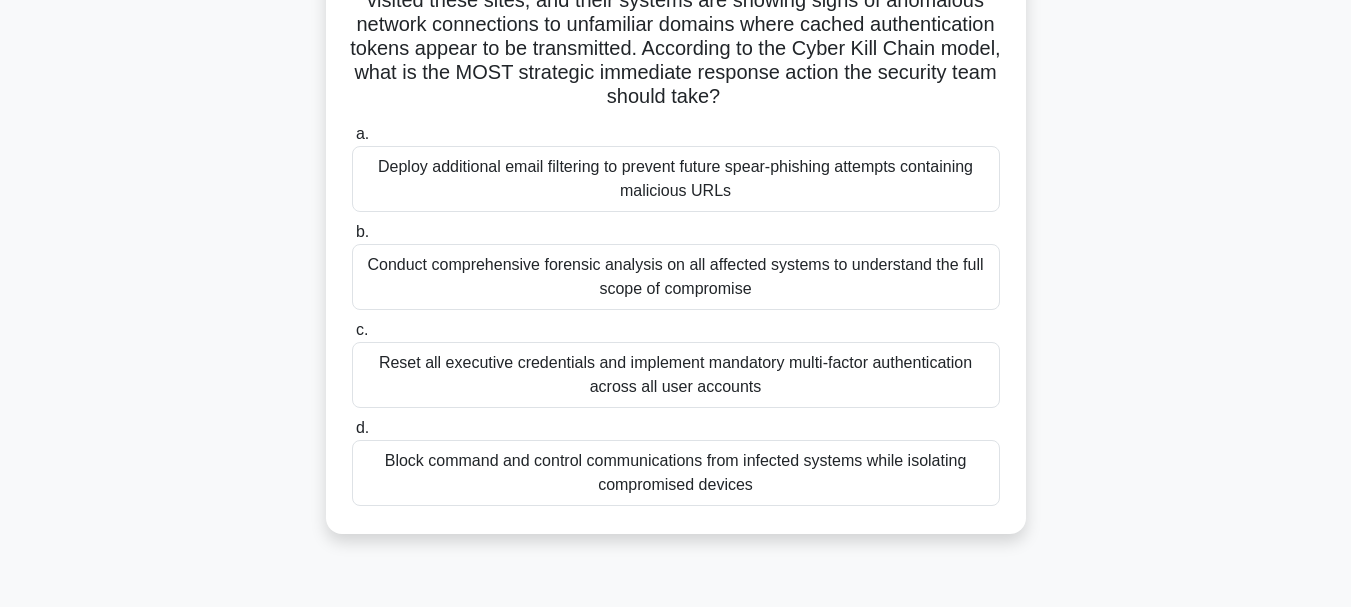 click on "Block command and control communications from infected systems while isolating compromised devices" at bounding box center (676, 473) 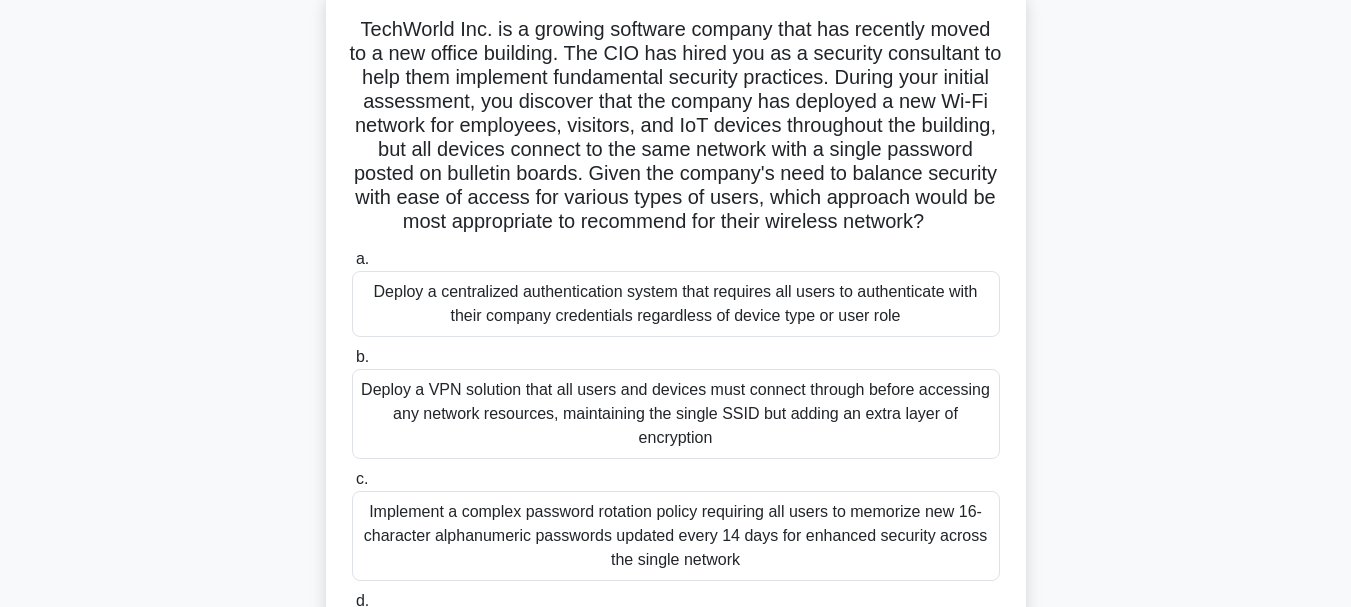 scroll, scrollTop: 300, scrollLeft: 0, axis: vertical 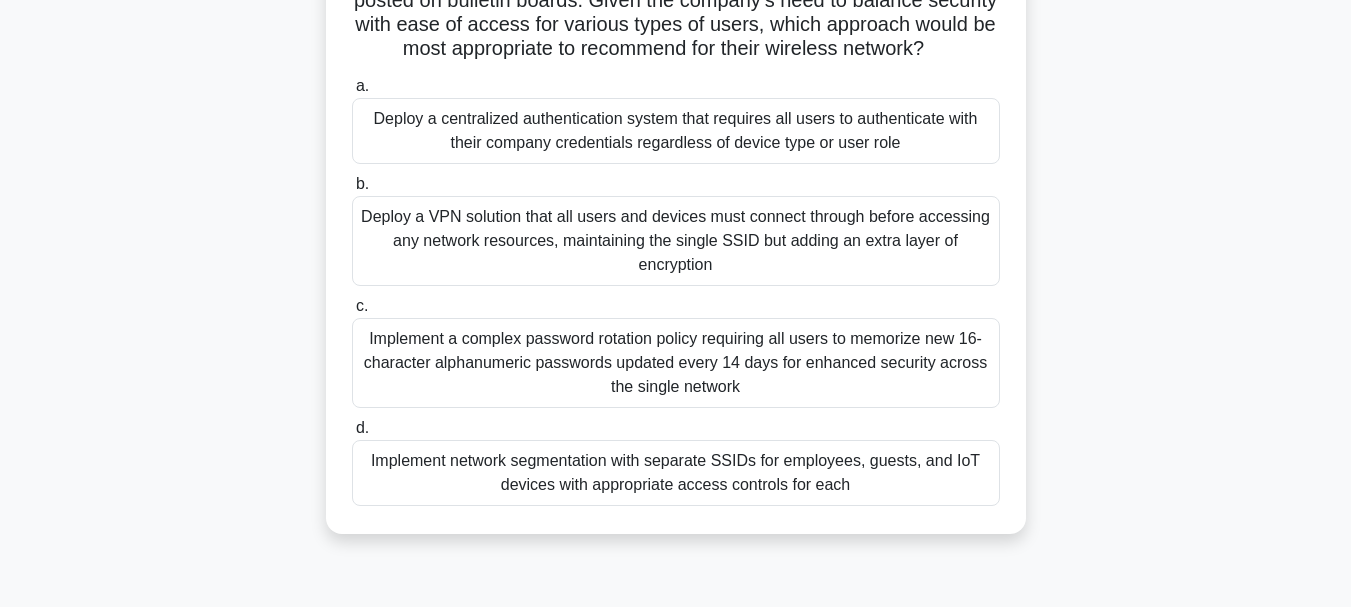 click on "Implement network segmentation with separate SSIDs for employees, guests, and IoT devices with appropriate access controls for each" at bounding box center [676, 473] 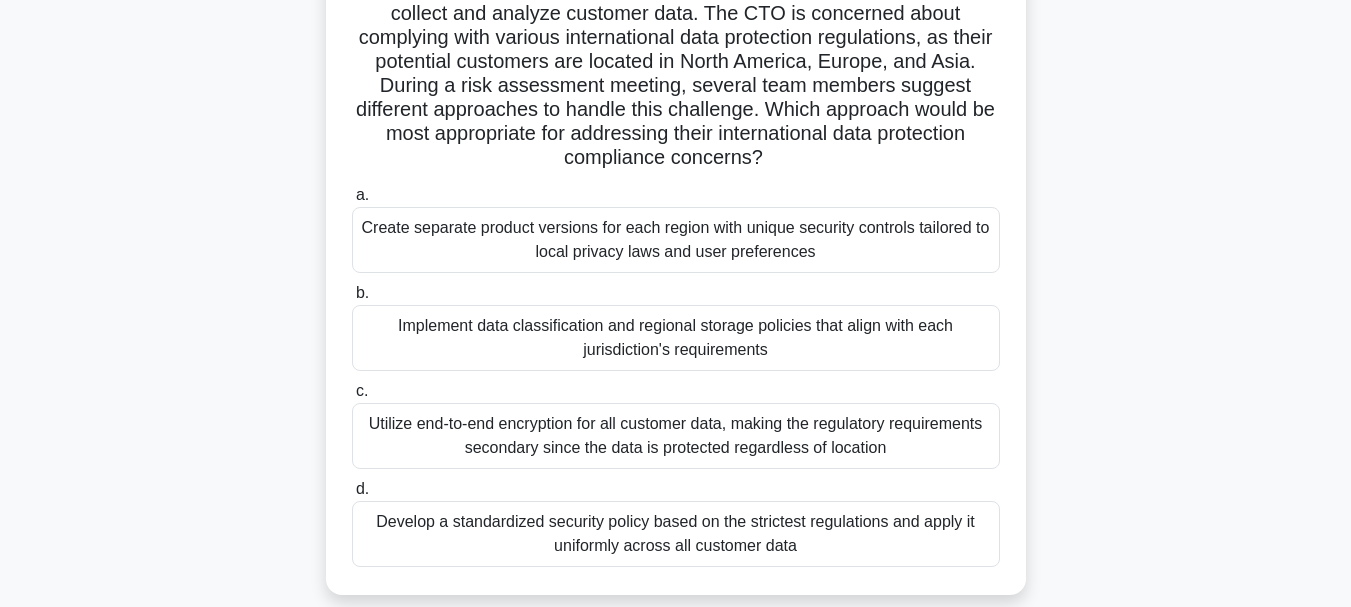 scroll, scrollTop: 200, scrollLeft: 0, axis: vertical 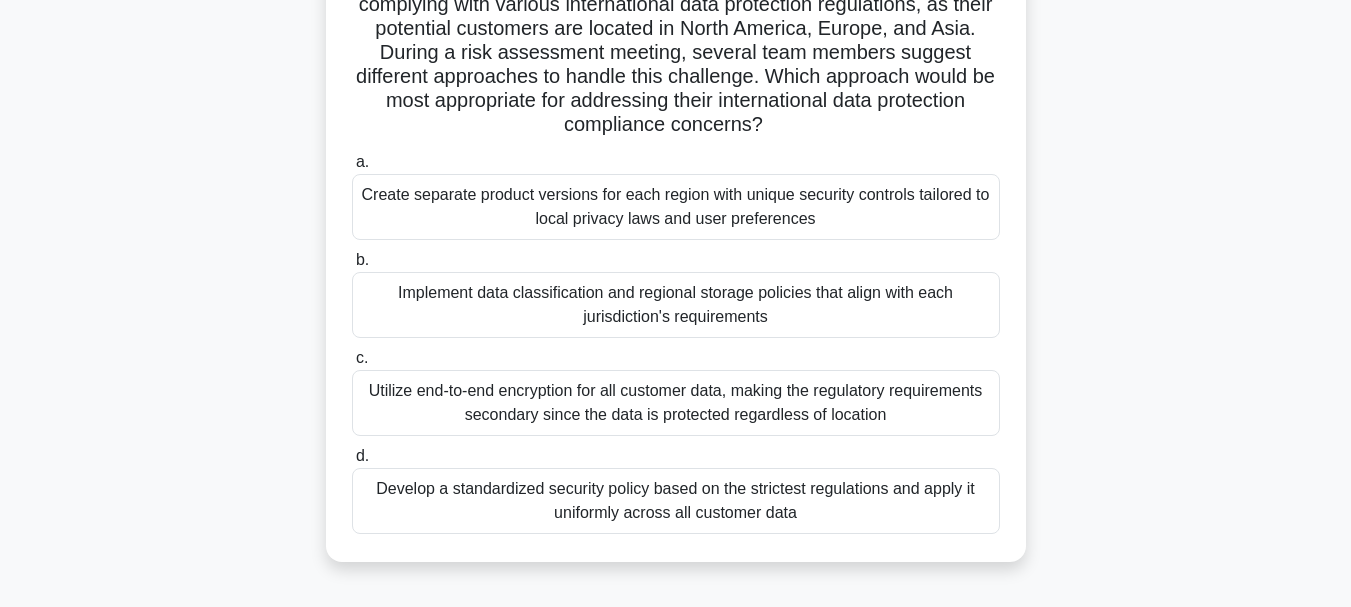 click on "Develop a standardized security policy based on the strictest regulations and apply it uniformly across all customer data" at bounding box center [676, 501] 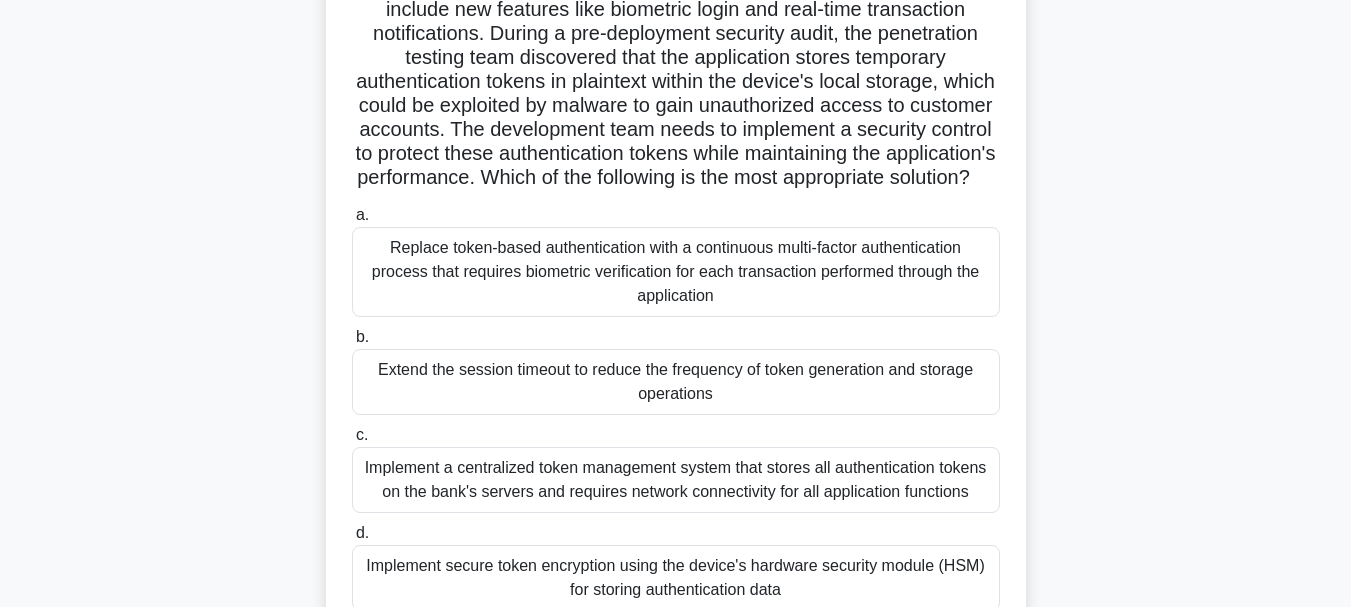 scroll, scrollTop: 300, scrollLeft: 0, axis: vertical 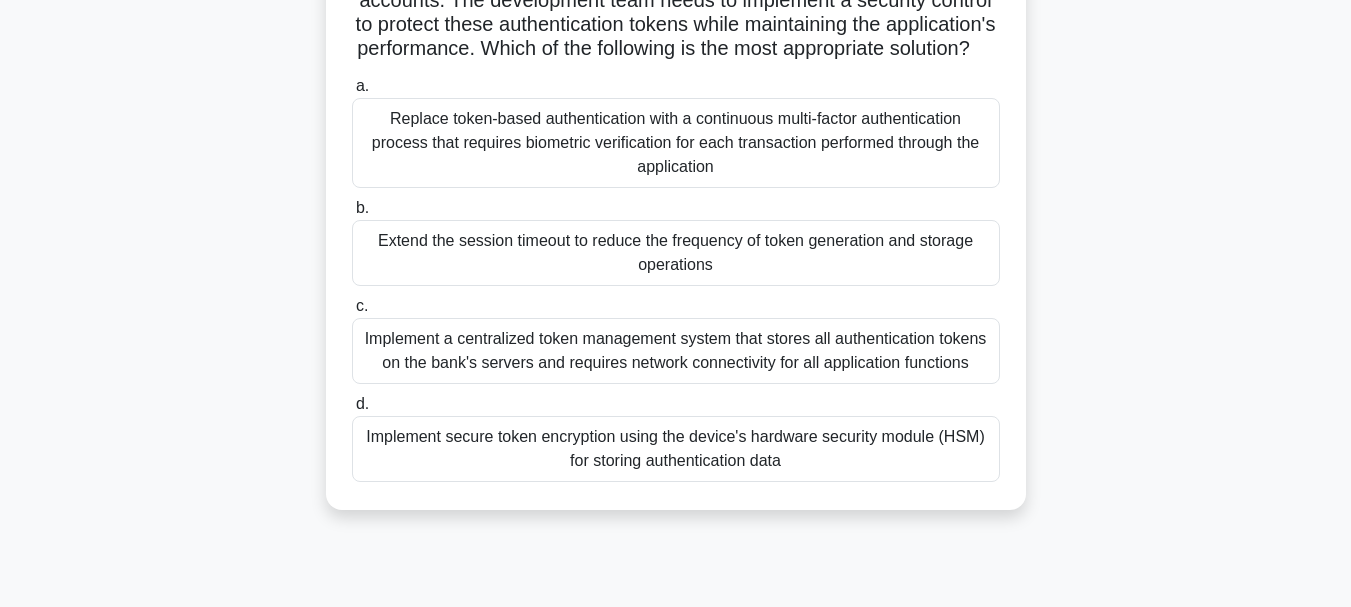 click on "Replace token-based authentication with a continuous multi-factor authentication process that requires biometric verification for each transaction performed through the application" at bounding box center (676, 143) 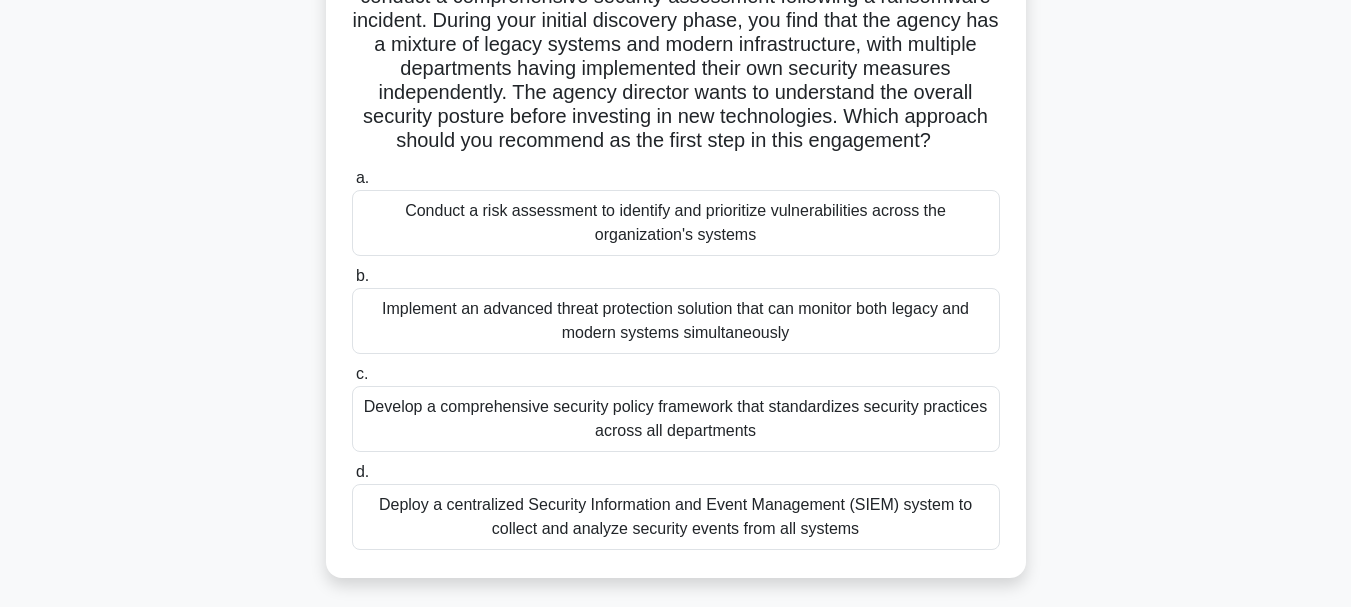 scroll, scrollTop: 200, scrollLeft: 0, axis: vertical 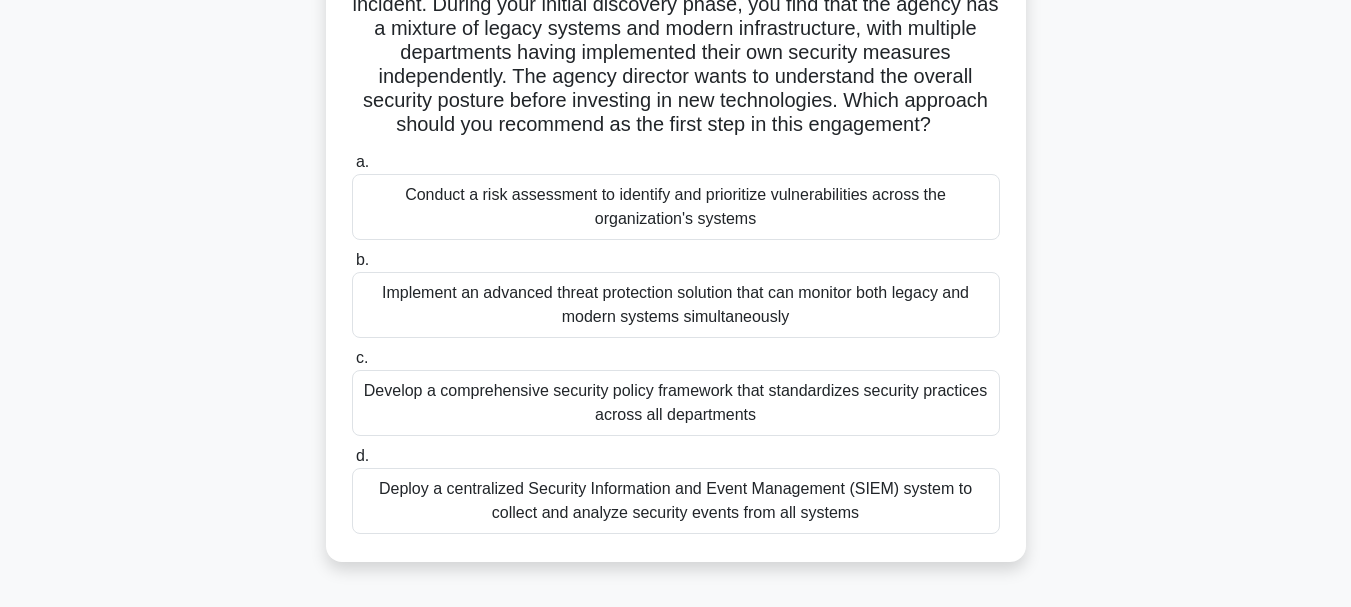 click on "Conduct a risk assessment to identify and prioritize vulnerabilities across the organization's systems" at bounding box center (676, 207) 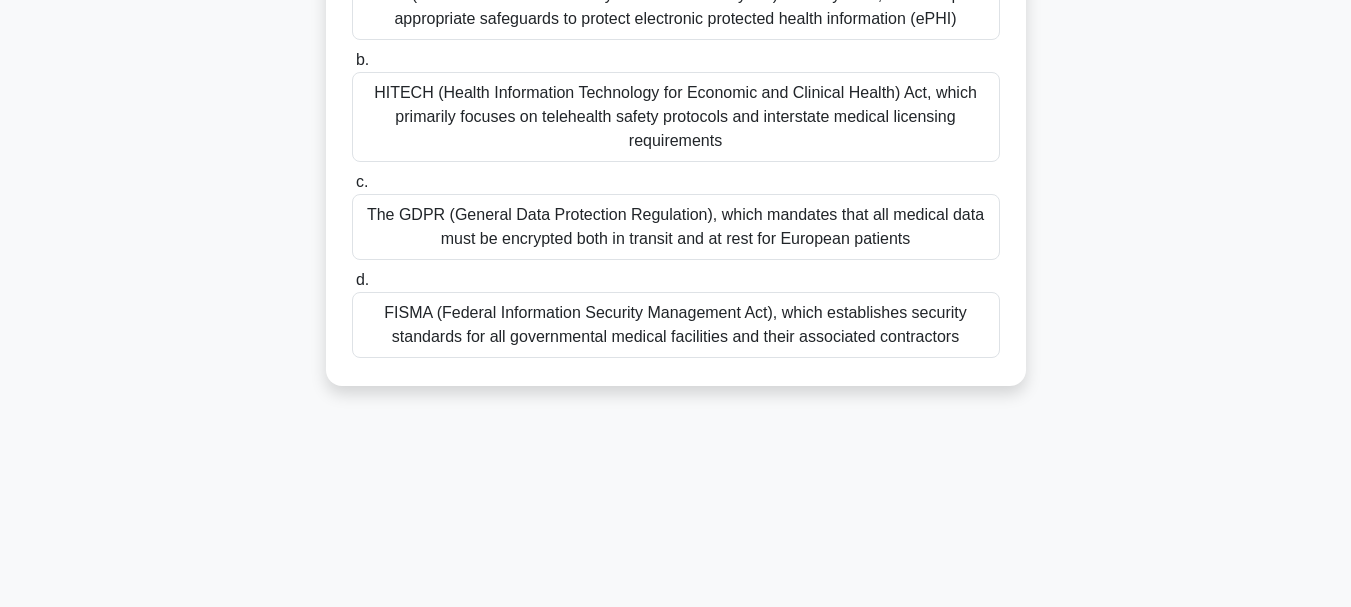 scroll, scrollTop: 300, scrollLeft: 0, axis: vertical 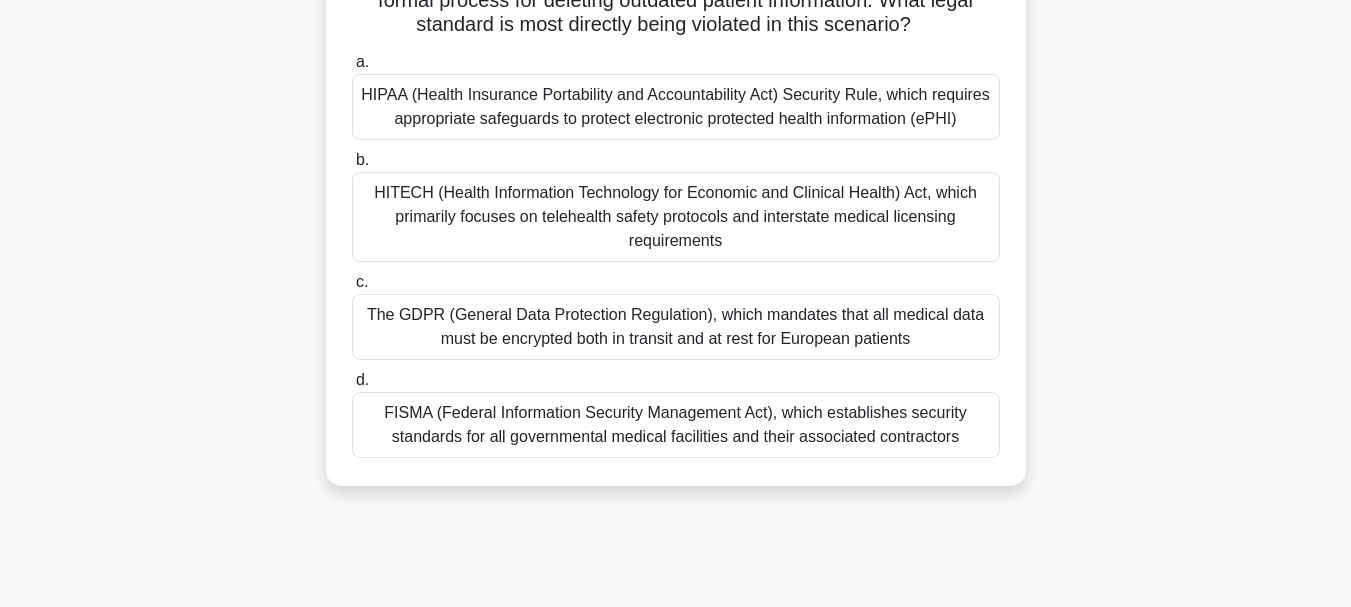 click on "HIPAA (Health Insurance Portability and Accountability Act) Security Rule, which requires appropriate safeguards to protect electronic protected health information (ePHI)" at bounding box center (676, 107) 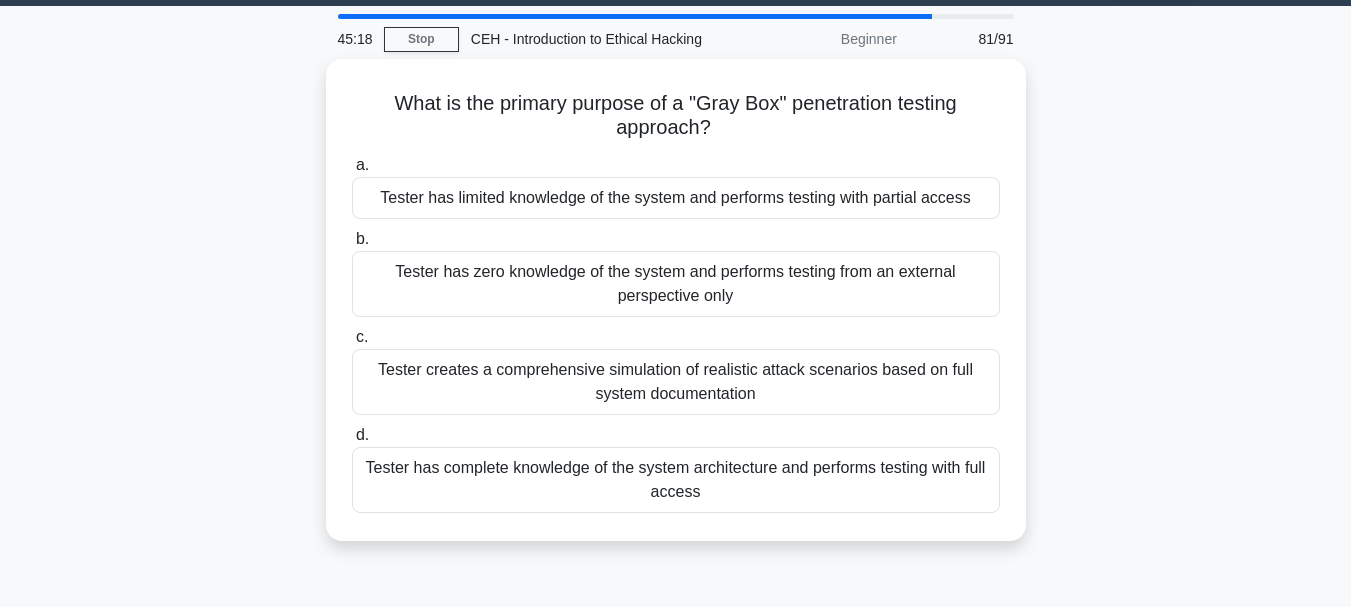 scroll, scrollTop: 0, scrollLeft: 0, axis: both 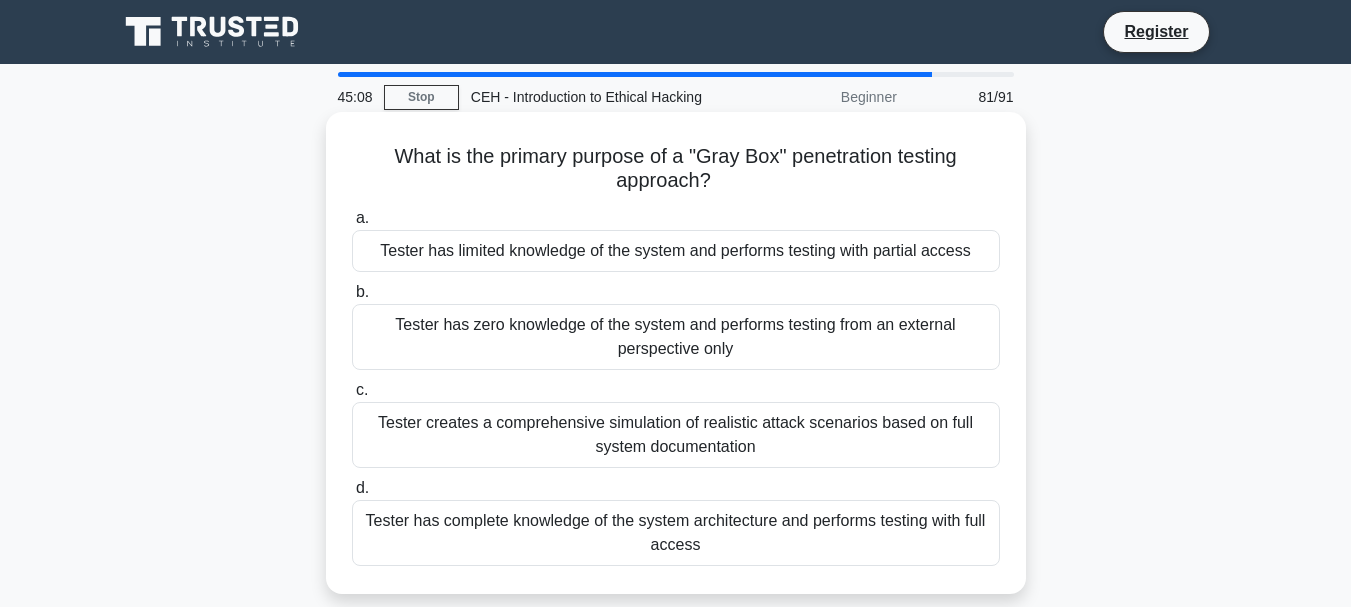 click on "Tester has limited knowledge of the system and performs testing with partial access" at bounding box center [676, 251] 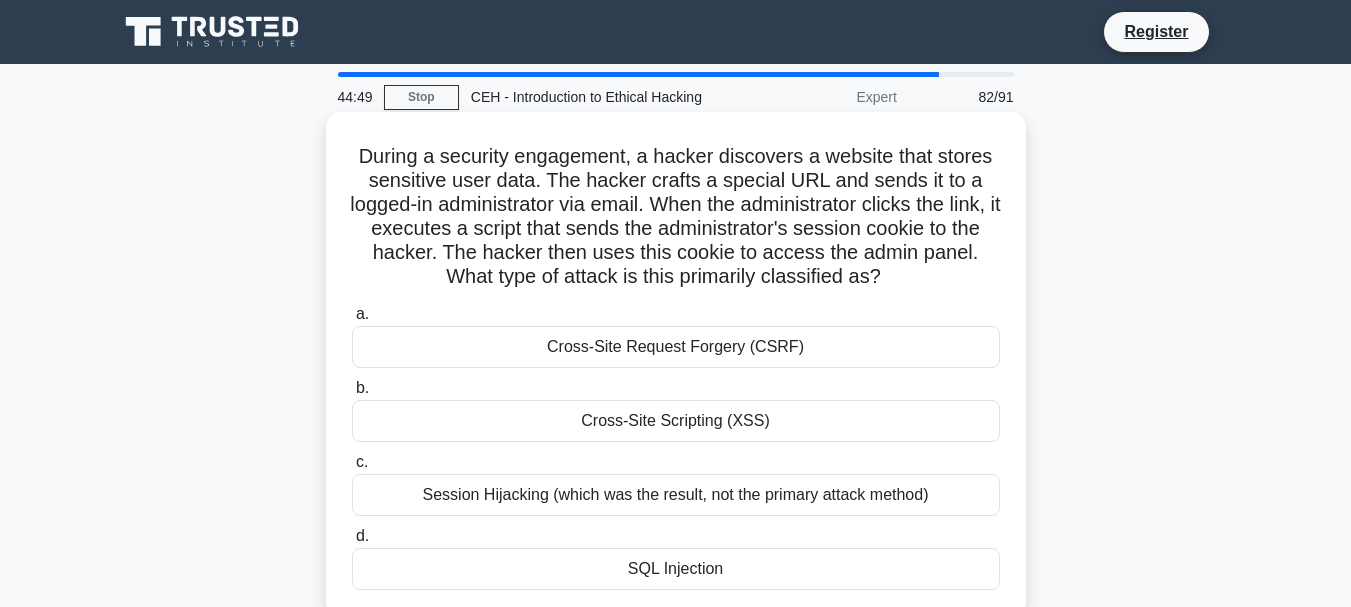 scroll, scrollTop: 100, scrollLeft: 0, axis: vertical 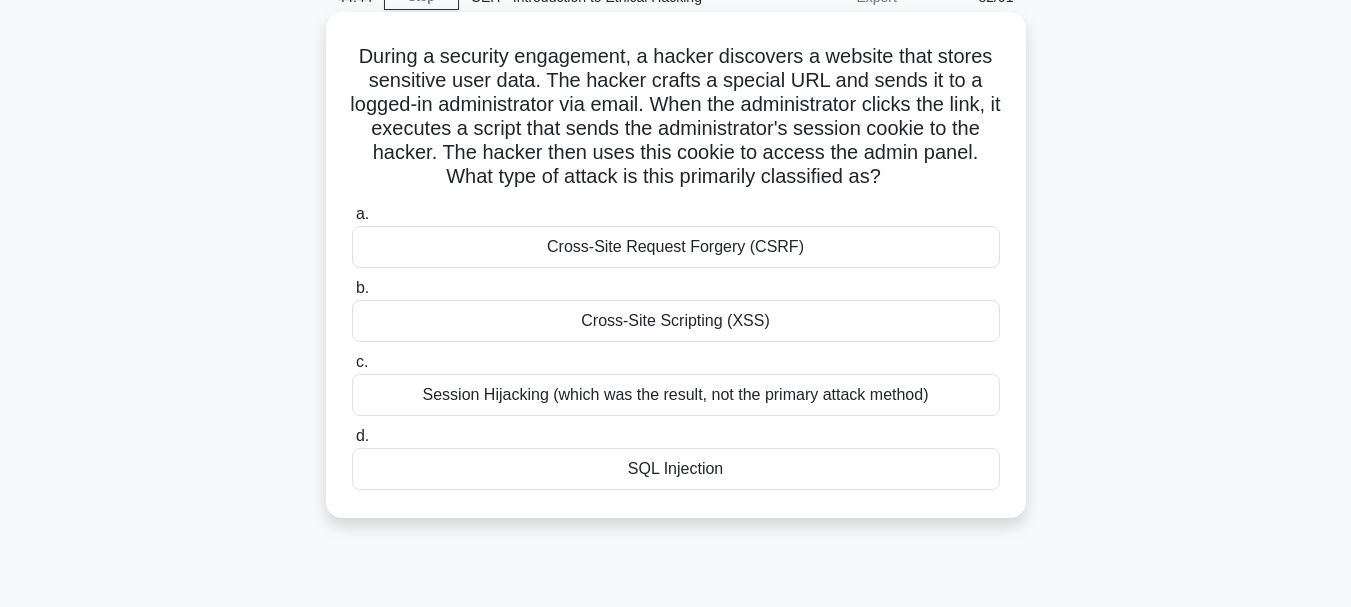 click on "Session Hijacking (which was the result, not the primary attack method)" at bounding box center (676, 395) 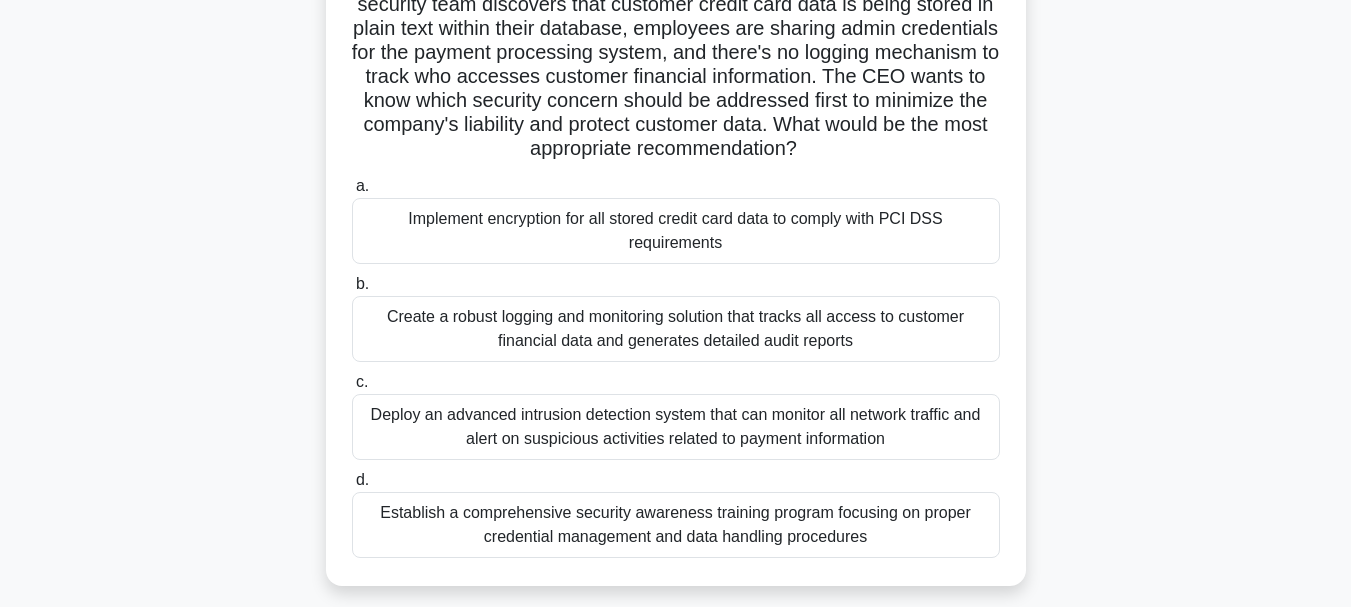 scroll, scrollTop: 100, scrollLeft: 0, axis: vertical 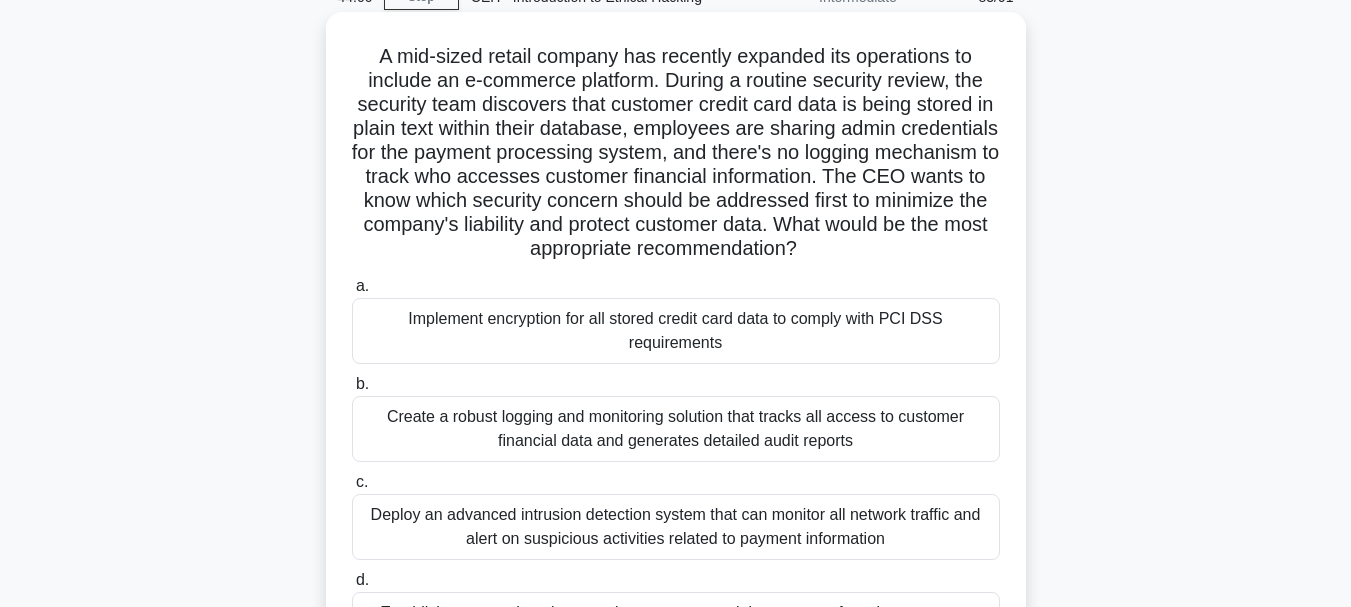 click on "Implement encryption for all stored credit card data to comply with PCI DSS requirements" at bounding box center (676, 331) 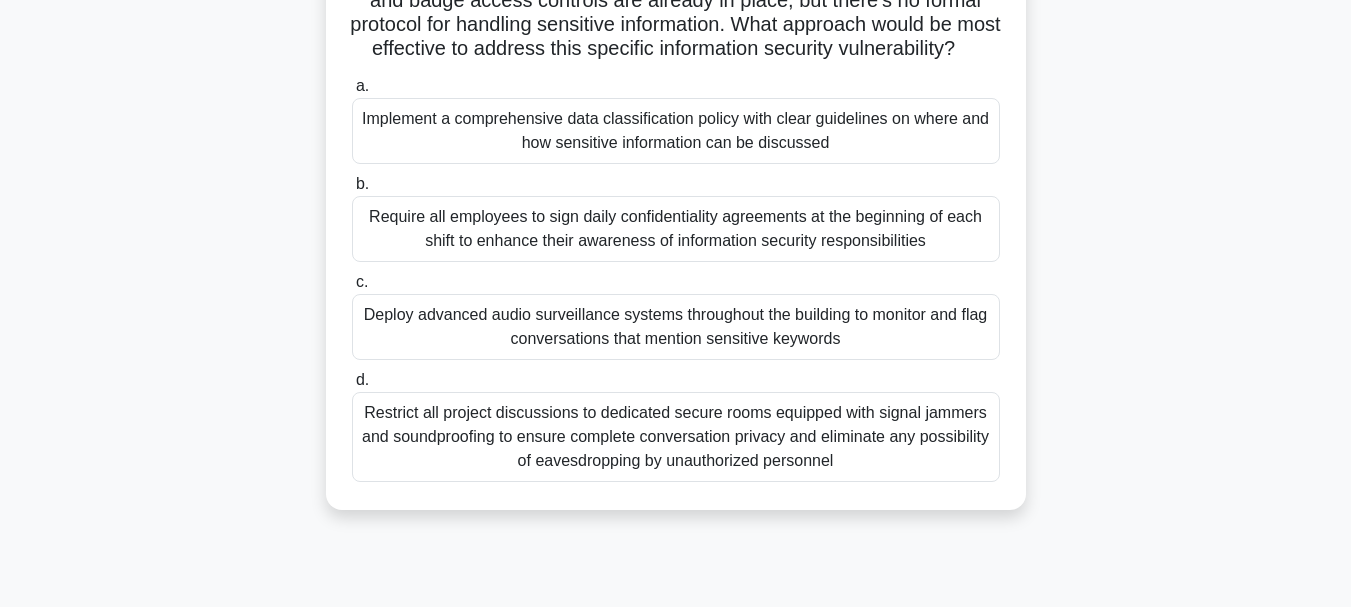 scroll, scrollTop: 200, scrollLeft: 0, axis: vertical 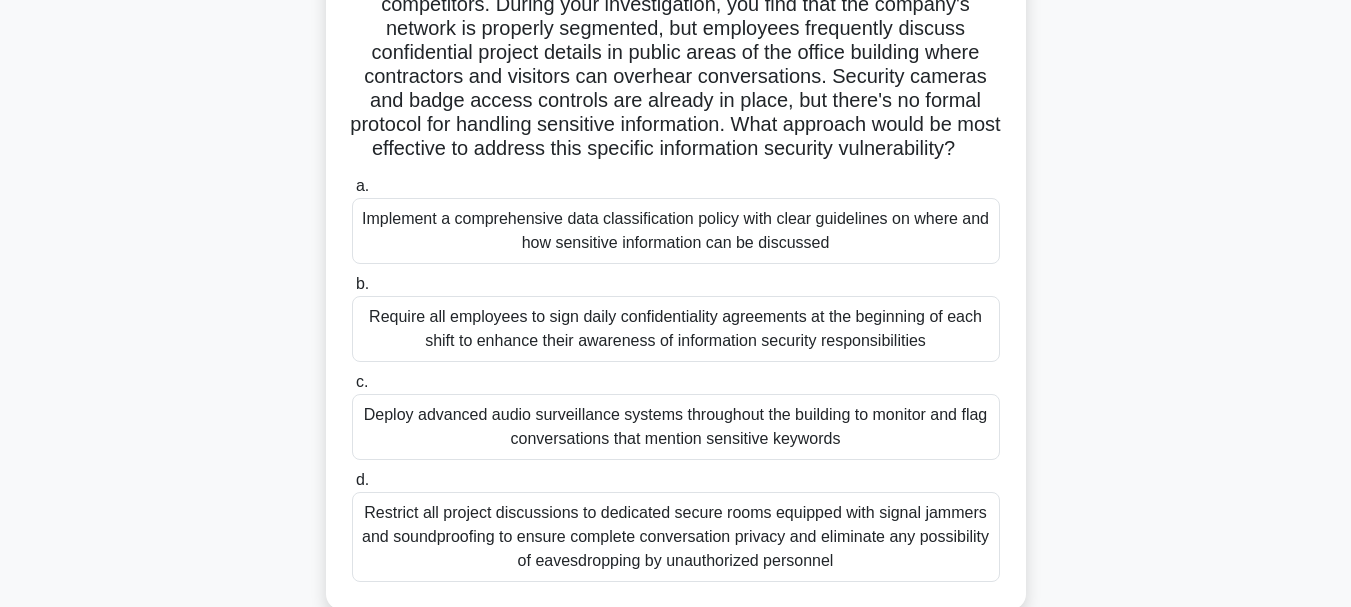 click on "Require all employees to sign daily confidentiality agreements at the beginning of each shift to enhance their awareness of information security responsibilities" at bounding box center [676, 329] 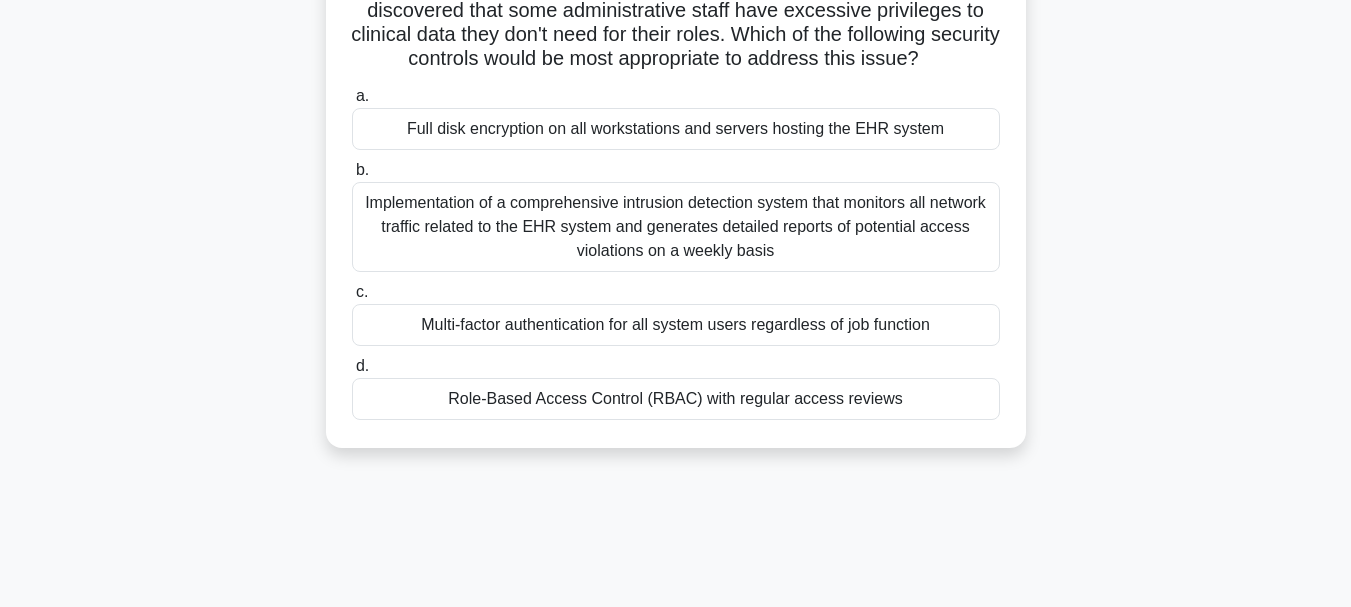 scroll, scrollTop: 300, scrollLeft: 0, axis: vertical 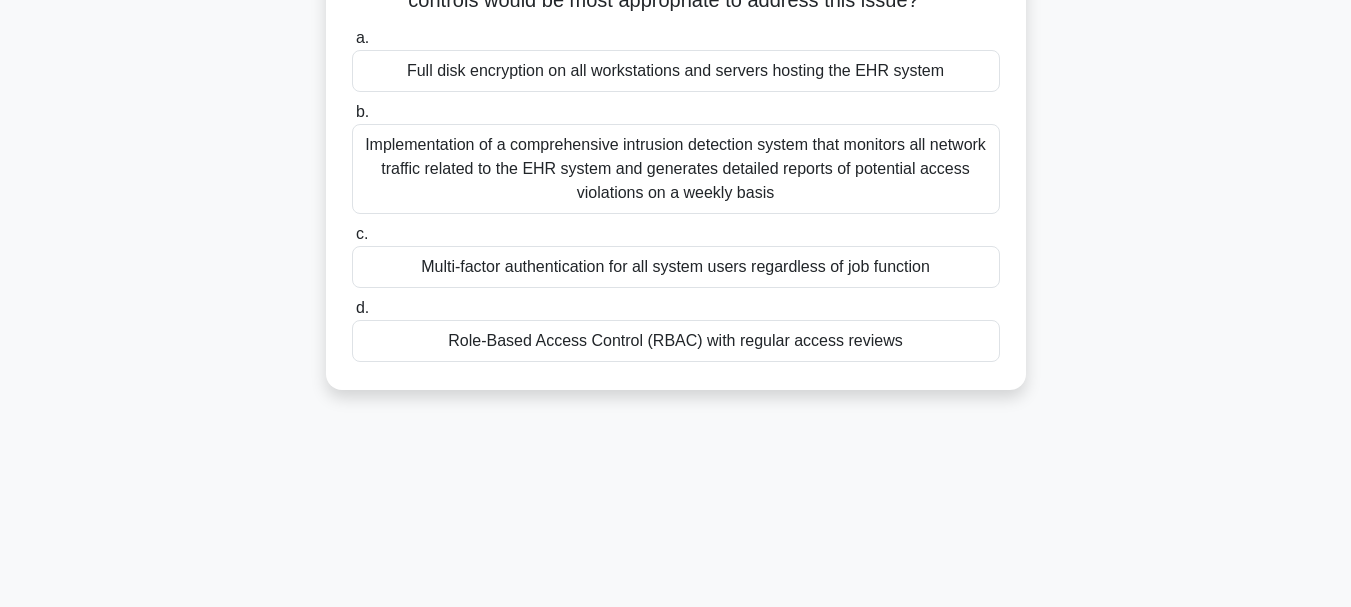 click on "Role-Based Access Control (RBAC) with regular access reviews" at bounding box center [676, 341] 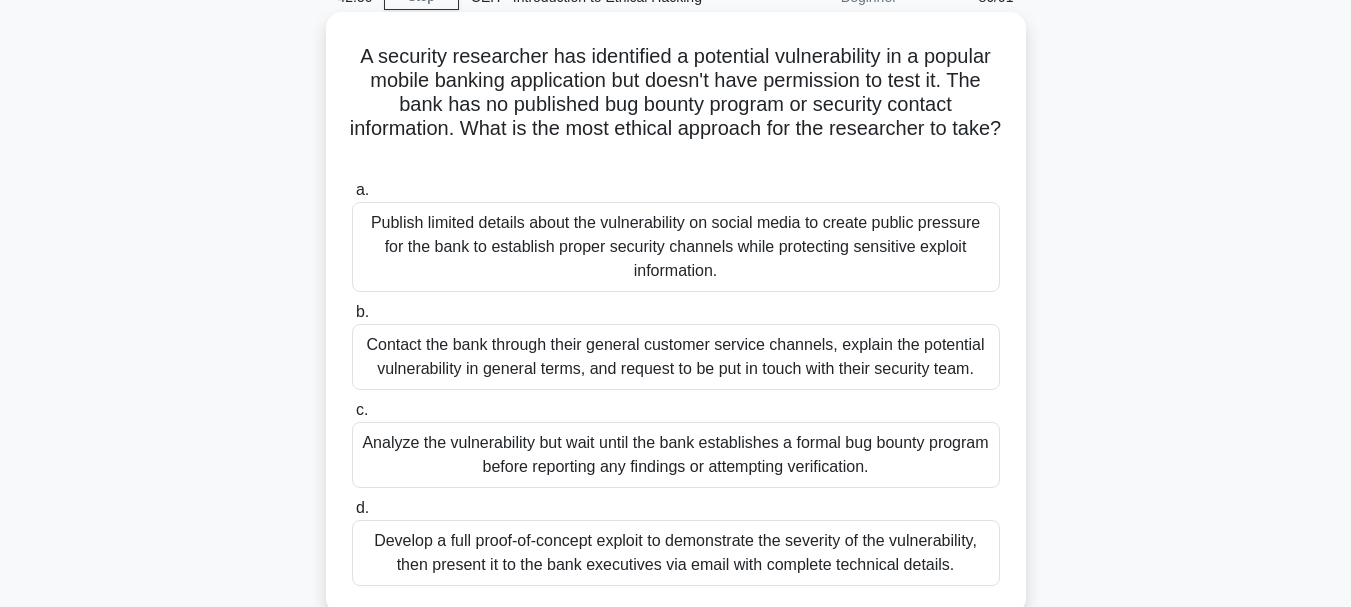 scroll, scrollTop: 200, scrollLeft: 0, axis: vertical 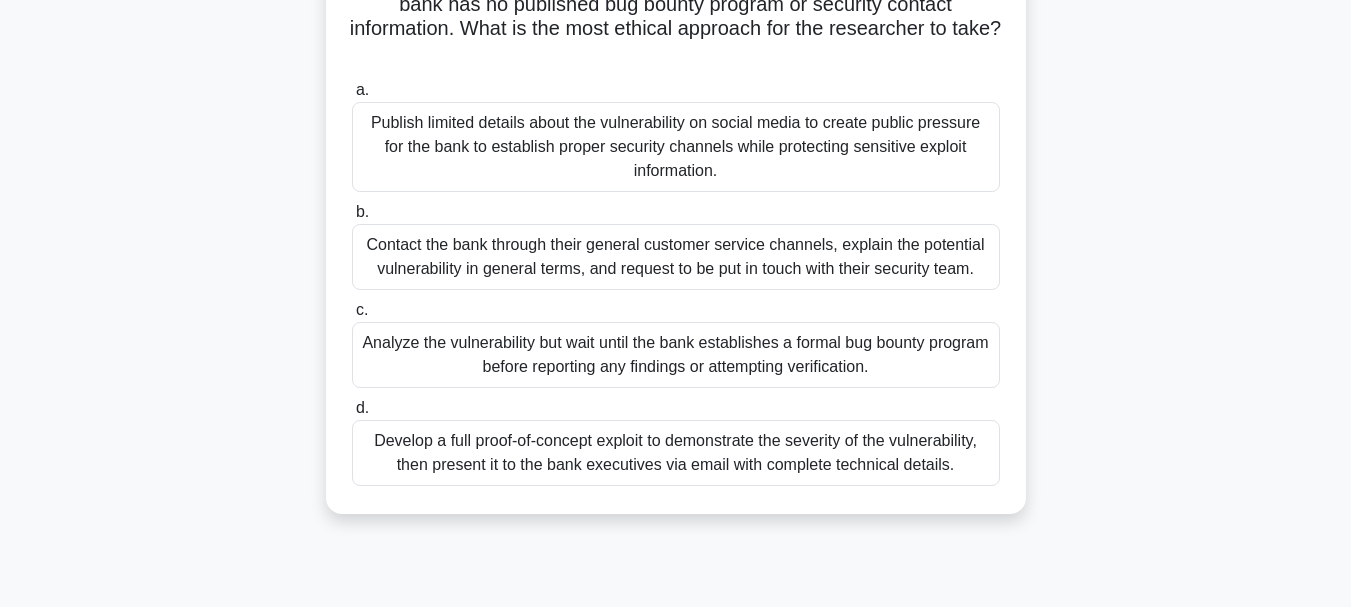 click on "Contact the bank through their general customer service channels, explain the potential vulnerability in general terms, and request to be put in touch with their security team." at bounding box center (676, 257) 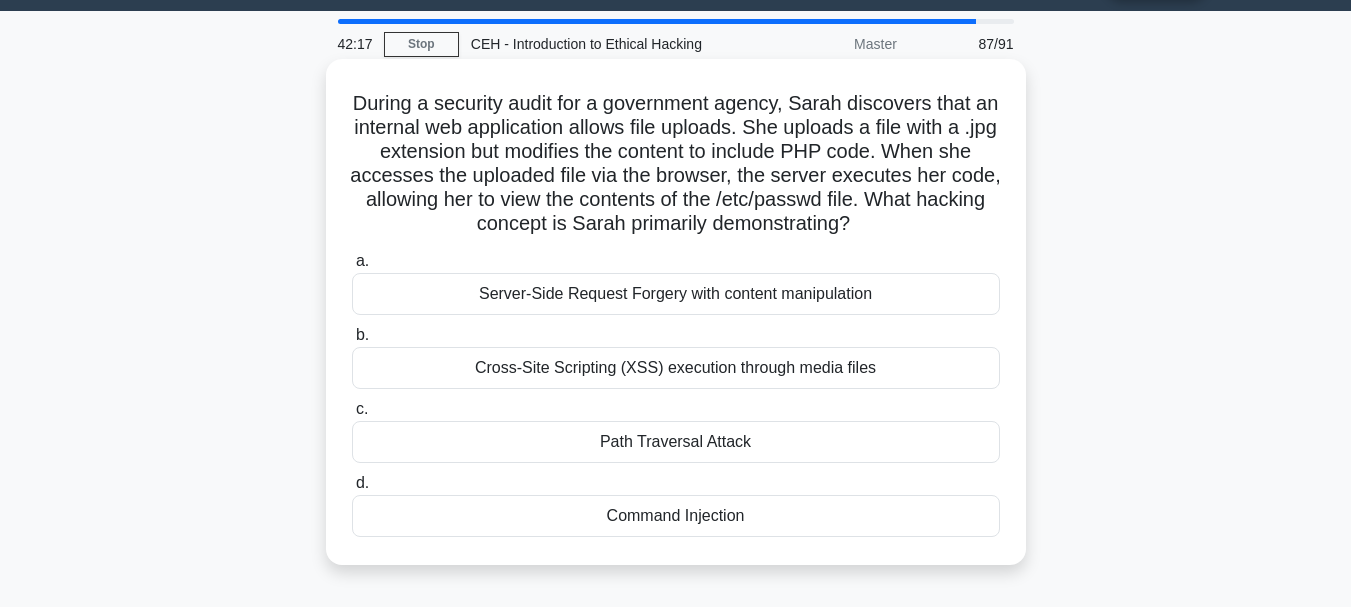 scroll, scrollTop: 100, scrollLeft: 0, axis: vertical 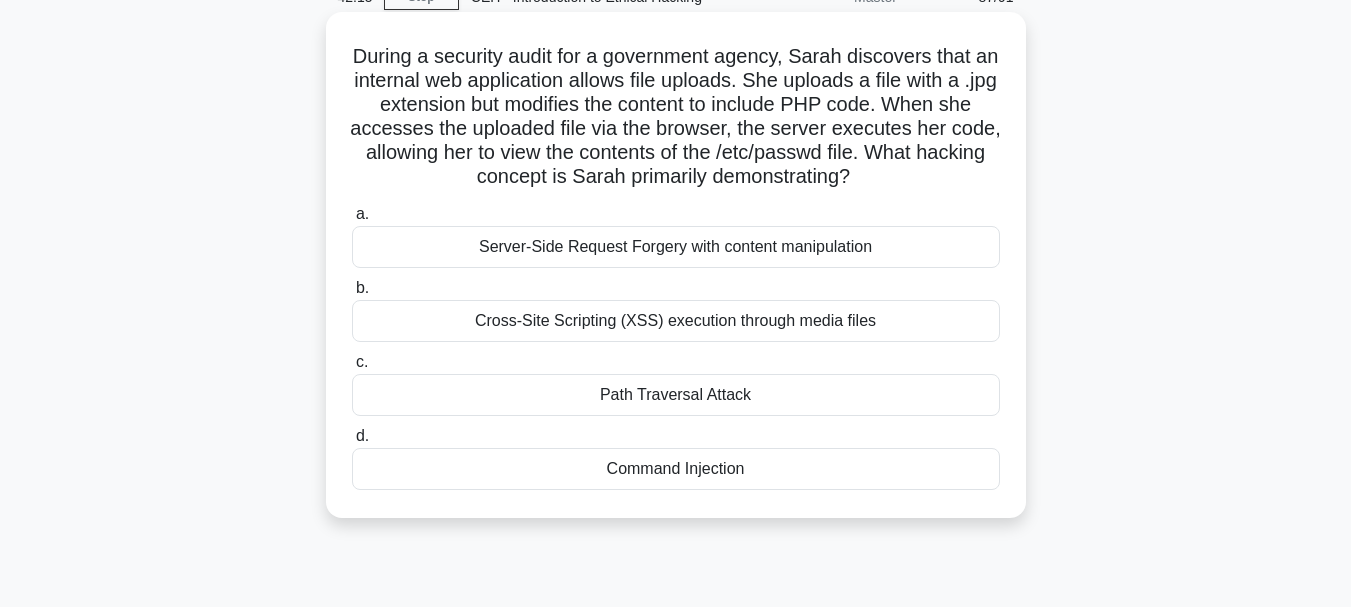 click on "Command Injection" at bounding box center [676, 469] 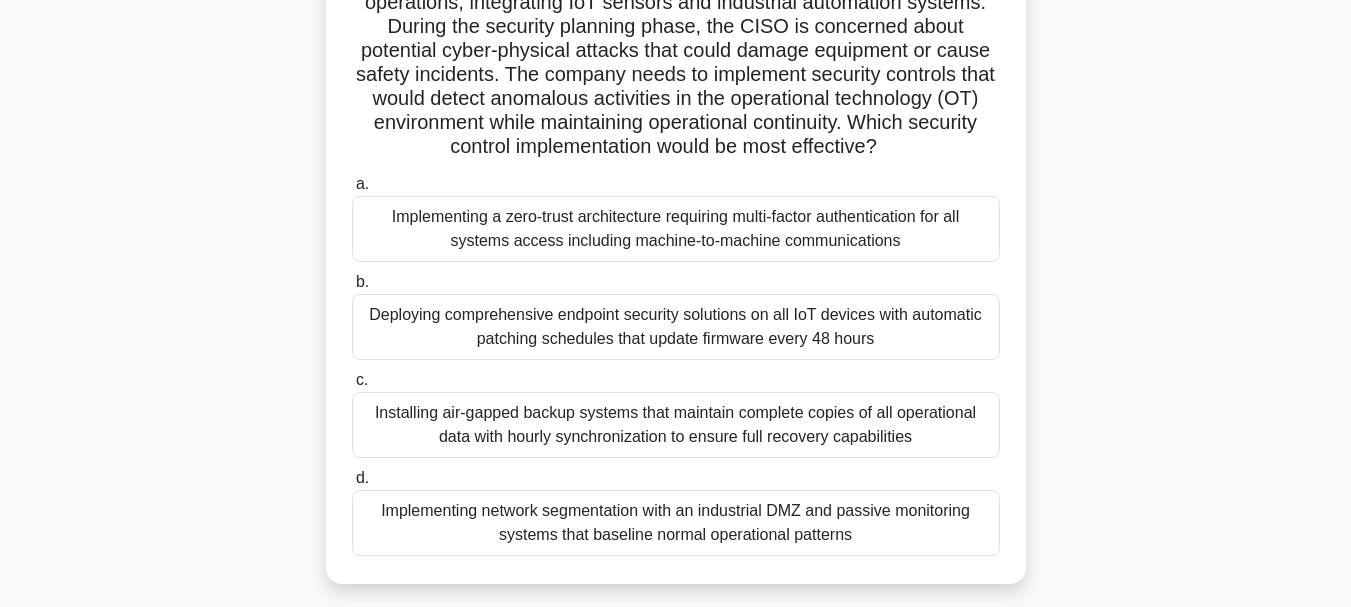 scroll, scrollTop: 200, scrollLeft: 0, axis: vertical 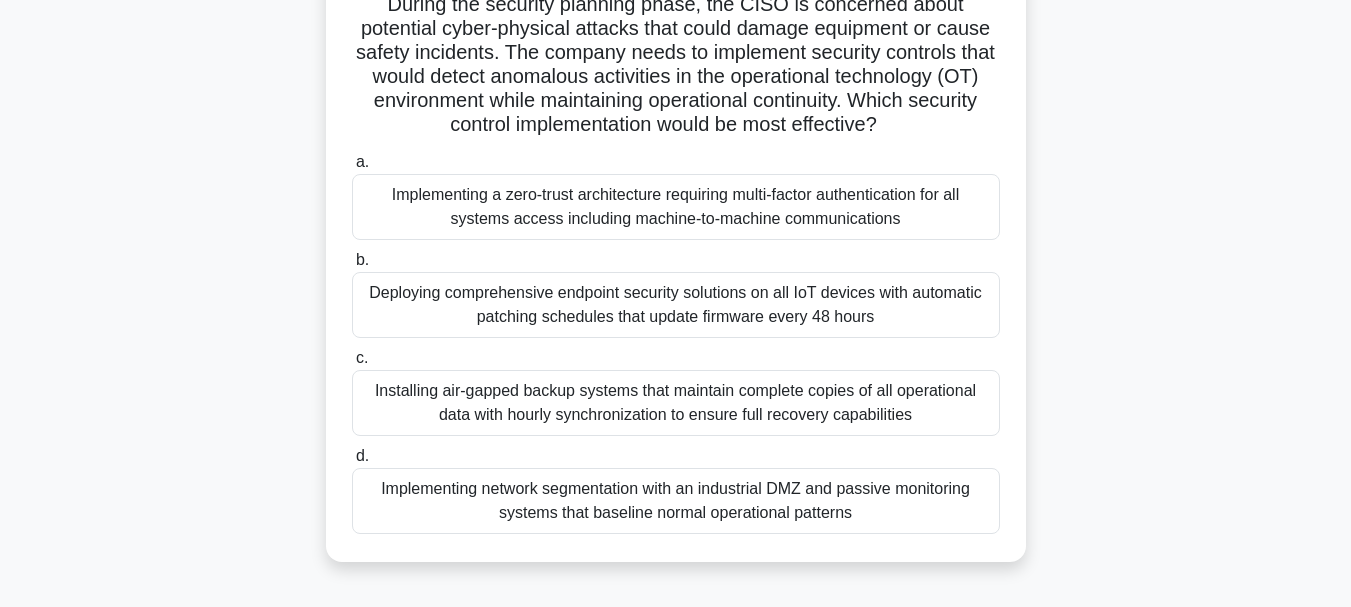click on "Implementing network segmentation with an industrial DMZ and passive monitoring systems that baseline normal operational patterns" at bounding box center [676, 501] 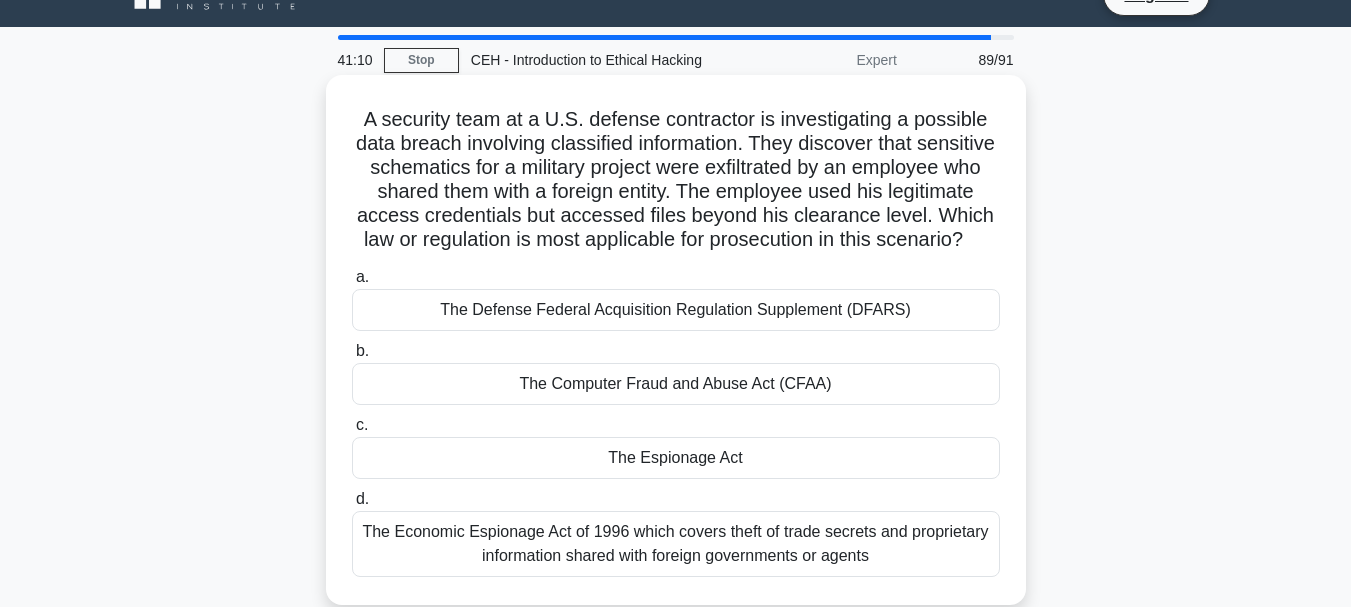 scroll, scrollTop: 100, scrollLeft: 0, axis: vertical 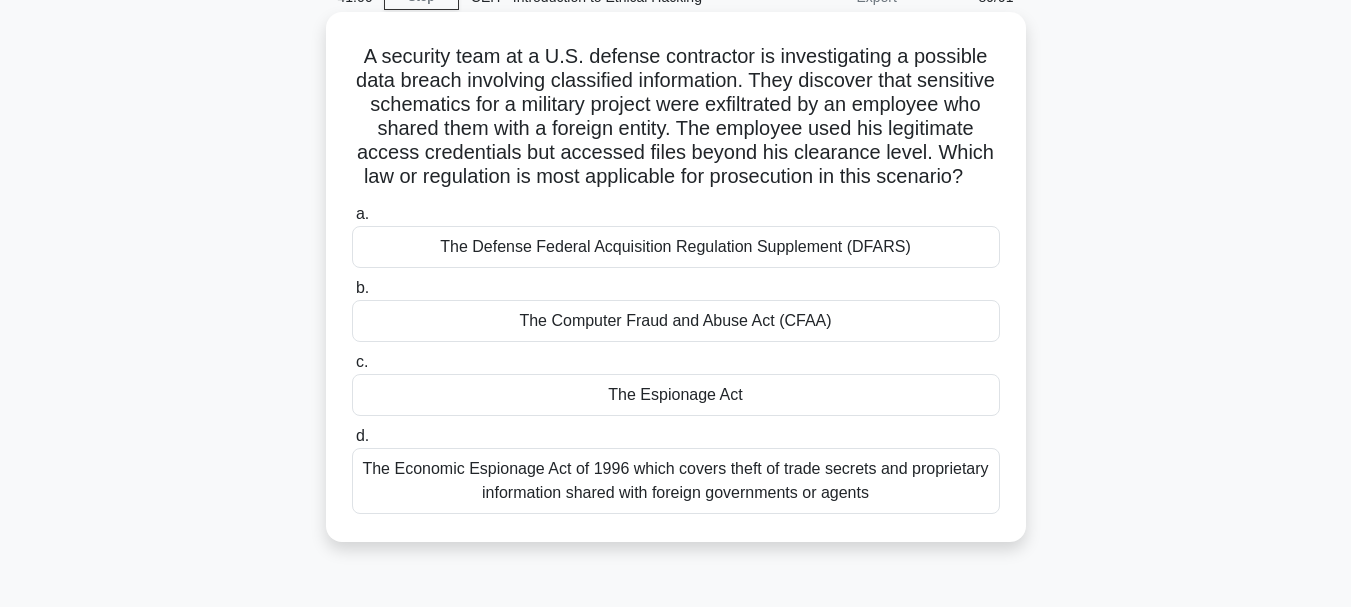 click on "The Espionage Act" at bounding box center (676, 395) 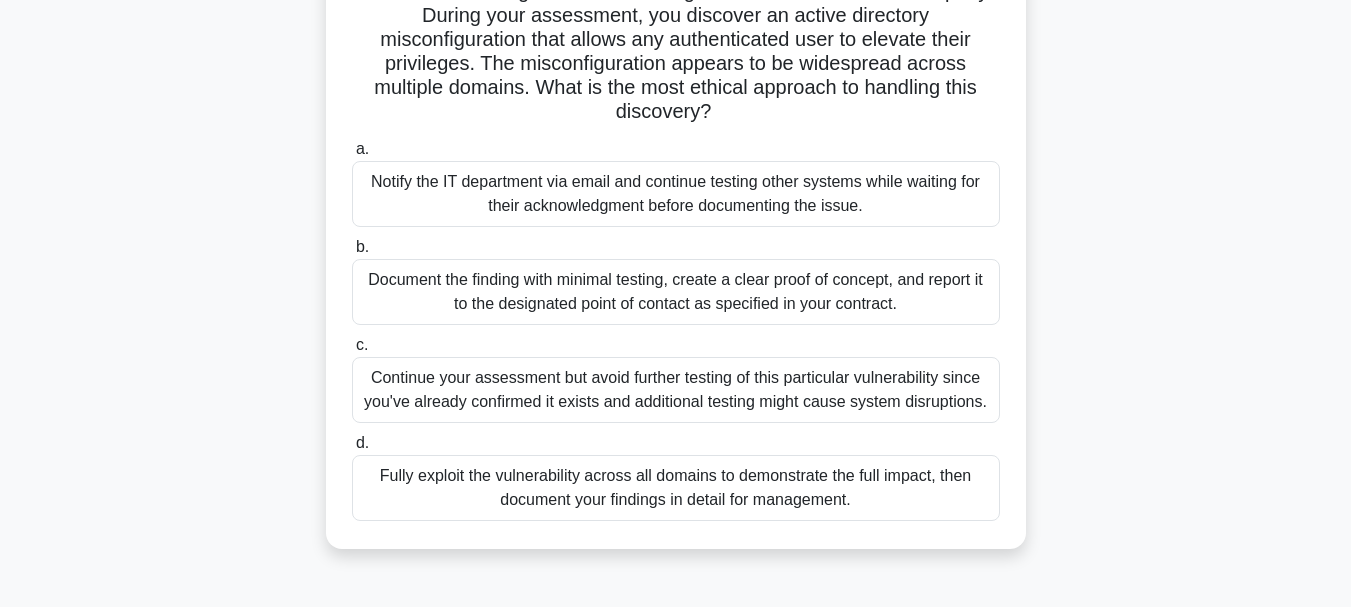 scroll, scrollTop: 200, scrollLeft: 0, axis: vertical 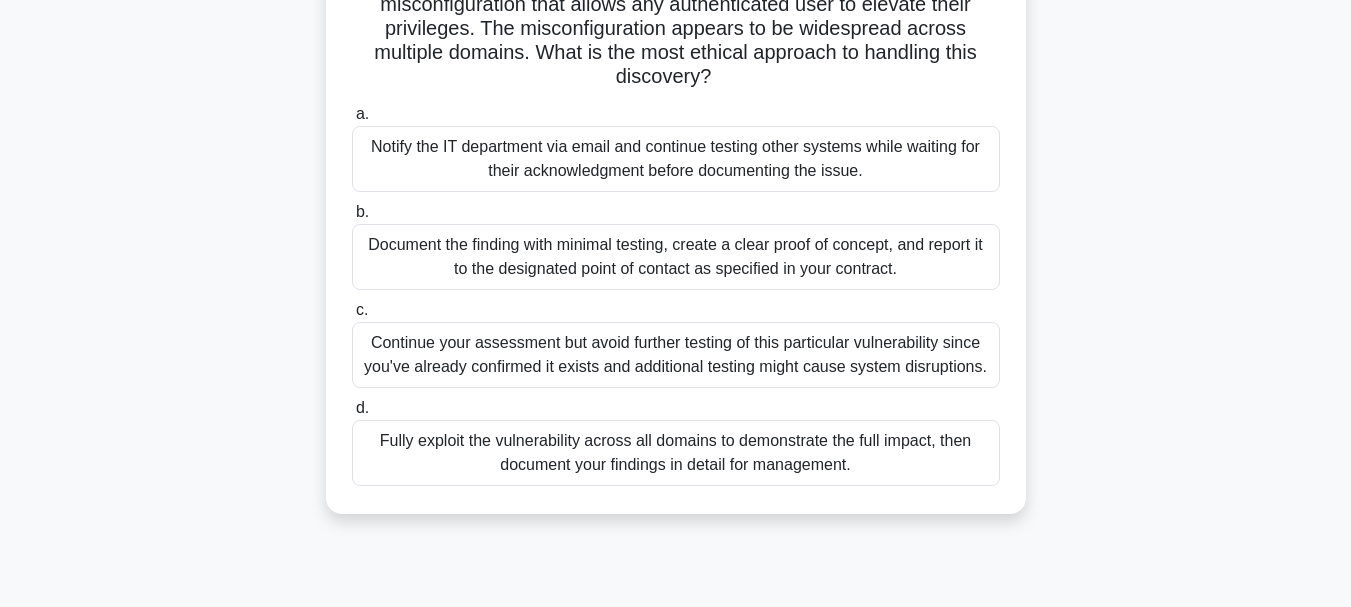 click on "Document the finding with minimal testing, create a clear proof of concept, and report it to the designated point of contact as specified in your contract." at bounding box center (676, 257) 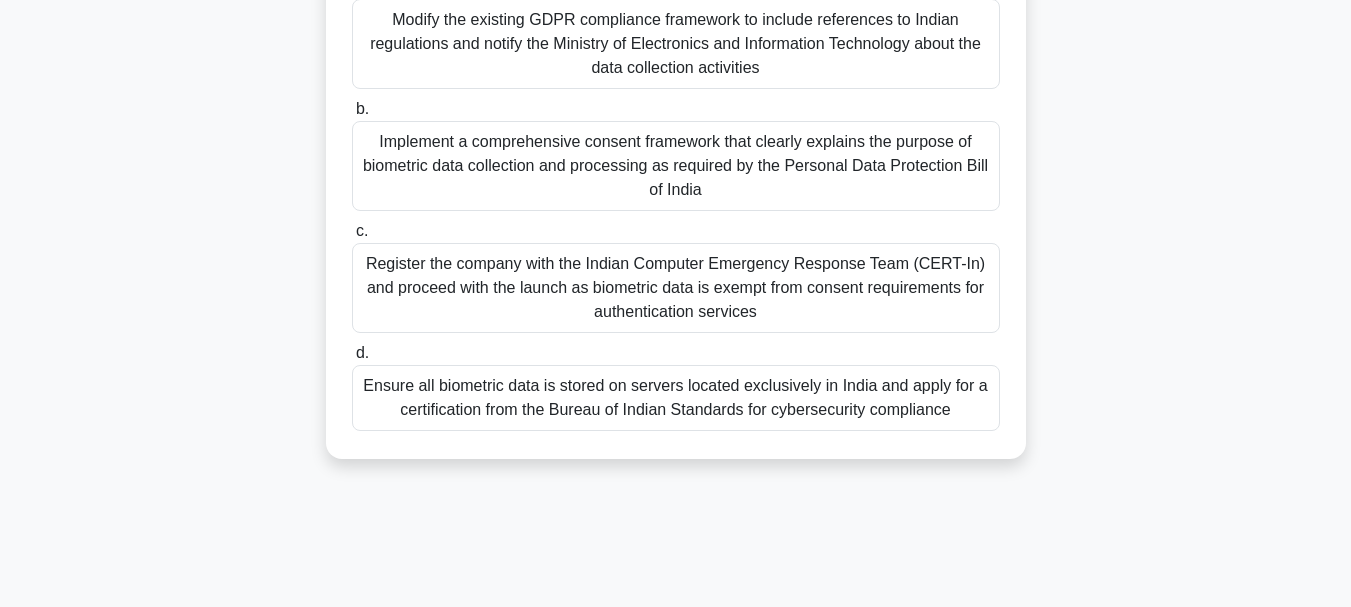 scroll, scrollTop: 400, scrollLeft: 0, axis: vertical 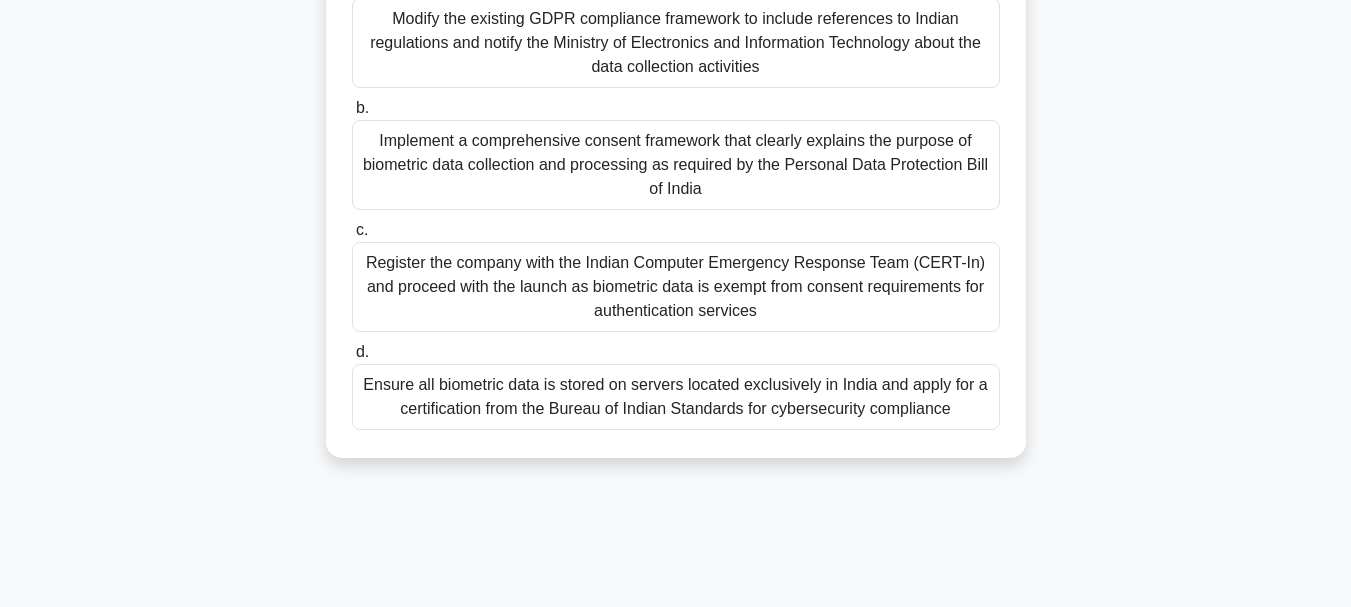 click on "Modify the existing GDPR compliance framework to include references to Indian regulations and notify the Ministry of Electronics and Information Technology about the data collection activities" at bounding box center [676, 43] 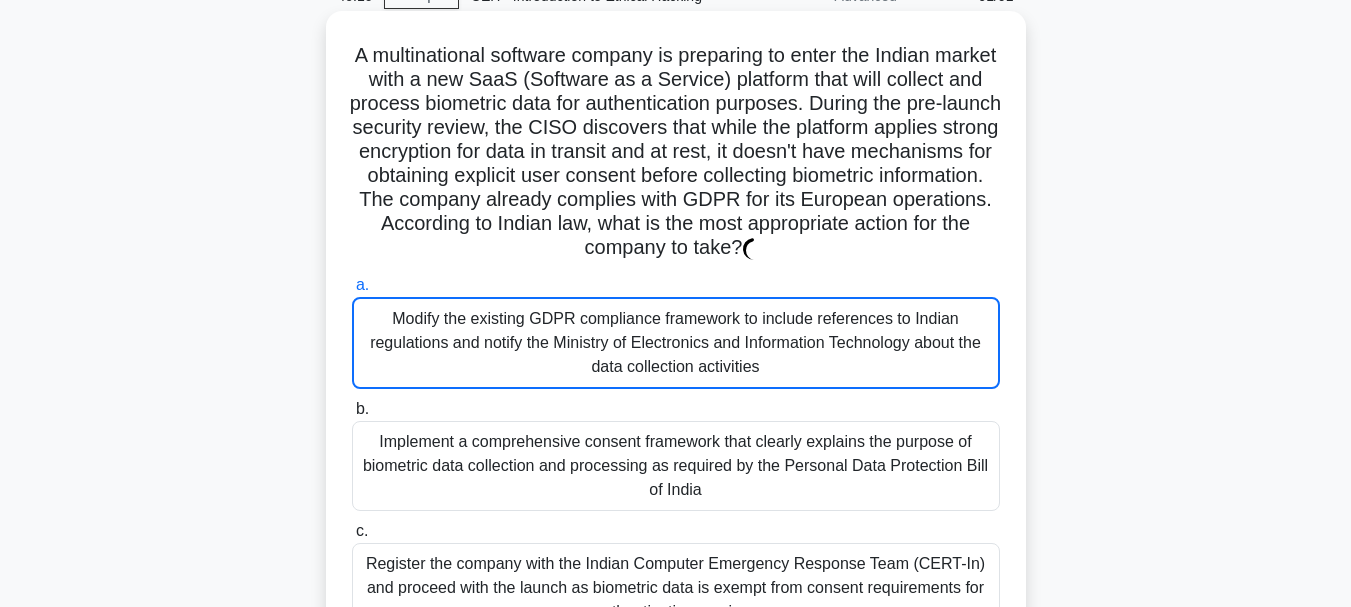 scroll, scrollTop: 86, scrollLeft: 0, axis: vertical 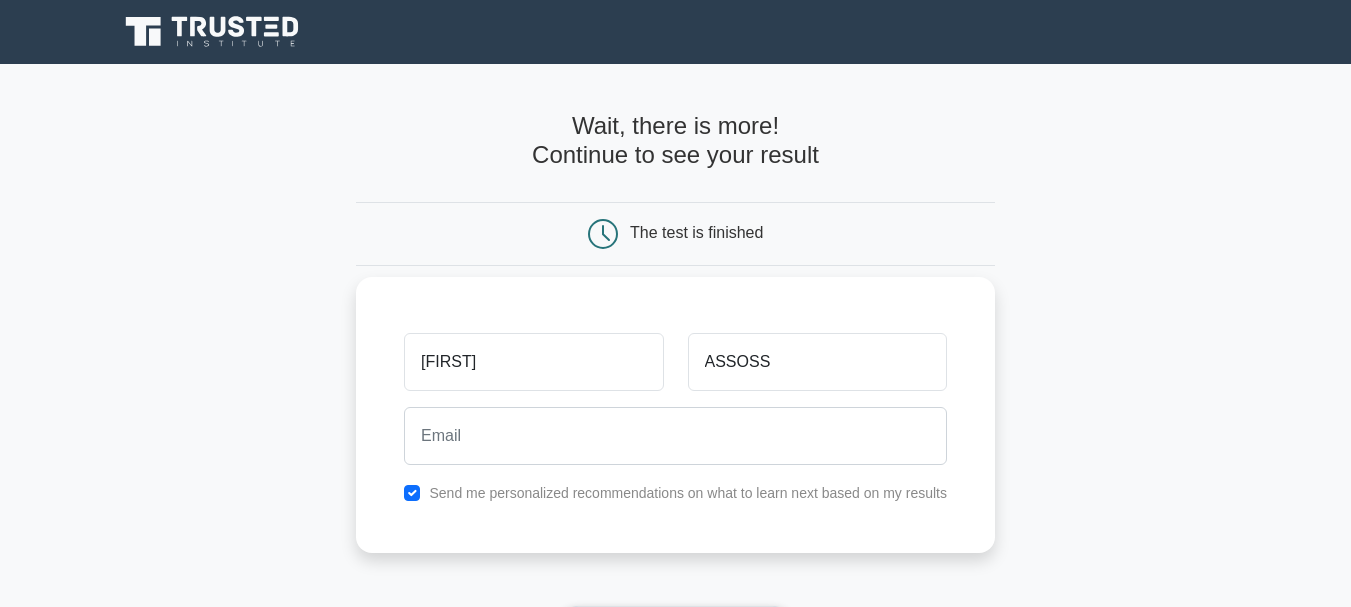 type on "ASSOSSOU" 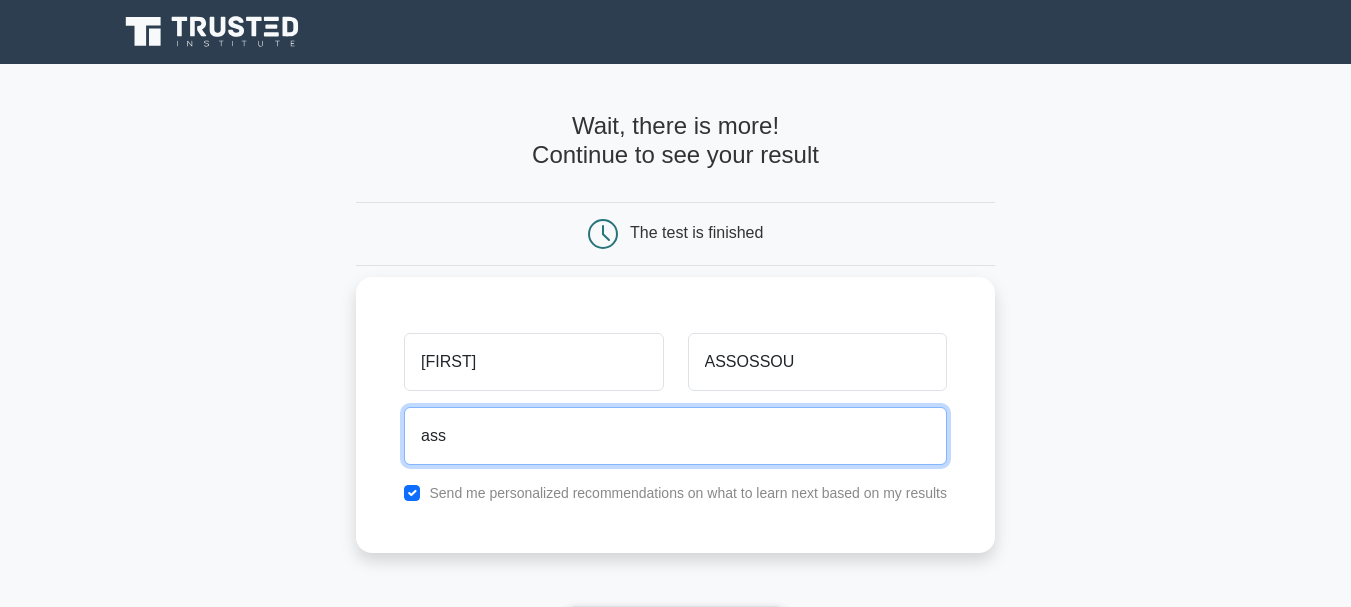 type on "[EMAIL]" 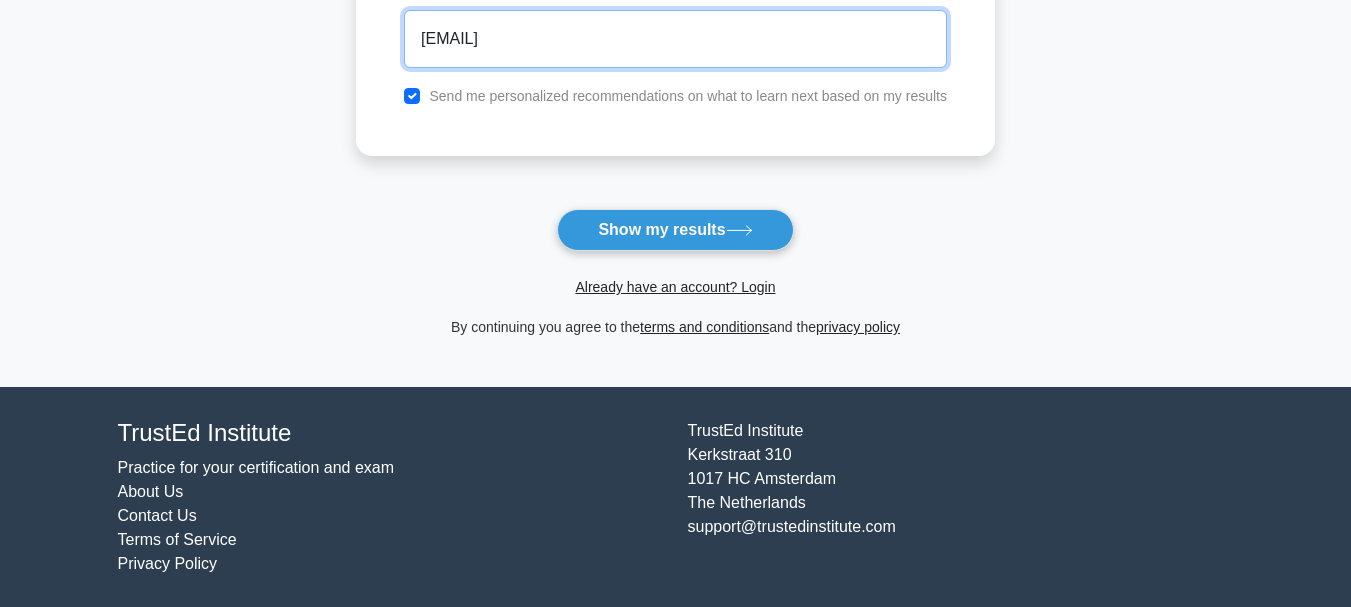 scroll, scrollTop: 399, scrollLeft: 0, axis: vertical 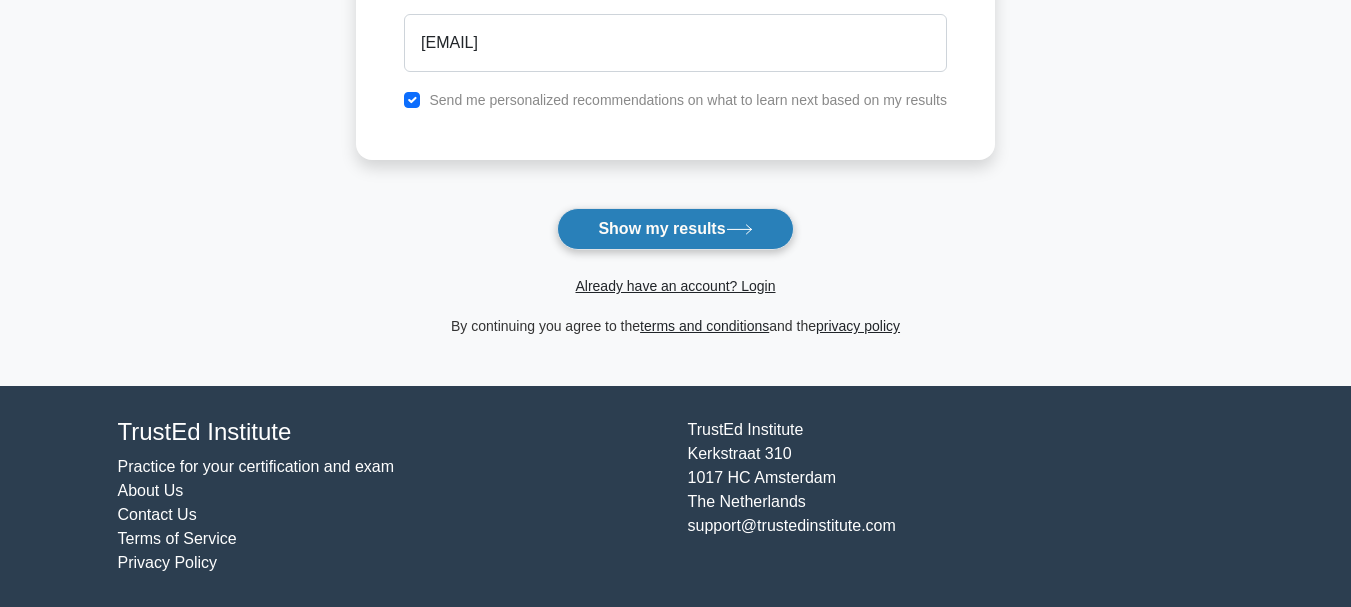 click on "Show my results" at bounding box center (675, 229) 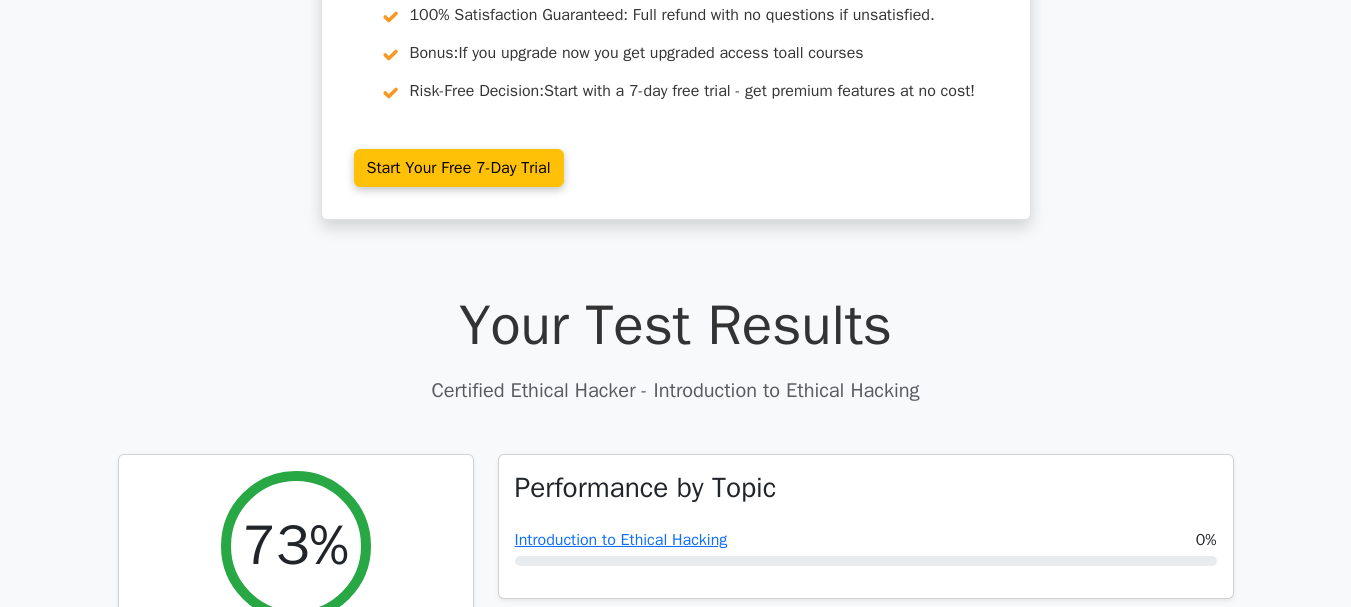 scroll, scrollTop: 500, scrollLeft: 0, axis: vertical 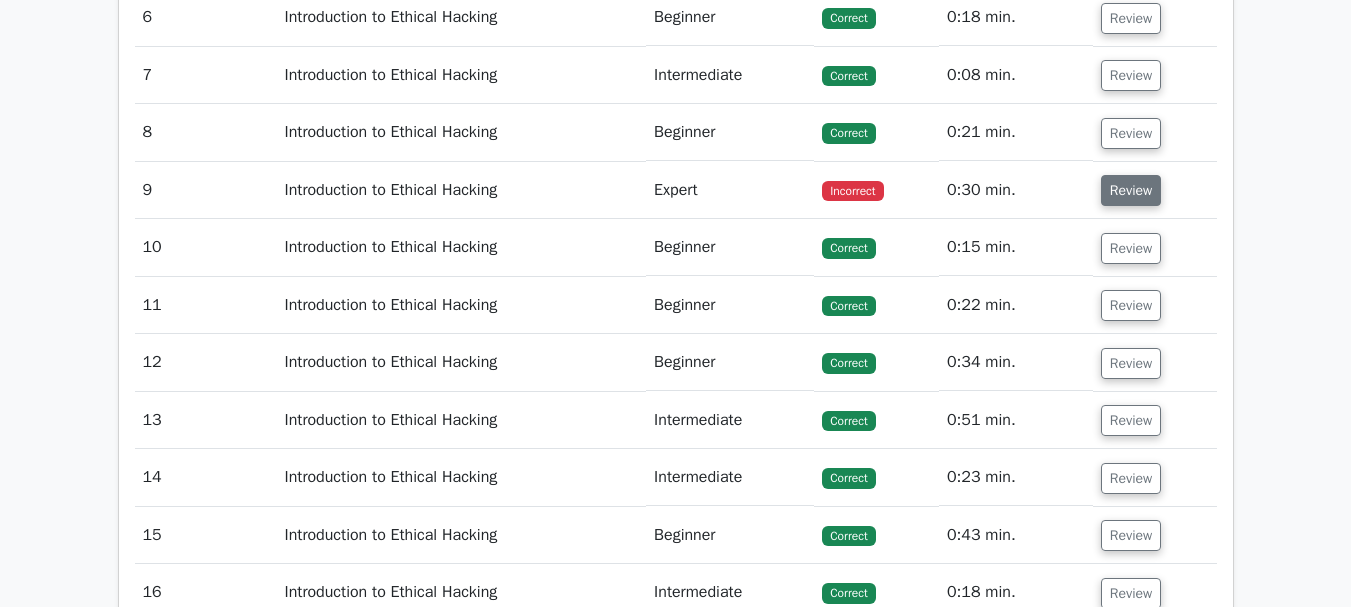 click on "Review" at bounding box center [1131, 190] 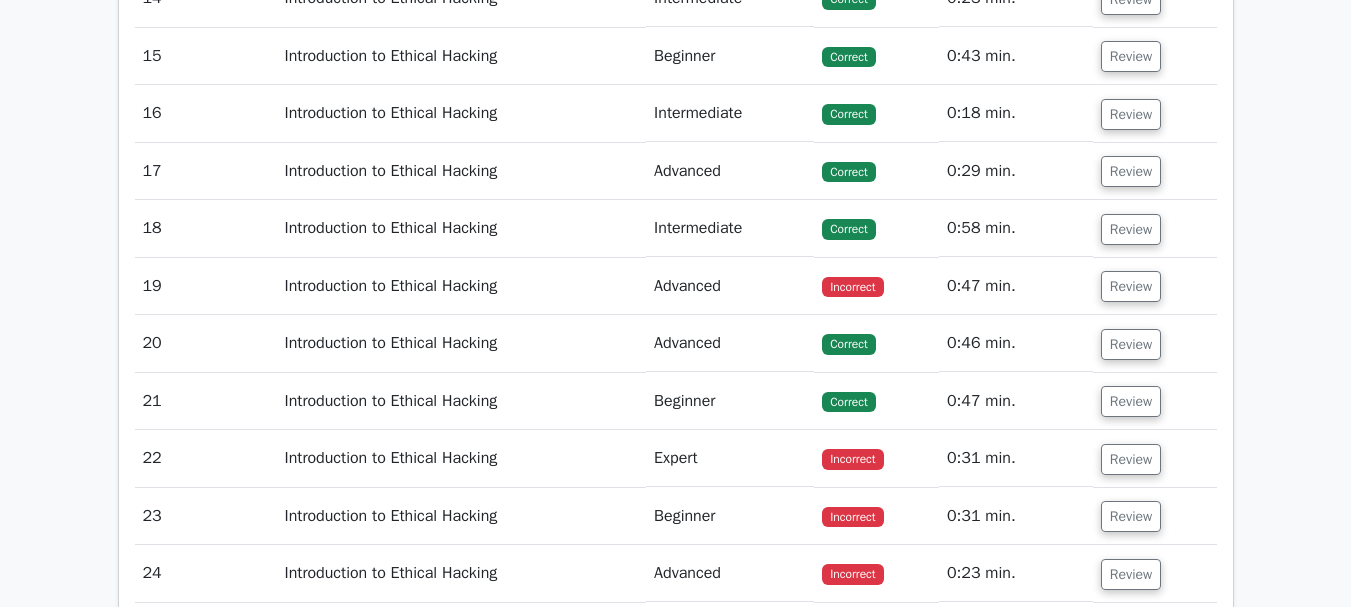 scroll, scrollTop: 4719, scrollLeft: 0, axis: vertical 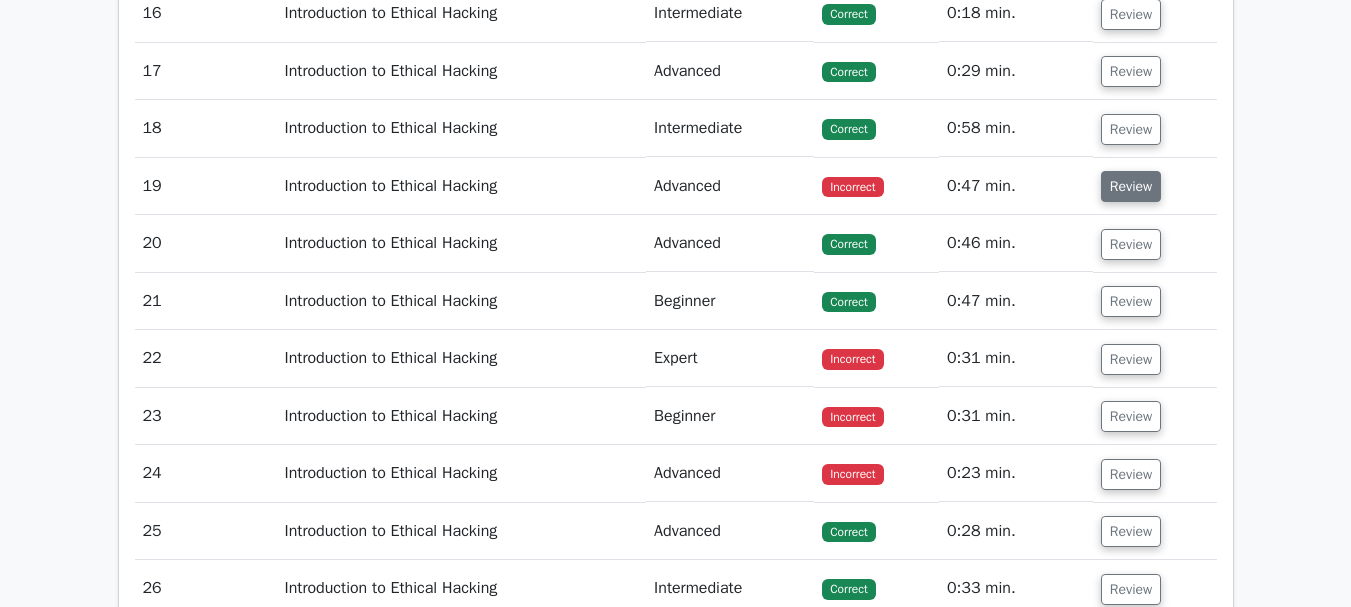 click on "Review" at bounding box center (1131, 186) 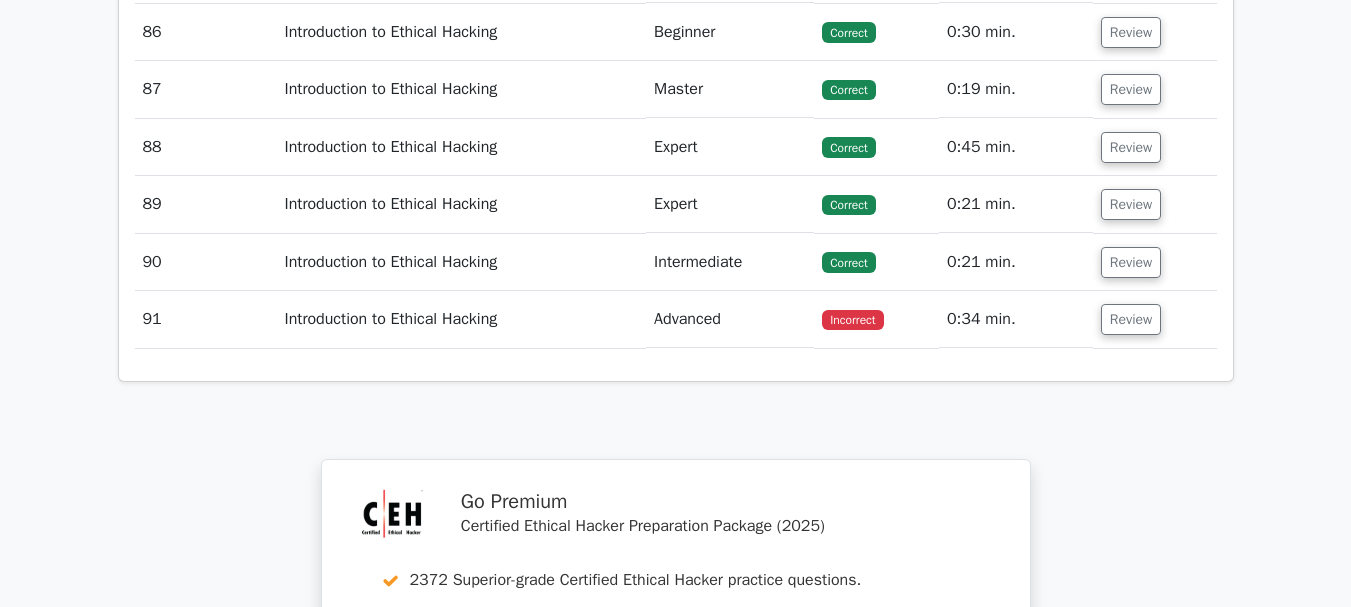 scroll, scrollTop: 9919, scrollLeft: 0, axis: vertical 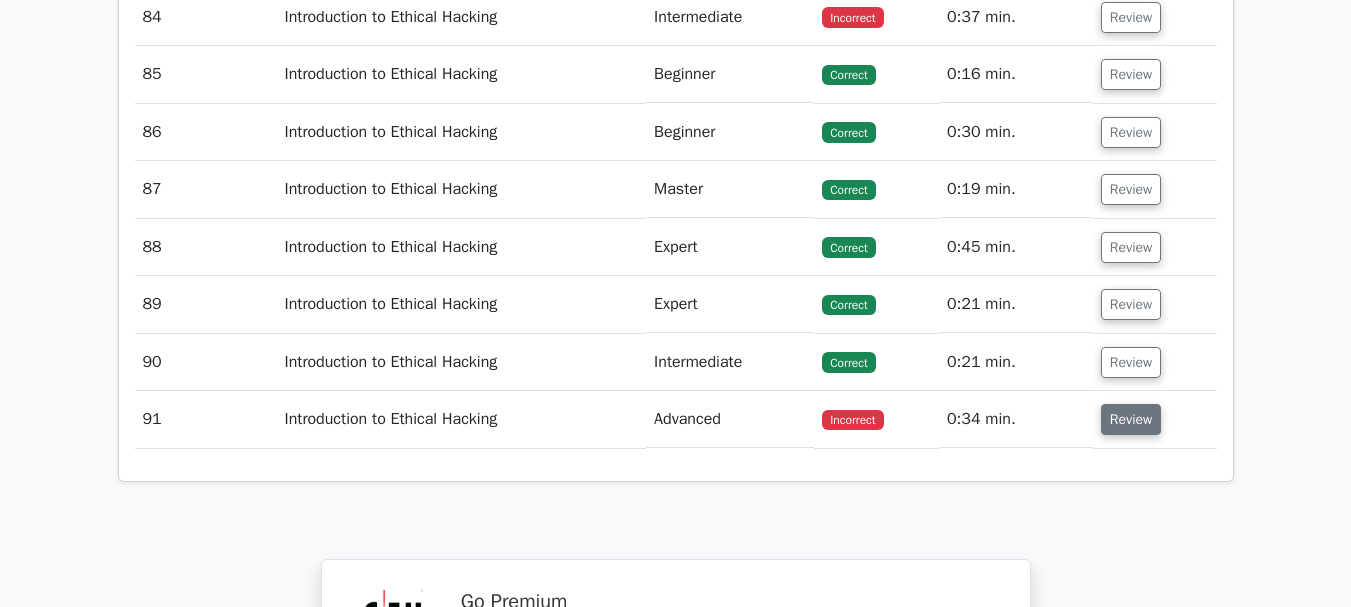 click on "Review" at bounding box center (1131, 419) 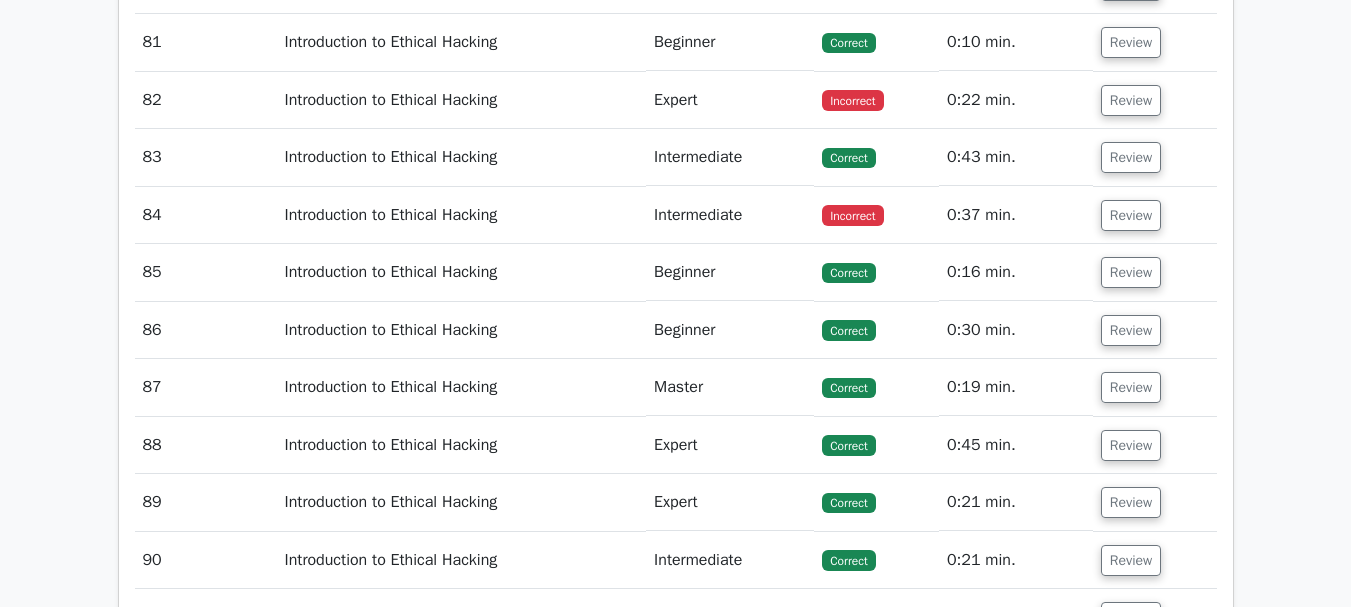 scroll, scrollTop: 9719, scrollLeft: 0, axis: vertical 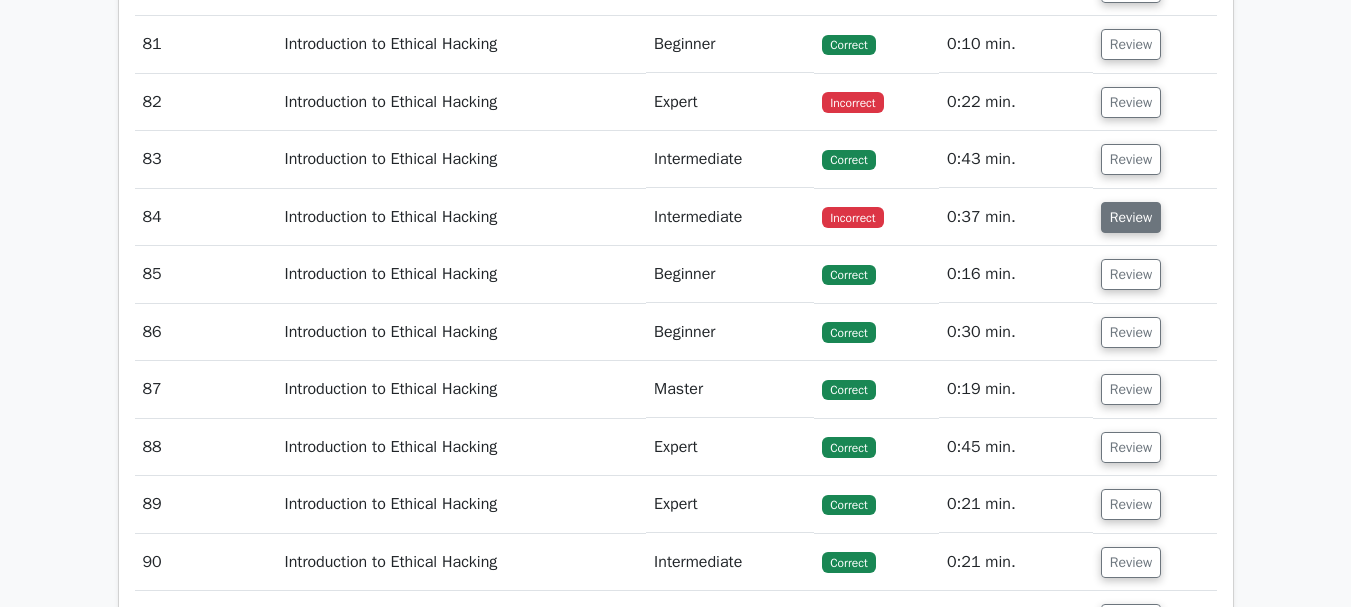 click on "Review" at bounding box center (1131, 217) 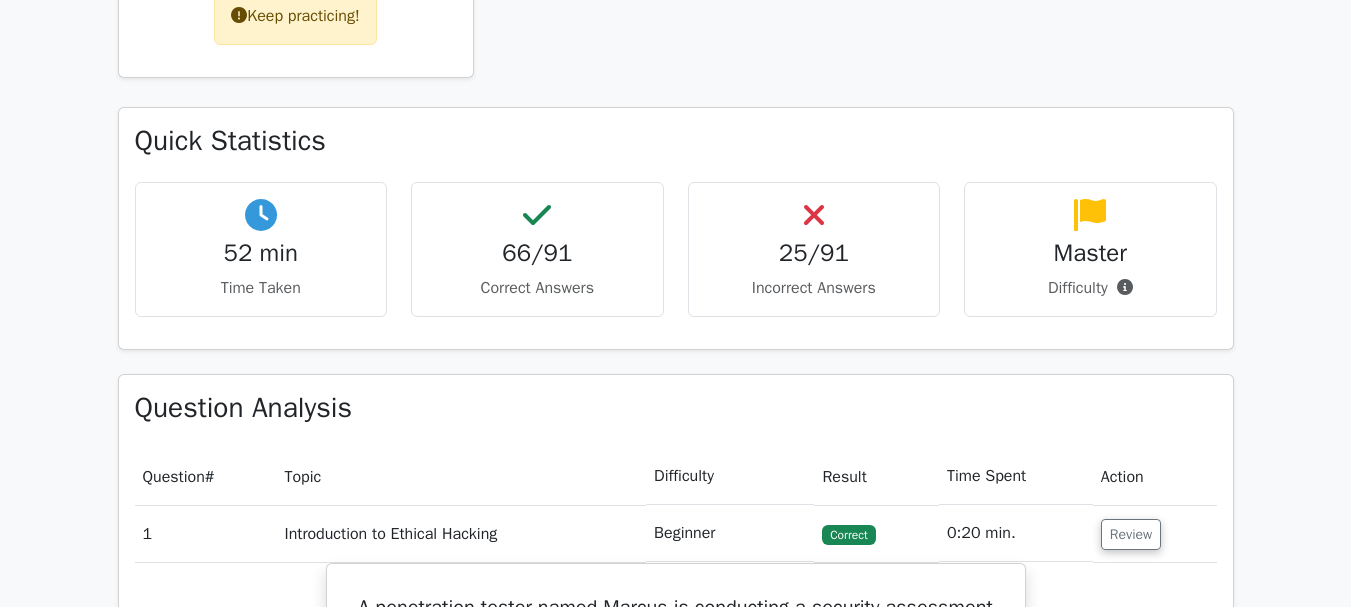 scroll, scrollTop: 1019, scrollLeft: 0, axis: vertical 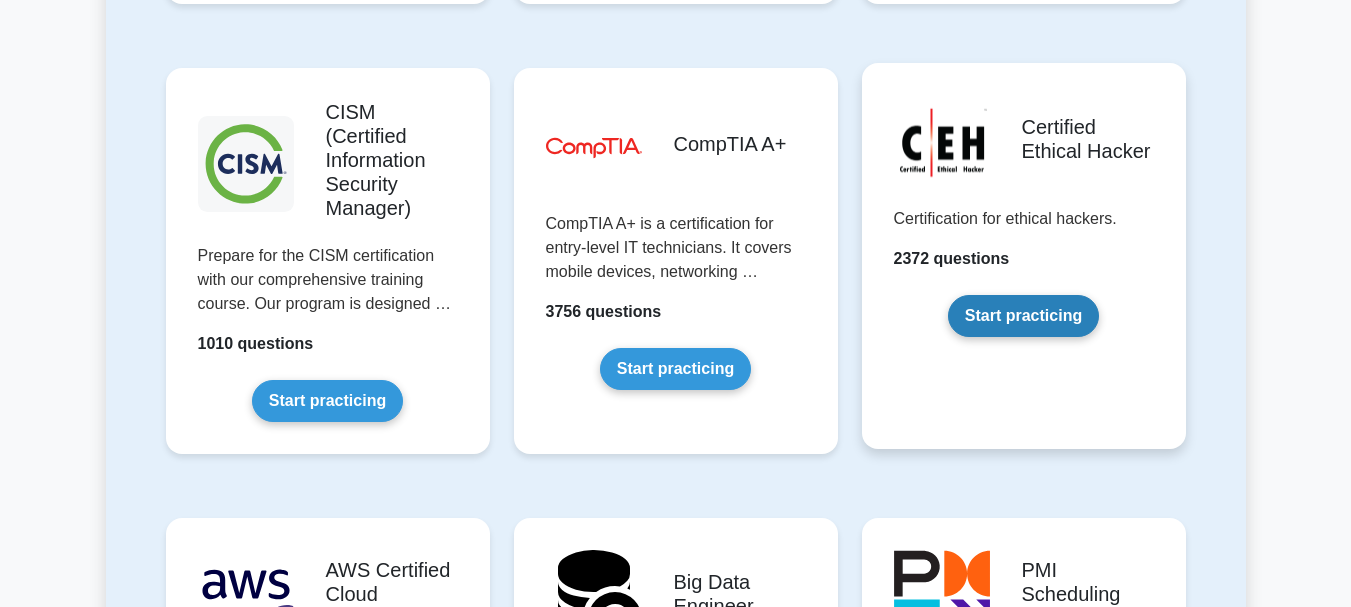 click on "Start practicing" at bounding box center [1023, 316] 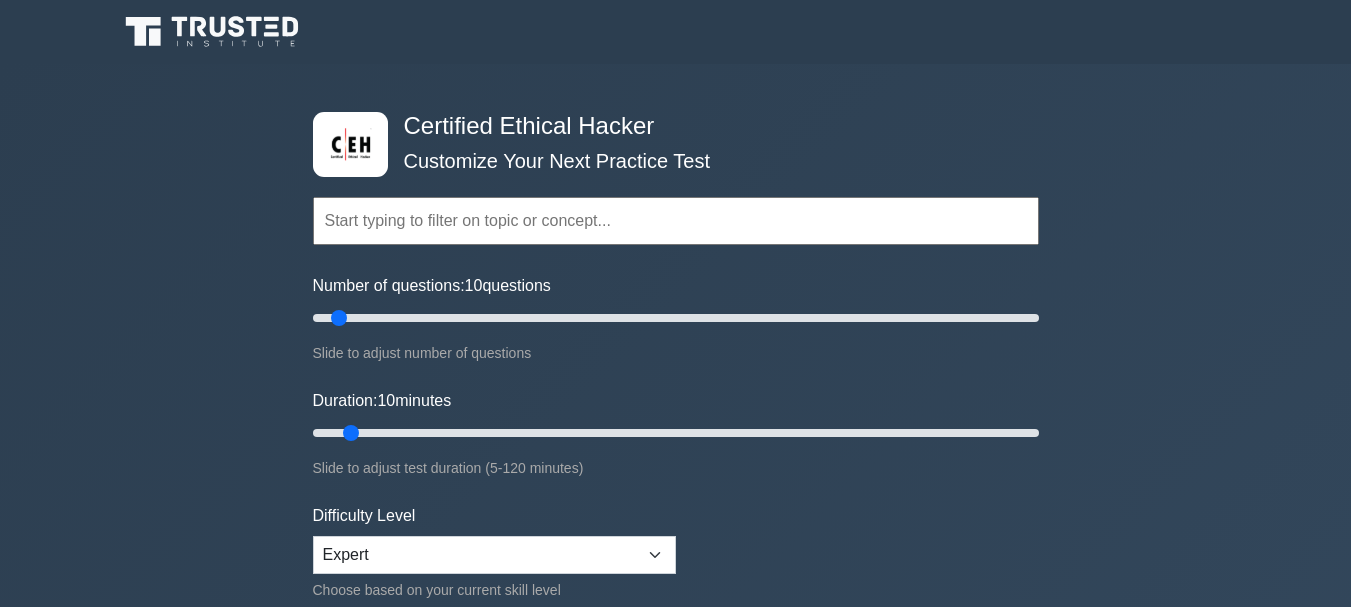 scroll, scrollTop: 0, scrollLeft: 0, axis: both 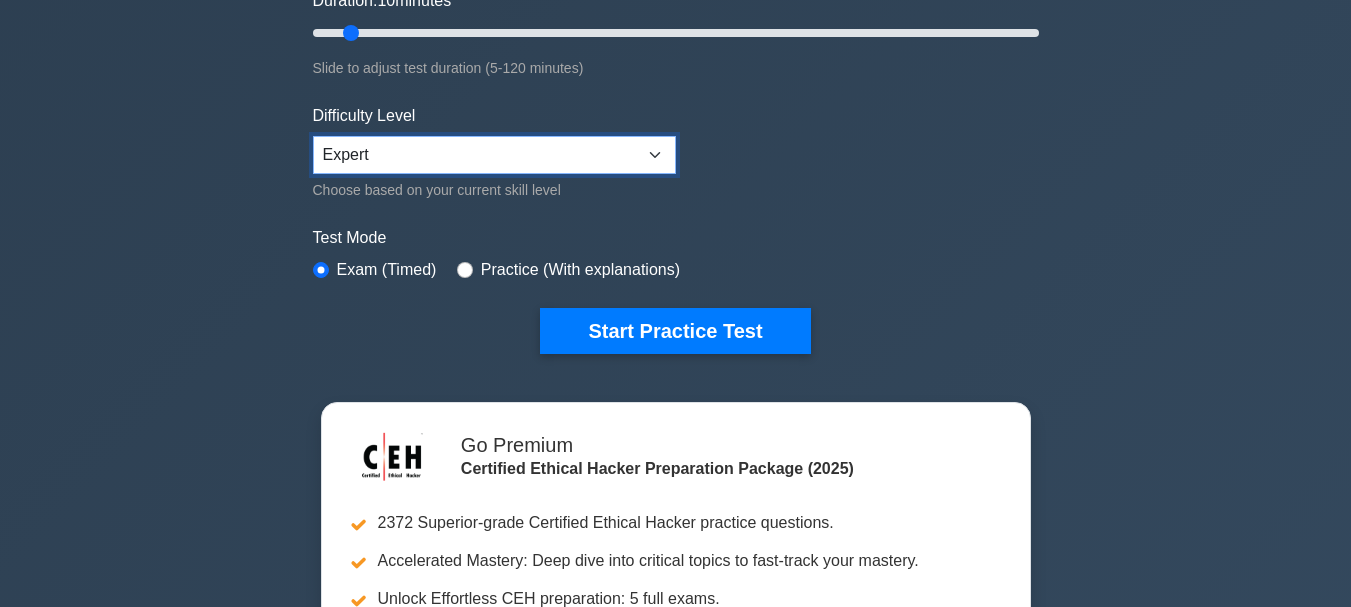 click on "Beginner
Intermediate
Expert" at bounding box center [494, 155] 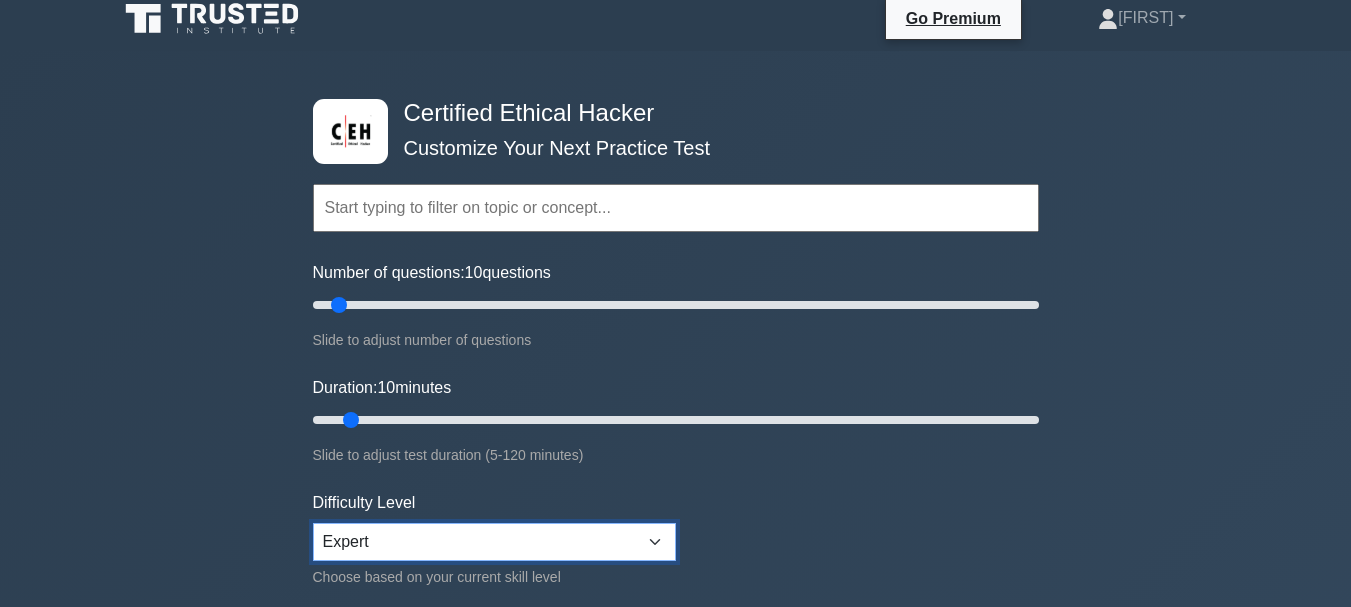 scroll, scrollTop: 0, scrollLeft: 0, axis: both 